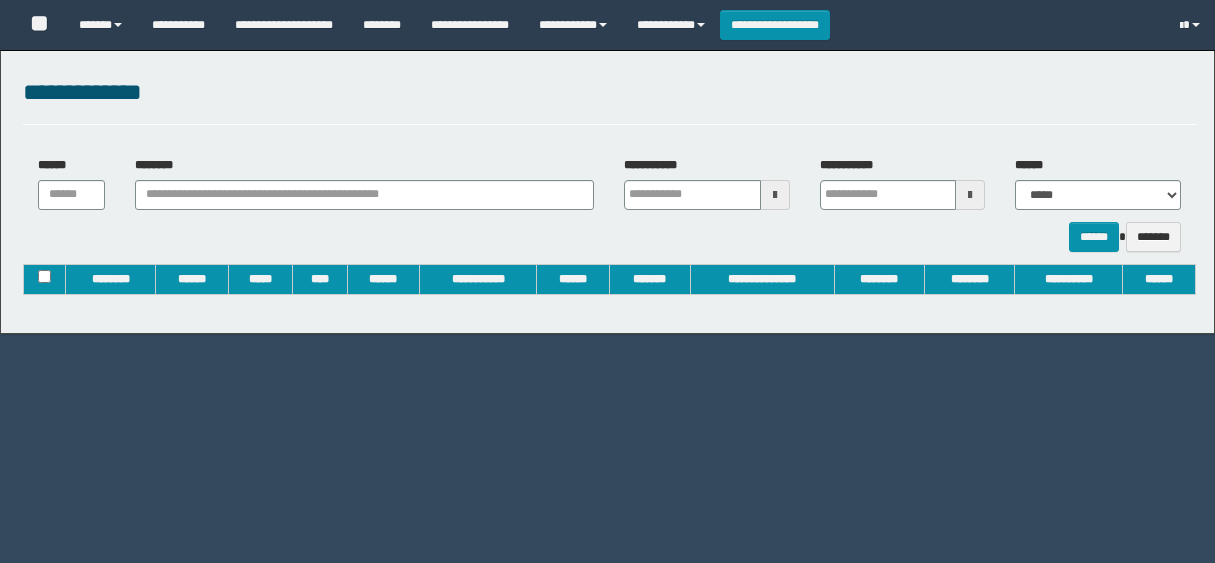 type on "**********" 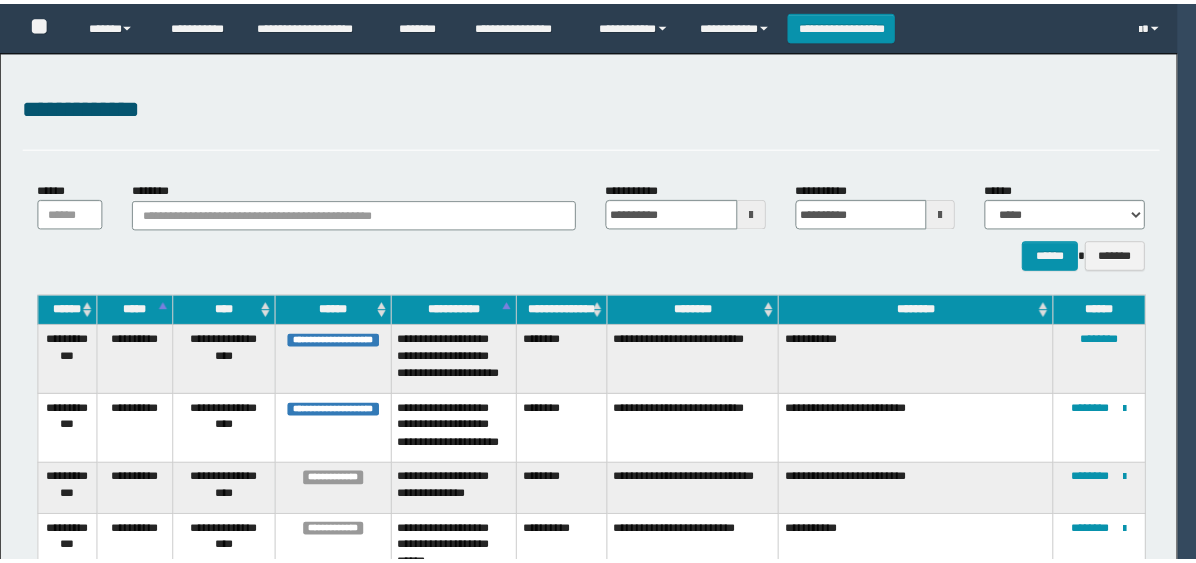 scroll, scrollTop: 0, scrollLeft: 0, axis: both 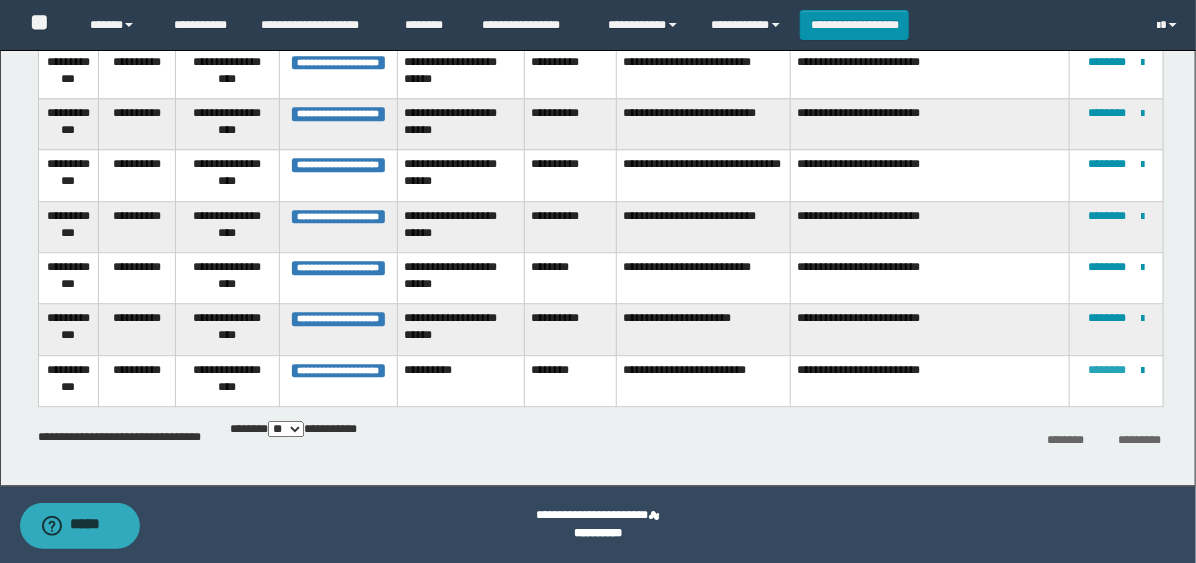 click on "********" at bounding box center (1107, 370) 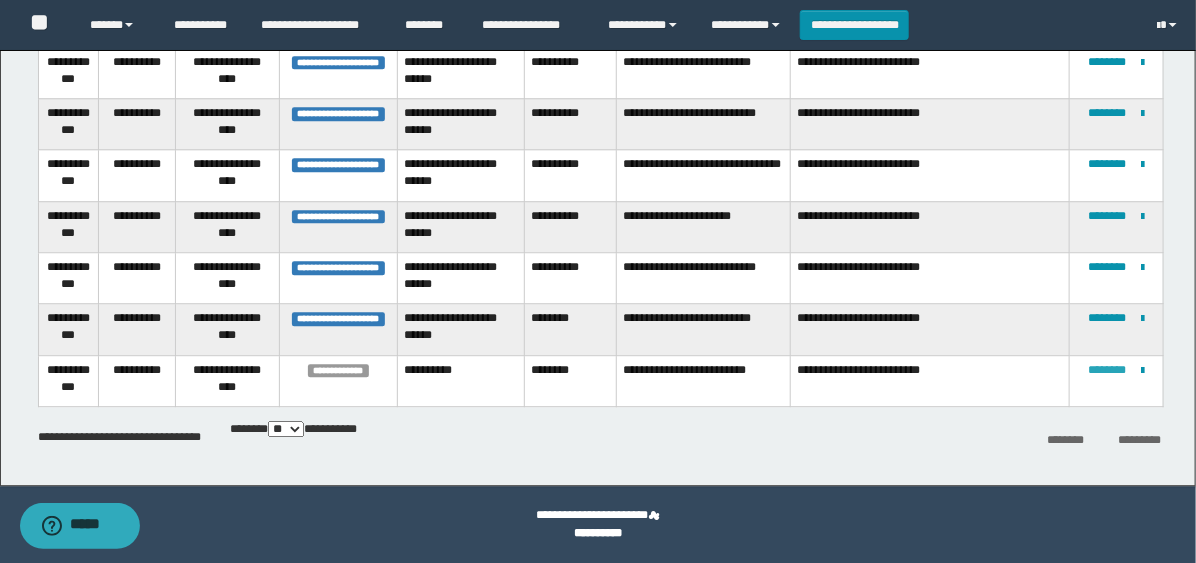 click on "********" at bounding box center (1107, 370) 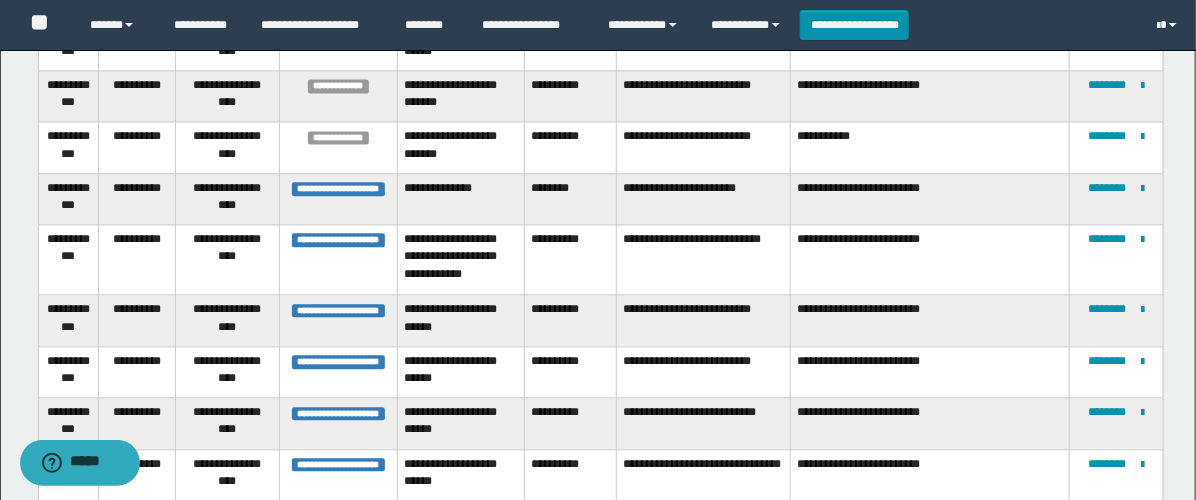 scroll, scrollTop: 1480, scrollLeft: 0, axis: vertical 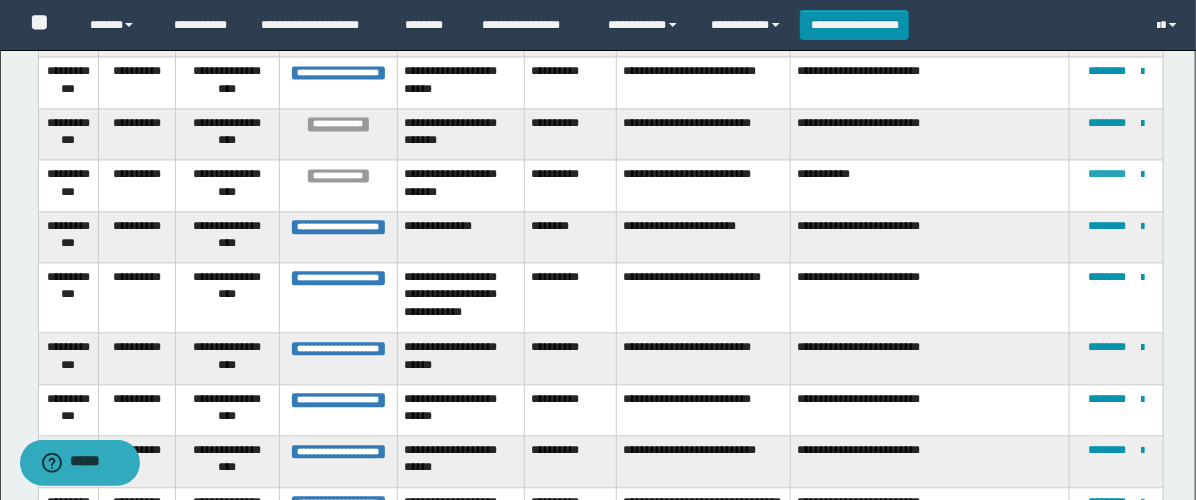click on "********" at bounding box center [1107, 174] 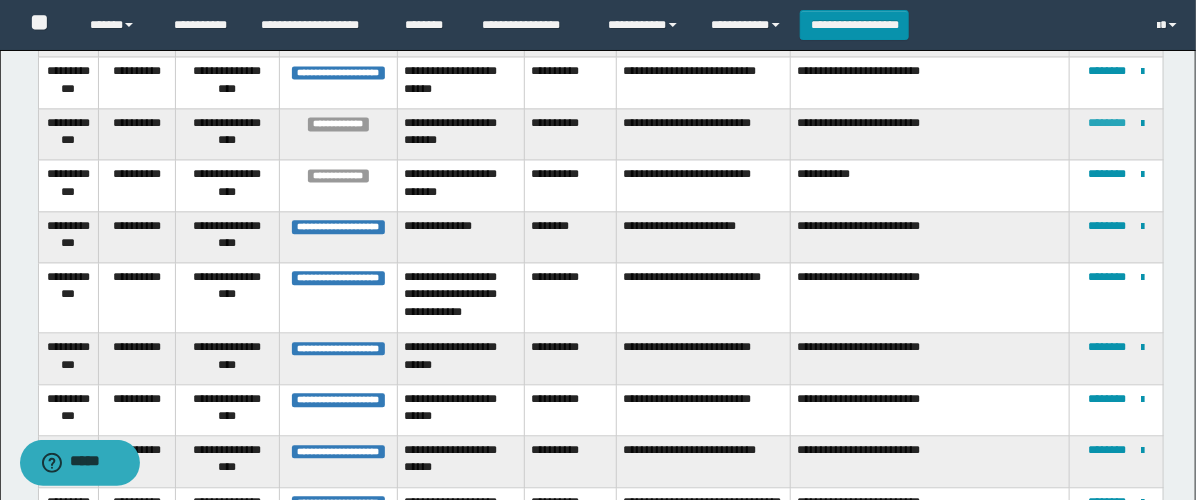 click on "********" at bounding box center (1107, 123) 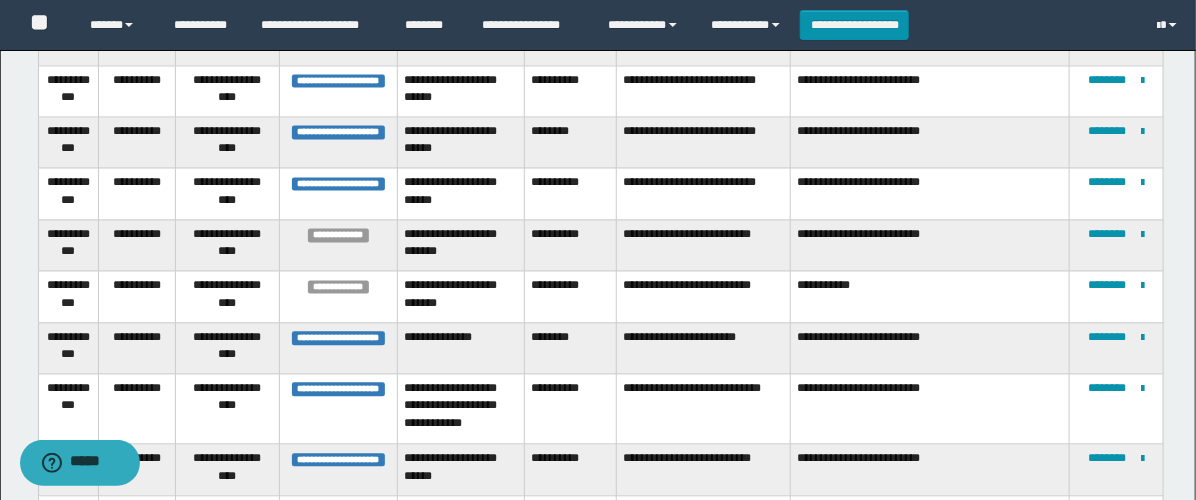 scroll, scrollTop: 1258, scrollLeft: 0, axis: vertical 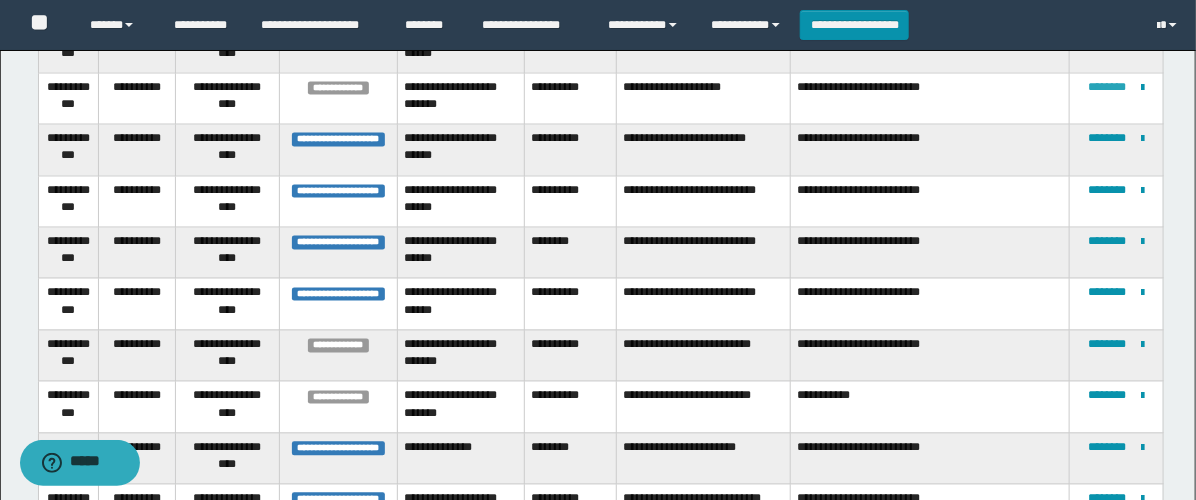 click on "********" at bounding box center [1107, 88] 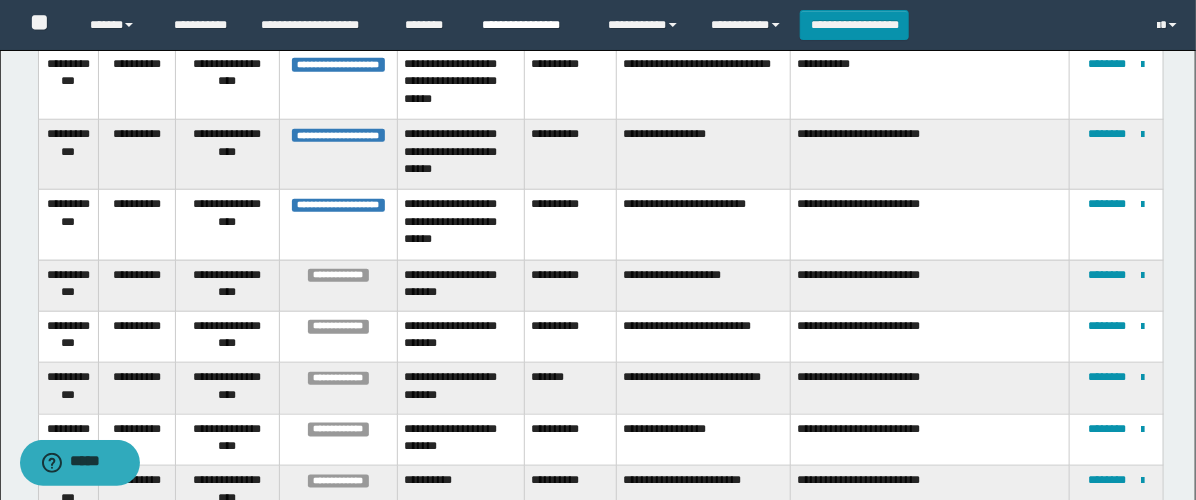 scroll, scrollTop: 608, scrollLeft: 0, axis: vertical 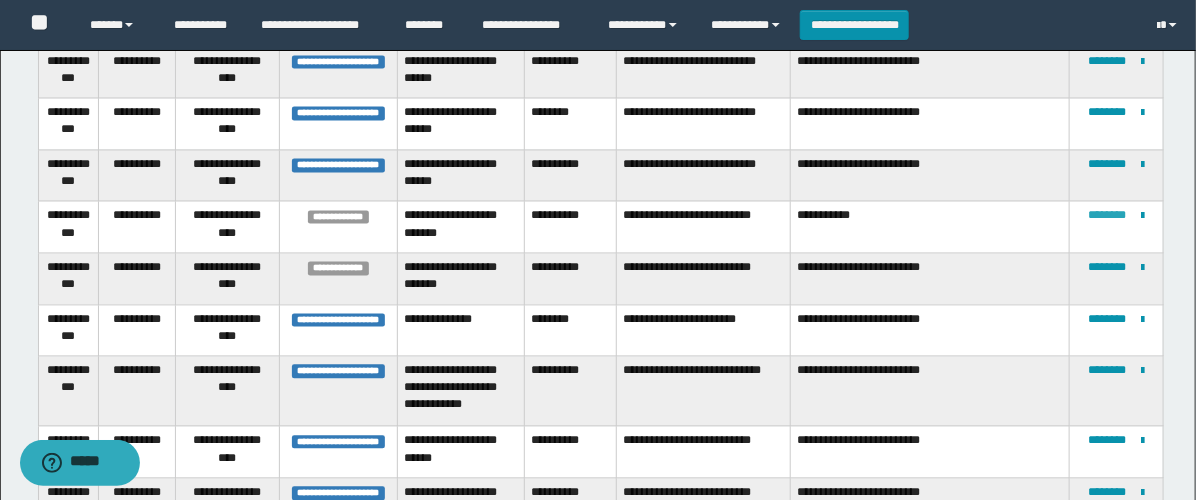 click on "********" at bounding box center [1107, 216] 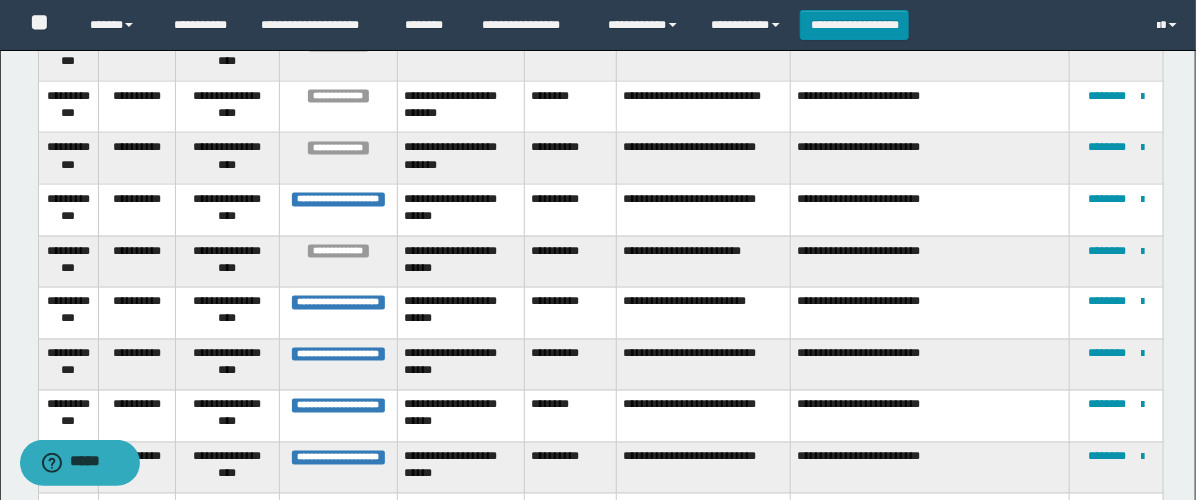 scroll, scrollTop: 1005, scrollLeft: 0, axis: vertical 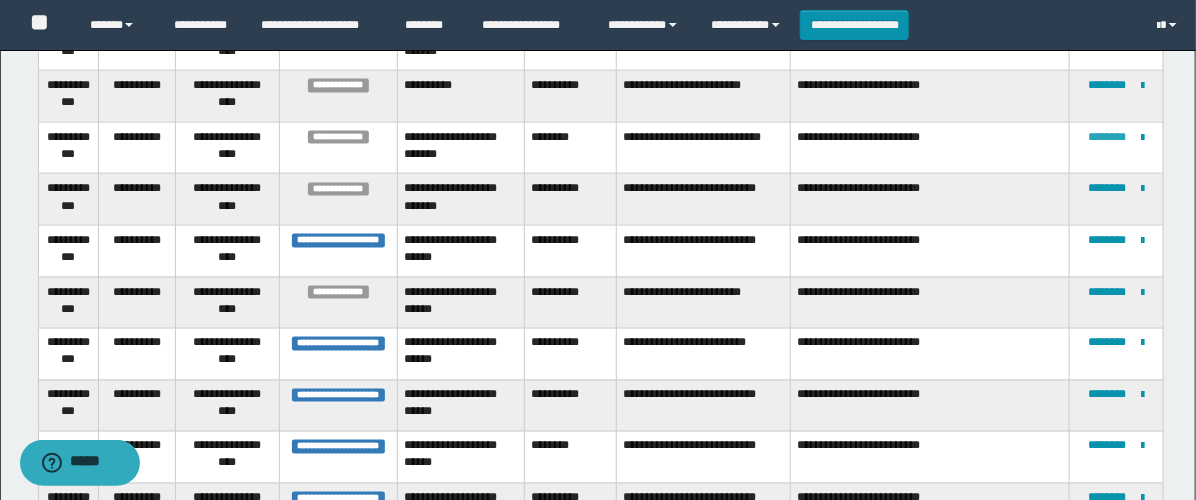 click on "********" at bounding box center (1107, 137) 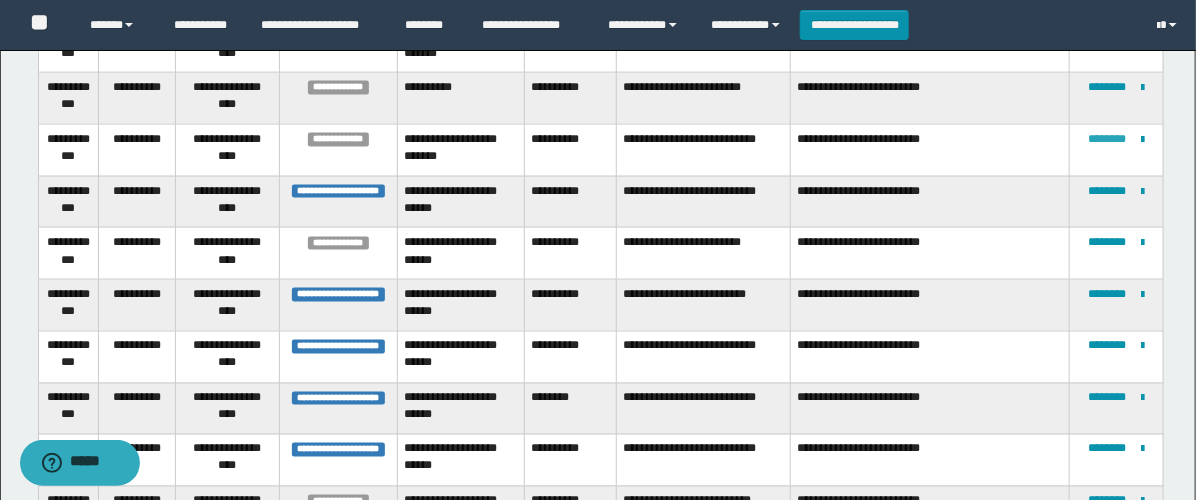 click on "********" at bounding box center (1107, 139) 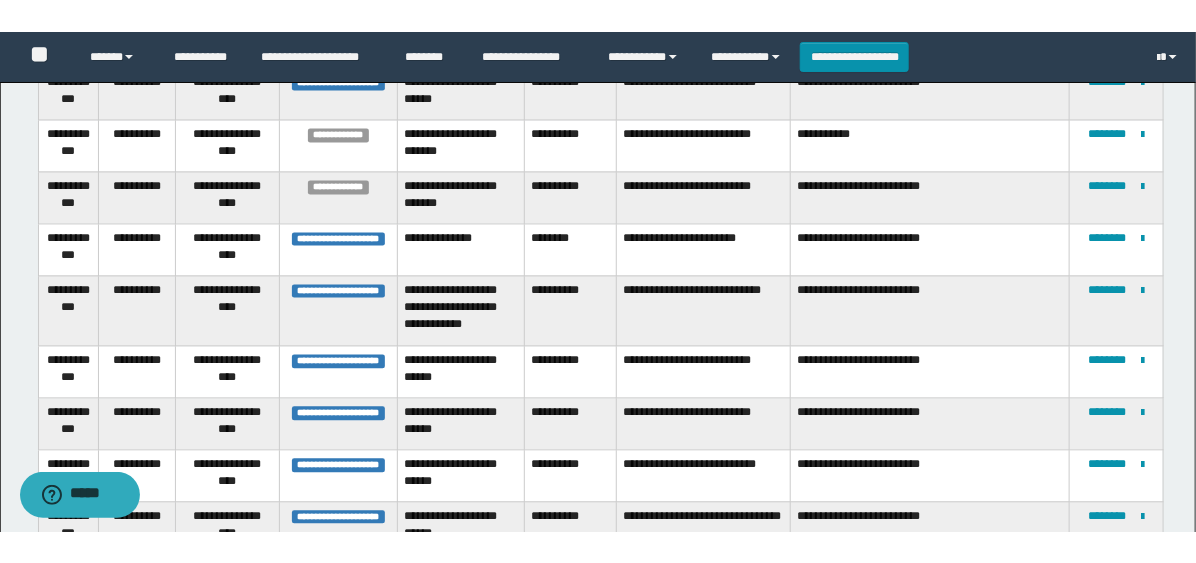 scroll, scrollTop: 1244, scrollLeft: 0, axis: vertical 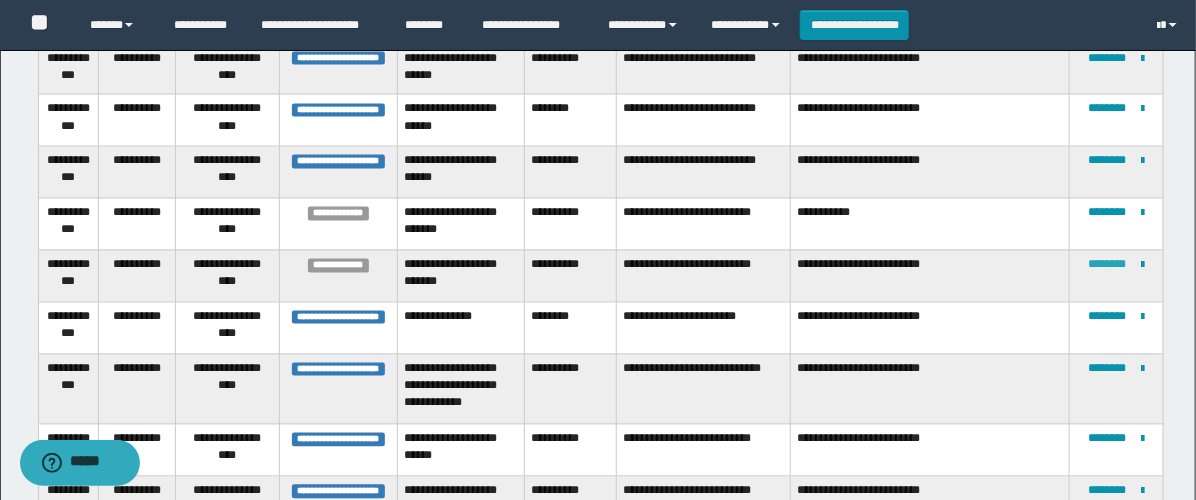 click on "********" at bounding box center [1107, 265] 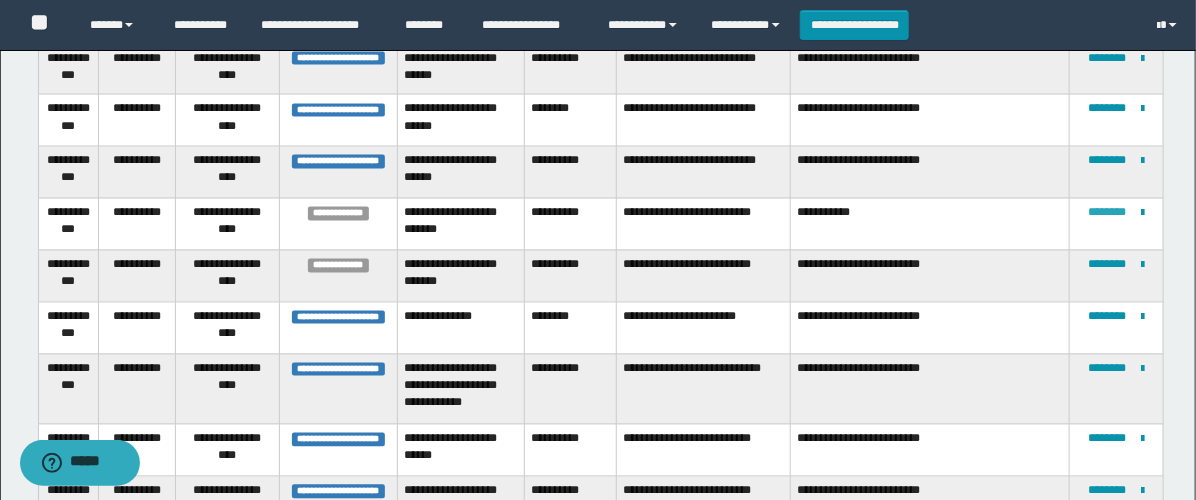 click on "********" at bounding box center [1107, 213] 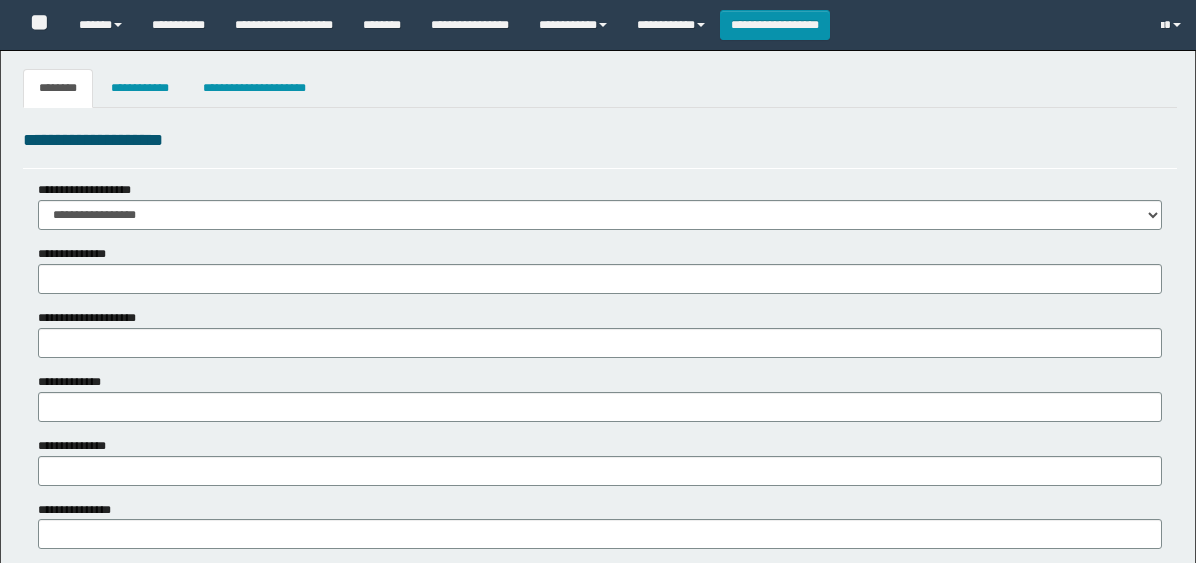 type 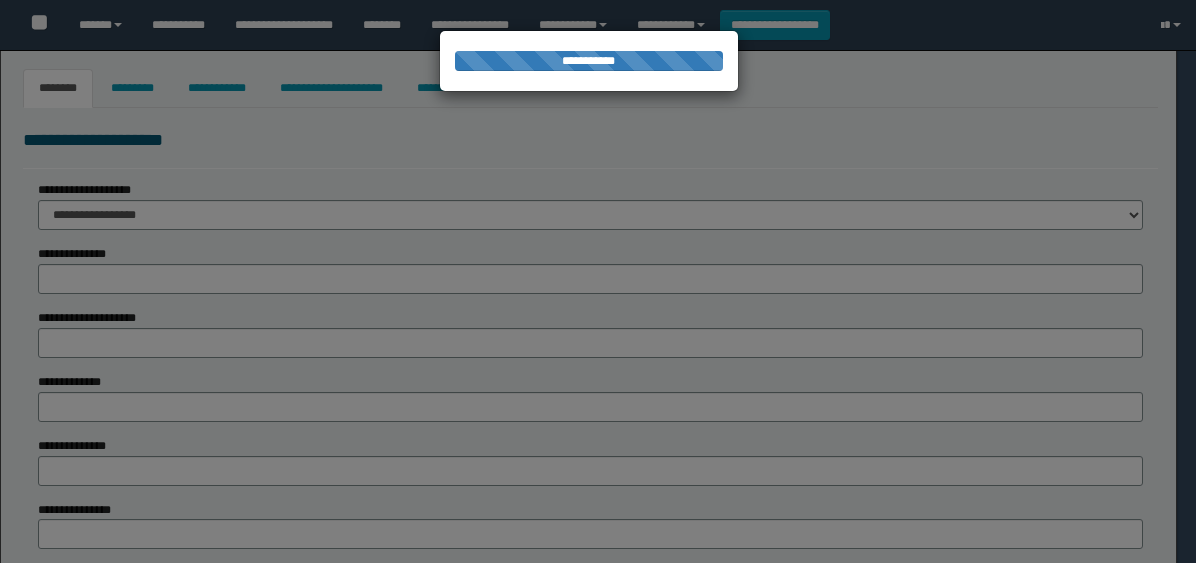 type on "********" 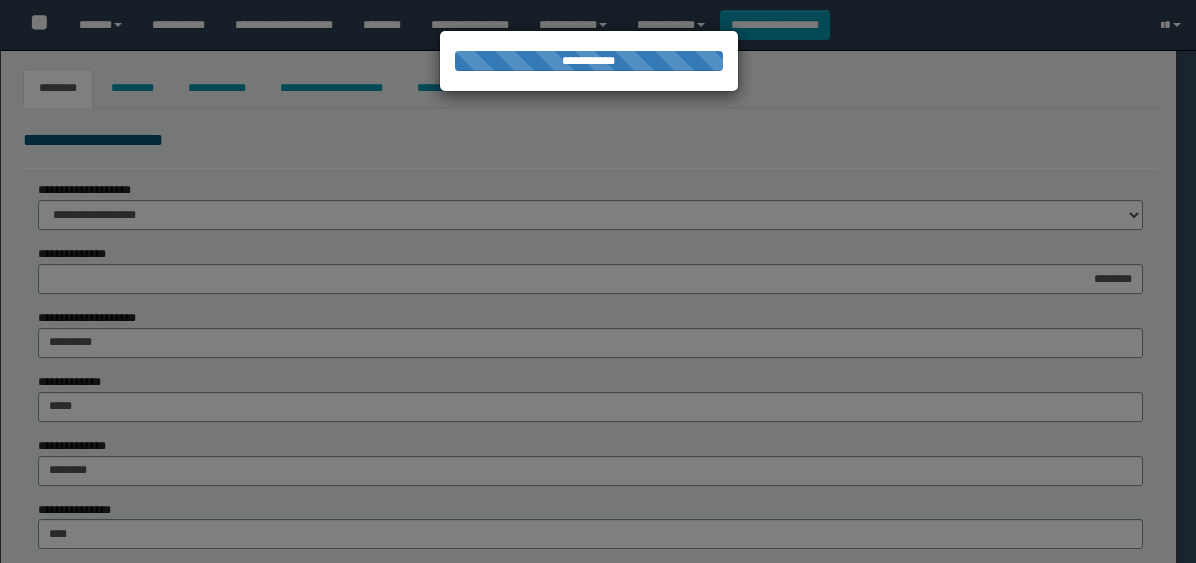 type on "*****" 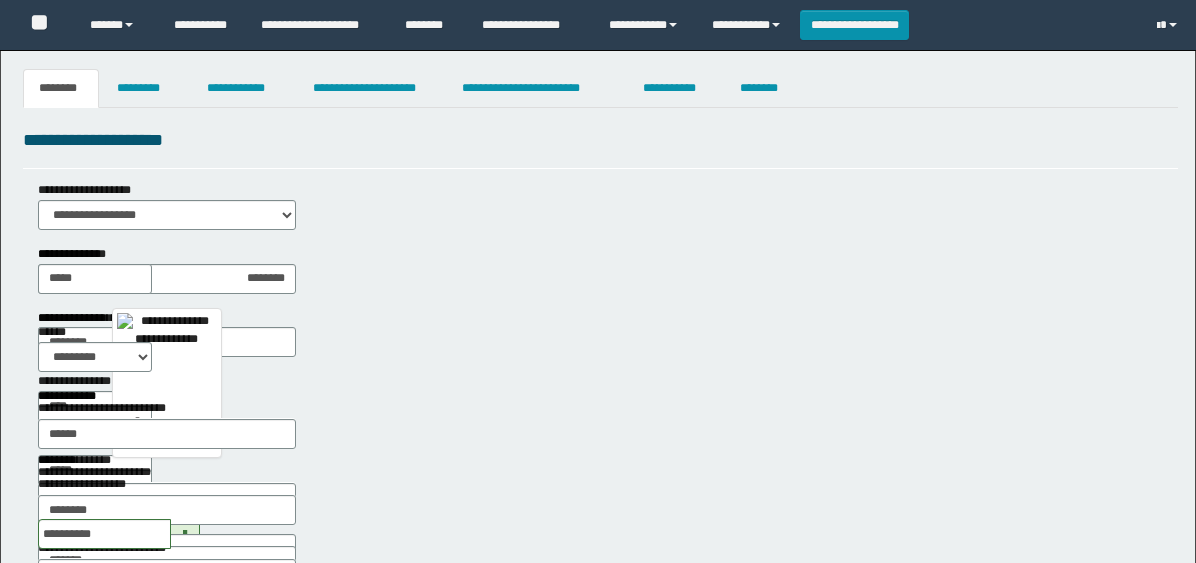 scroll, scrollTop: 0, scrollLeft: 0, axis: both 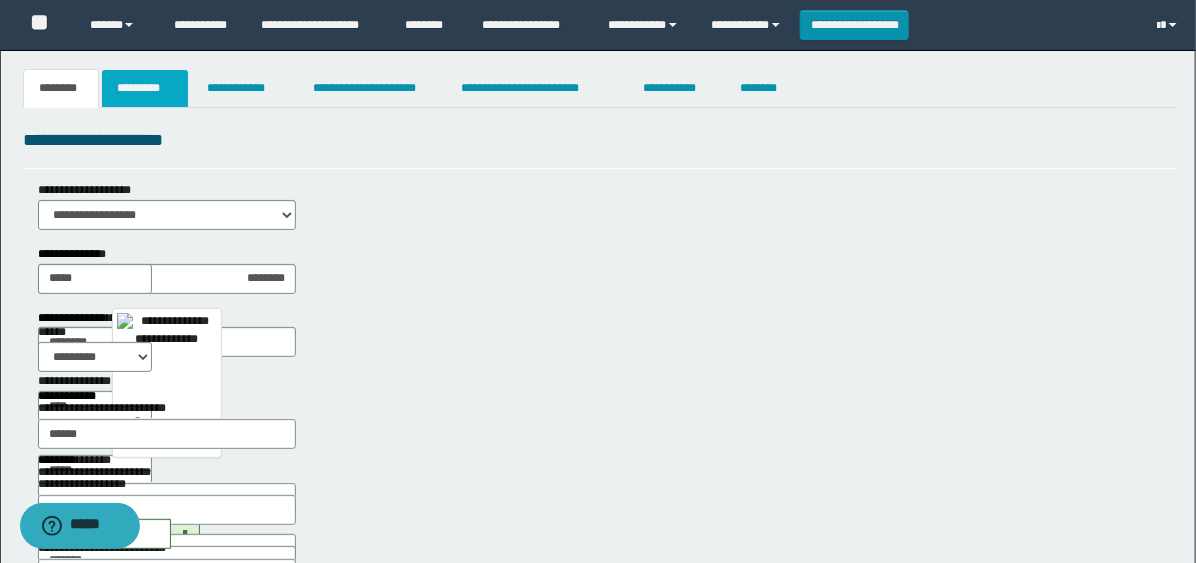 click on "*********" at bounding box center [145, 88] 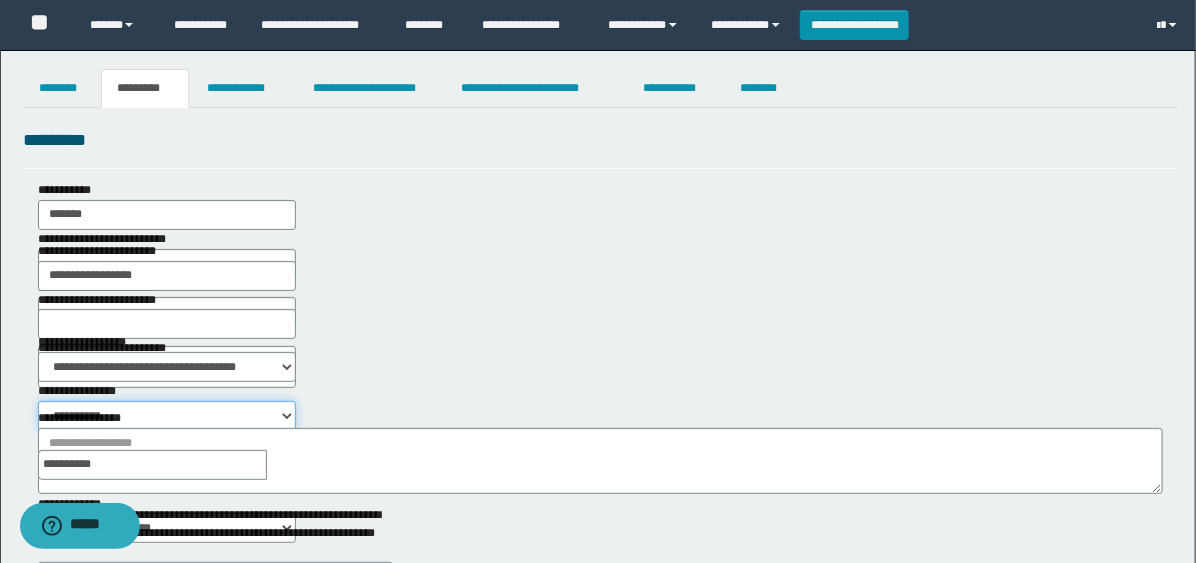 click on "**********" at bounding box center (167, 416) 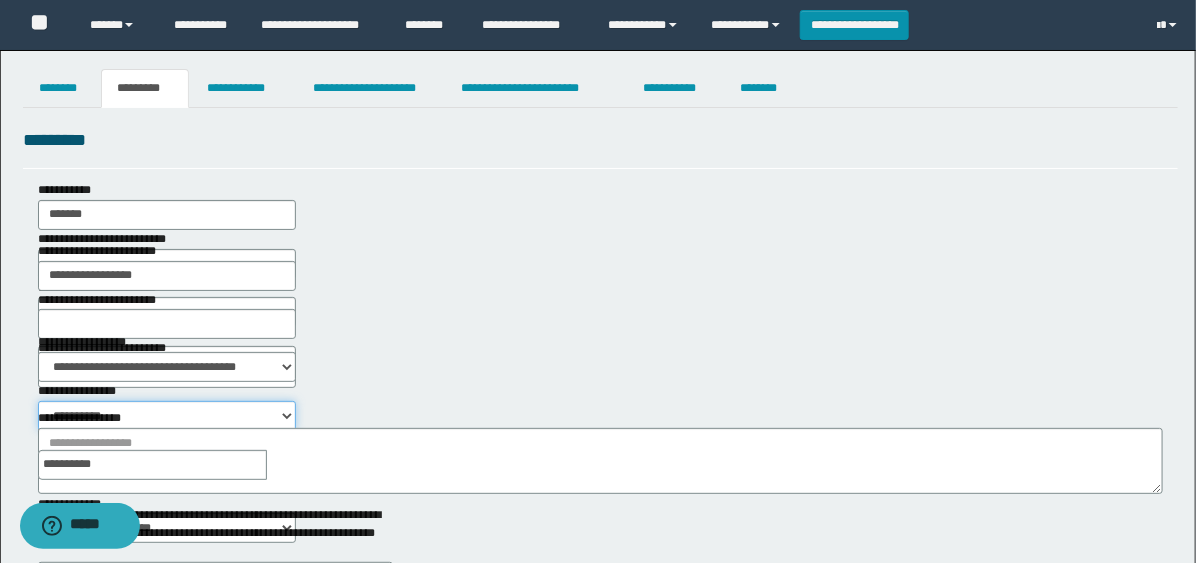 select on "****" 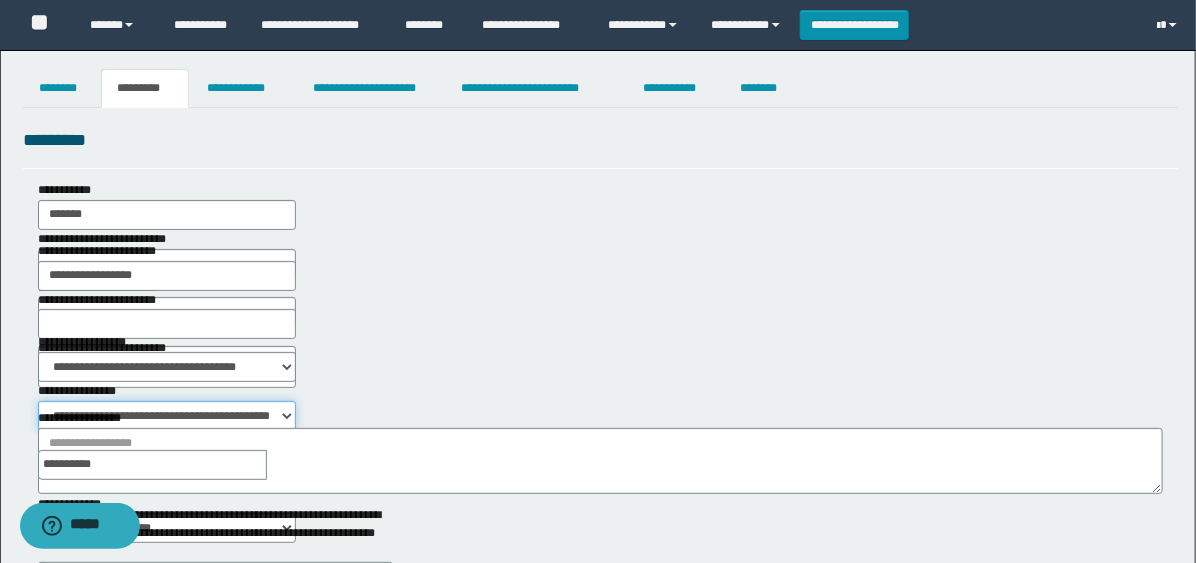 click on "**********" at bounding box center (167, 416) 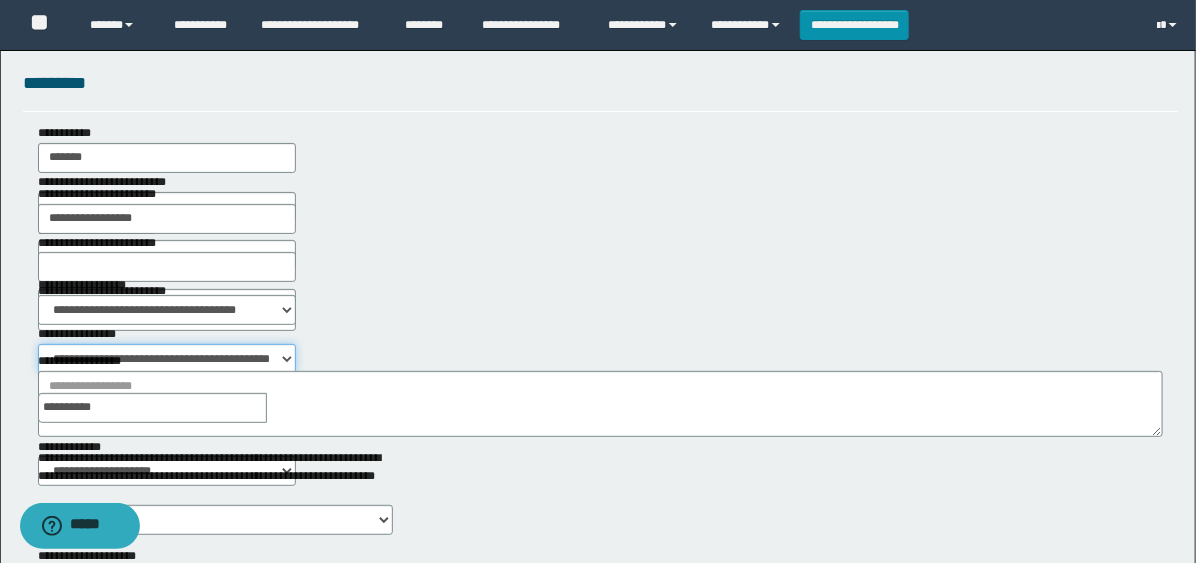 scroll, scrollTop: 111, scrollLeft: 0, axis: vertical 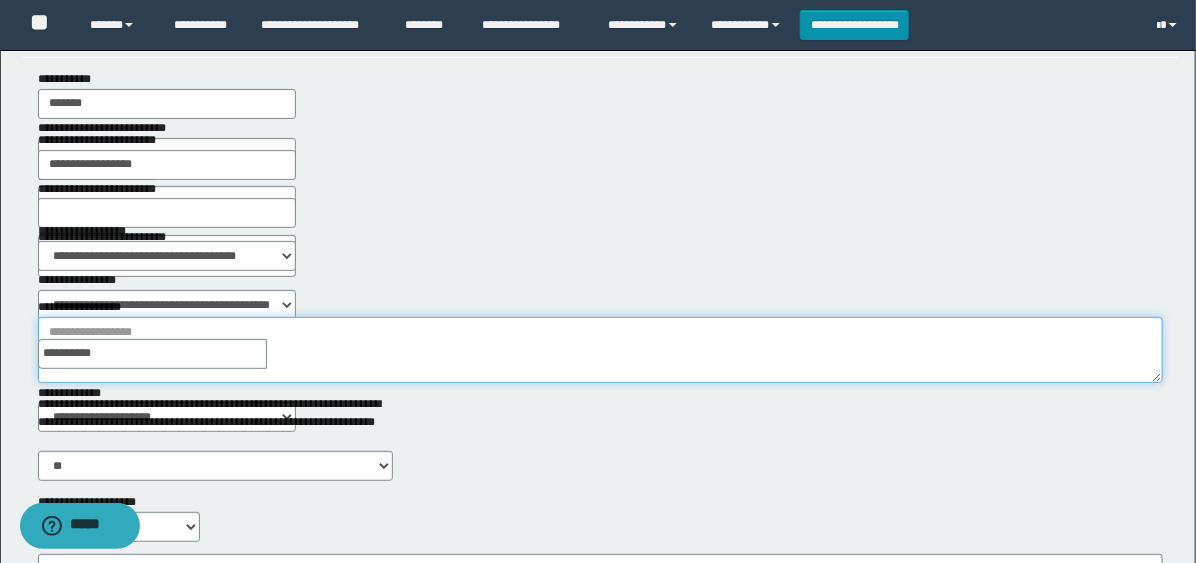 click on "**********" at bounding box center [600, 350] 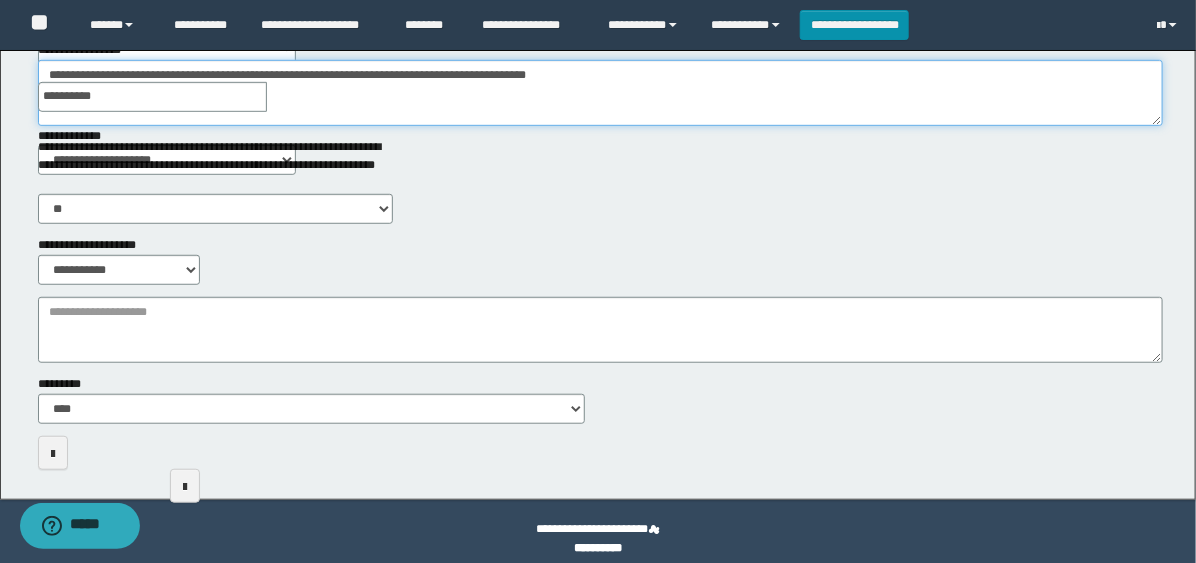 scroll, scrollTop: 383, scrollLeft: 0, axis: vertical 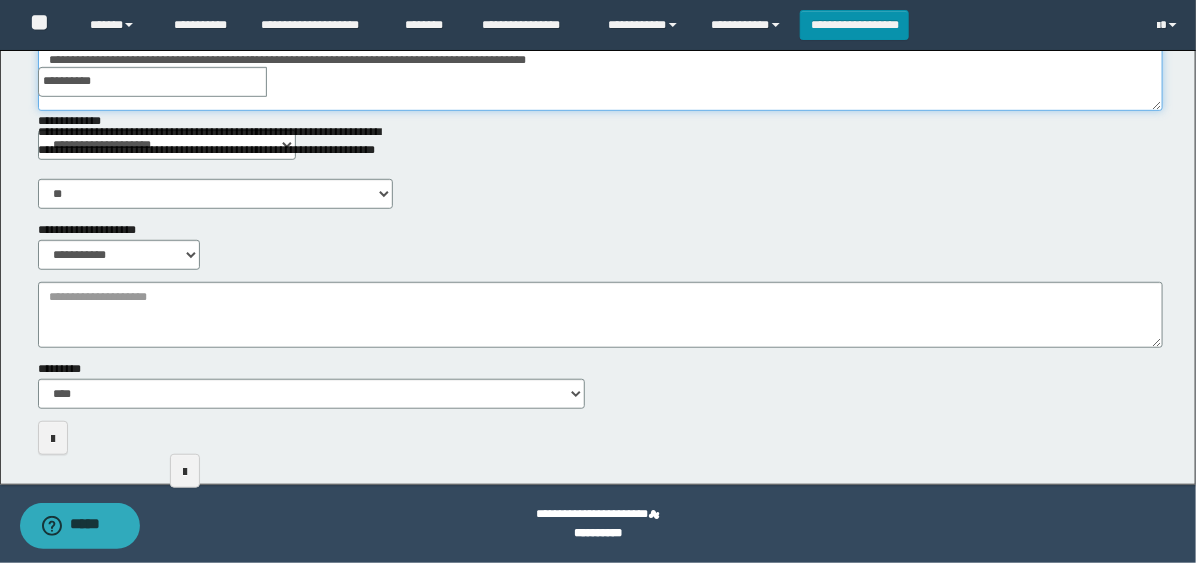 type on "**********" 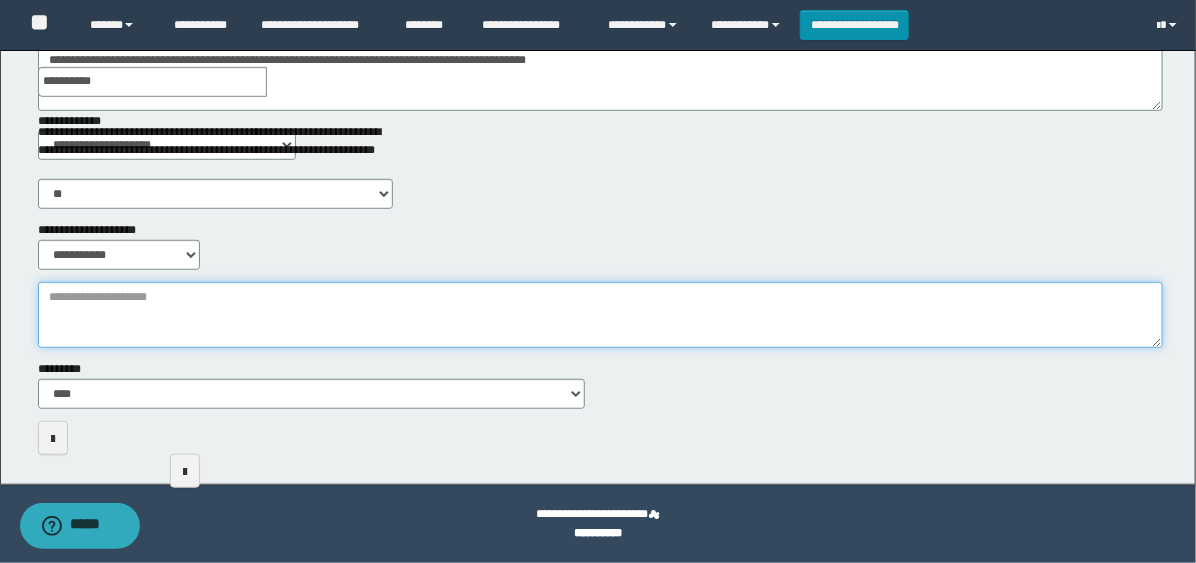 click on "**********" at bounding box center (600, 315) 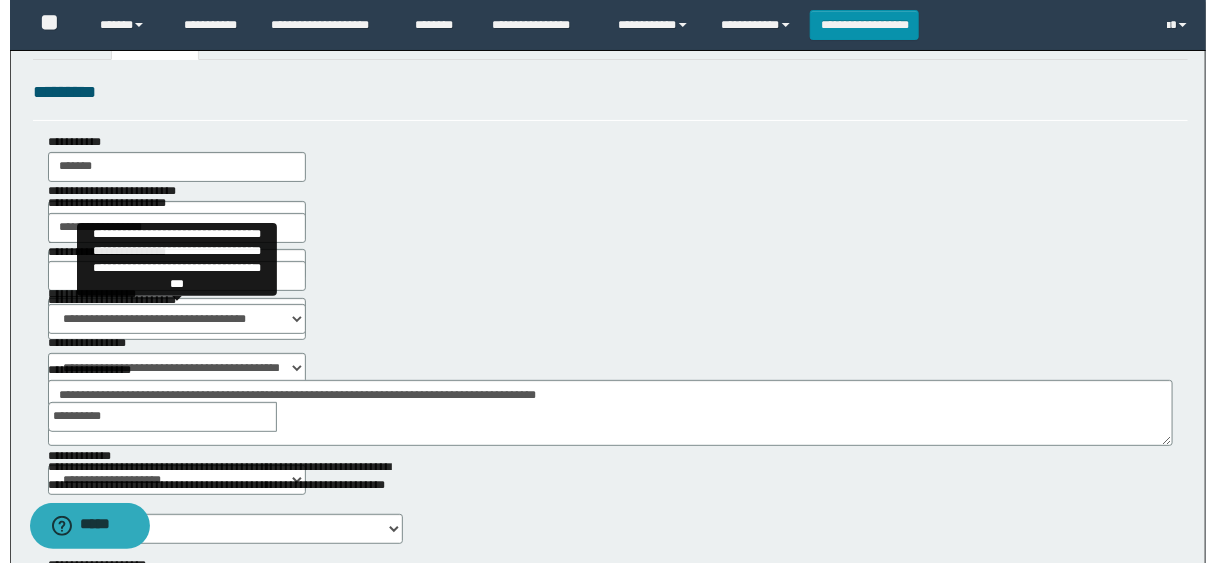 scroll, scrollTop: 0, scrollLeft: 0, axis: both 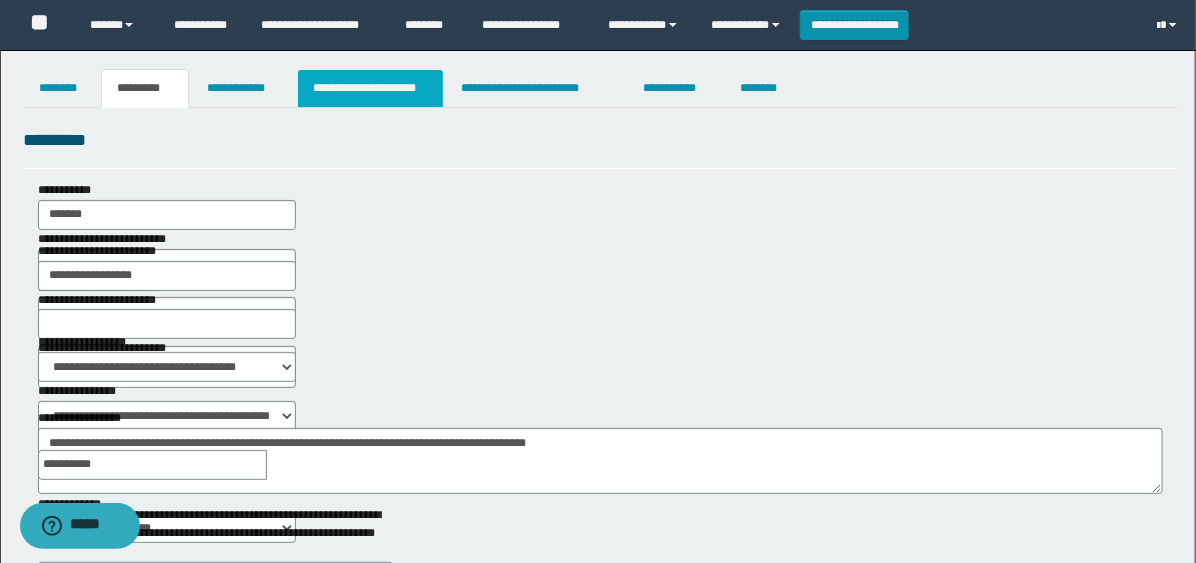 type on "**********" 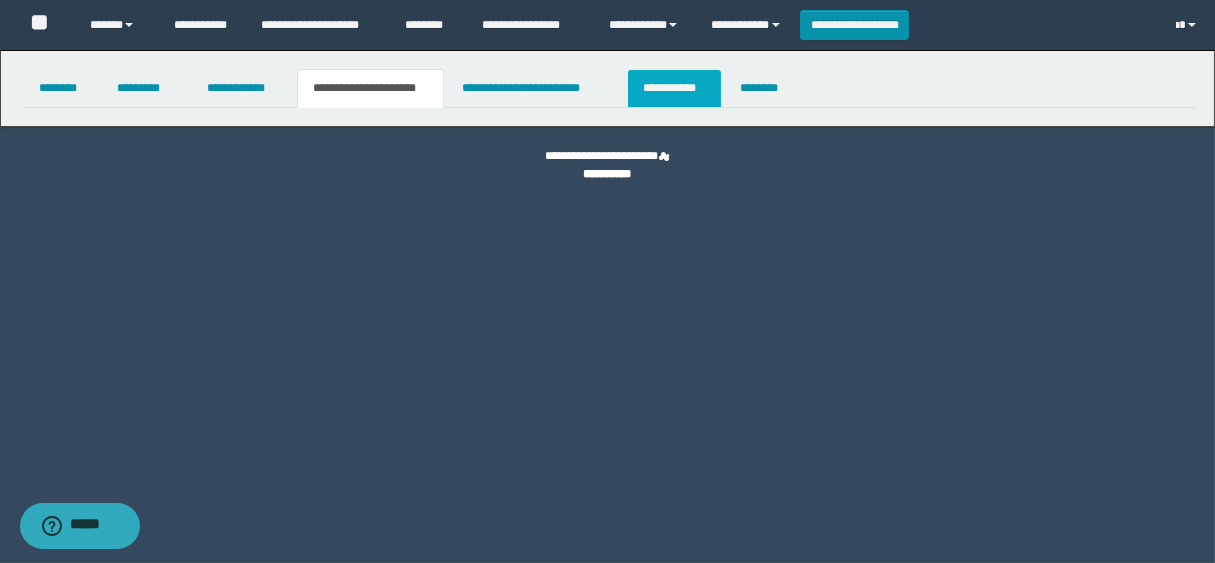click on "**********" at bounding box center [674, 88] 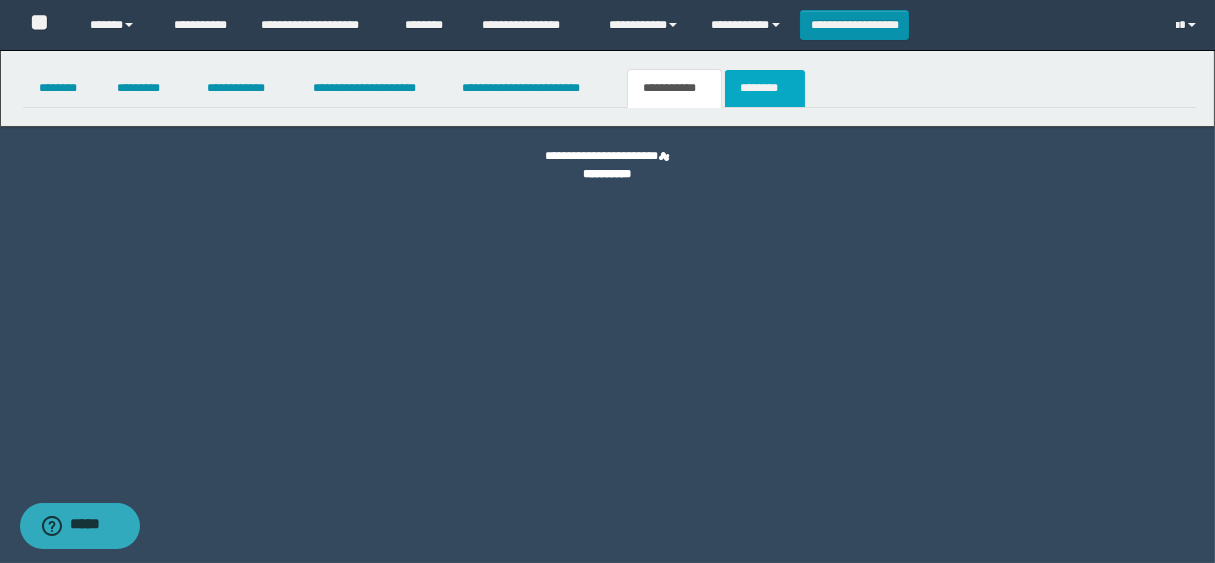 click on "********" at bounding box center [765, 88] 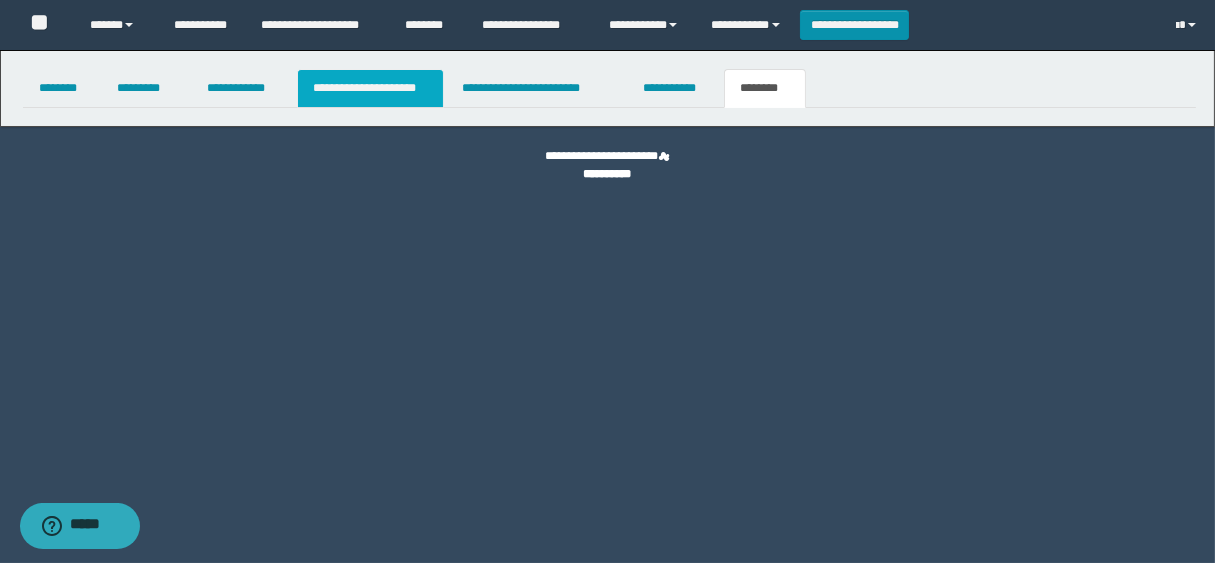 click on "**********" at bounding box center (370, 88) 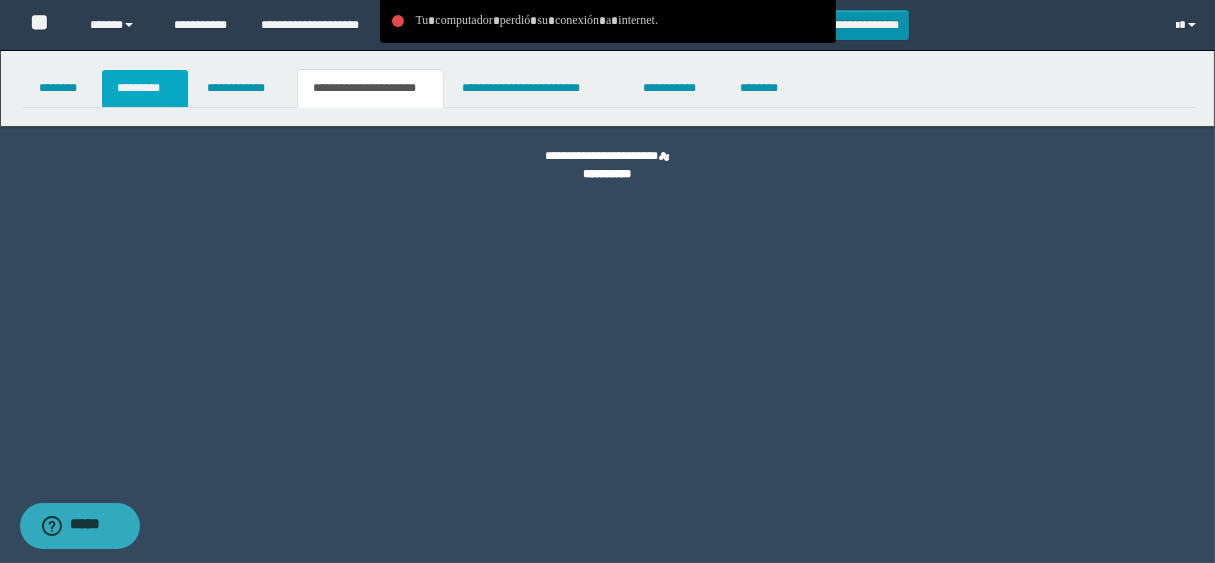 click on "*********" at bounding box center (145, 88) 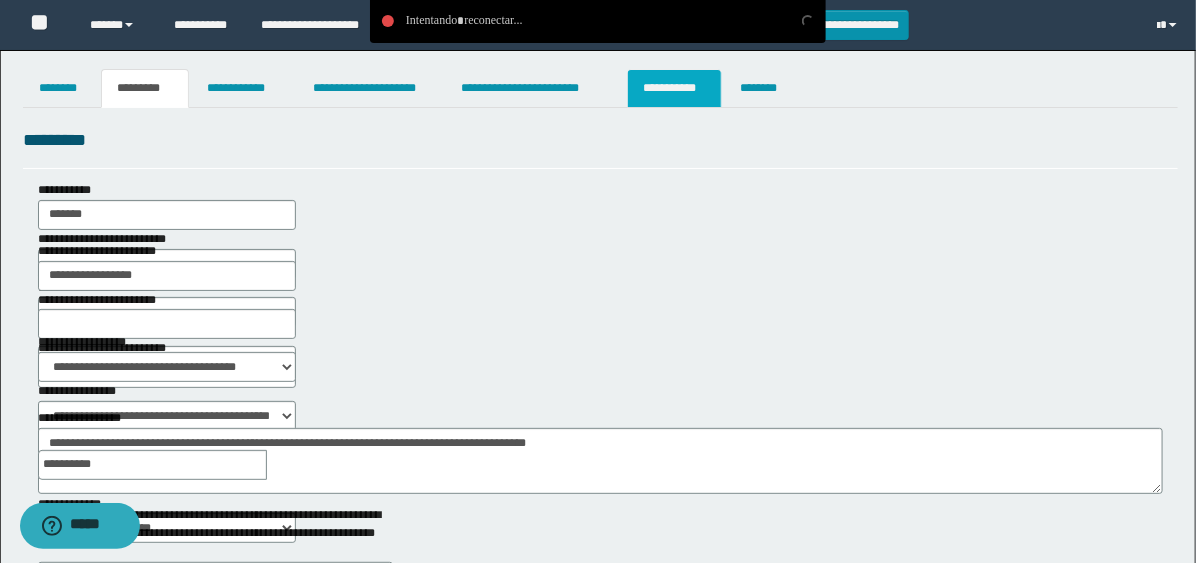 click on "**********" at bounding box center [674, 88] 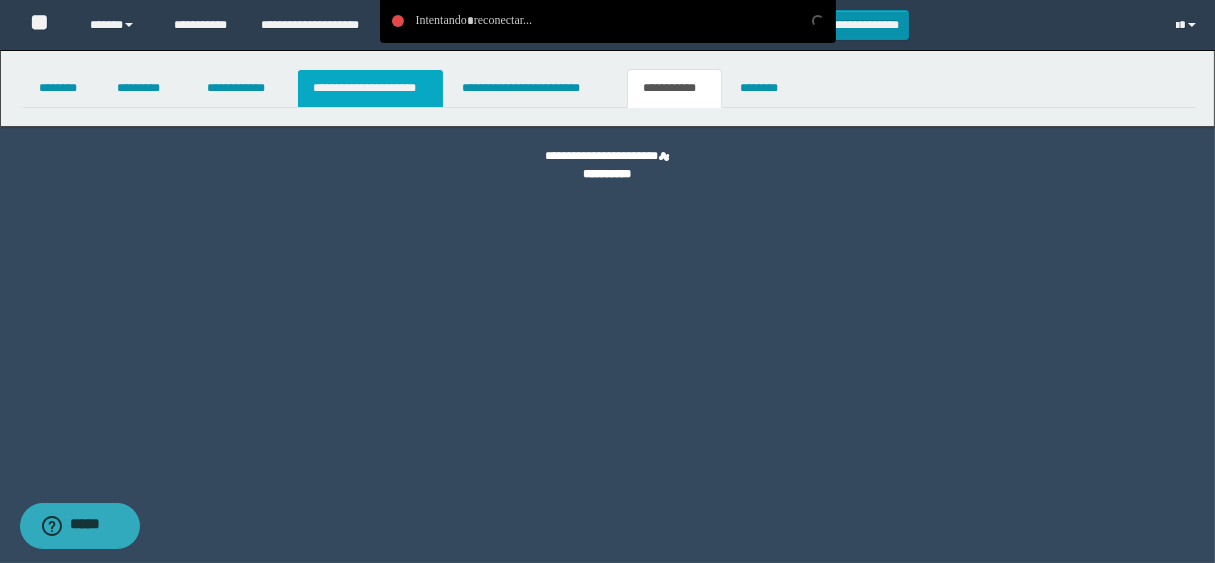 click on "**********" at bounding box center [370, 88] 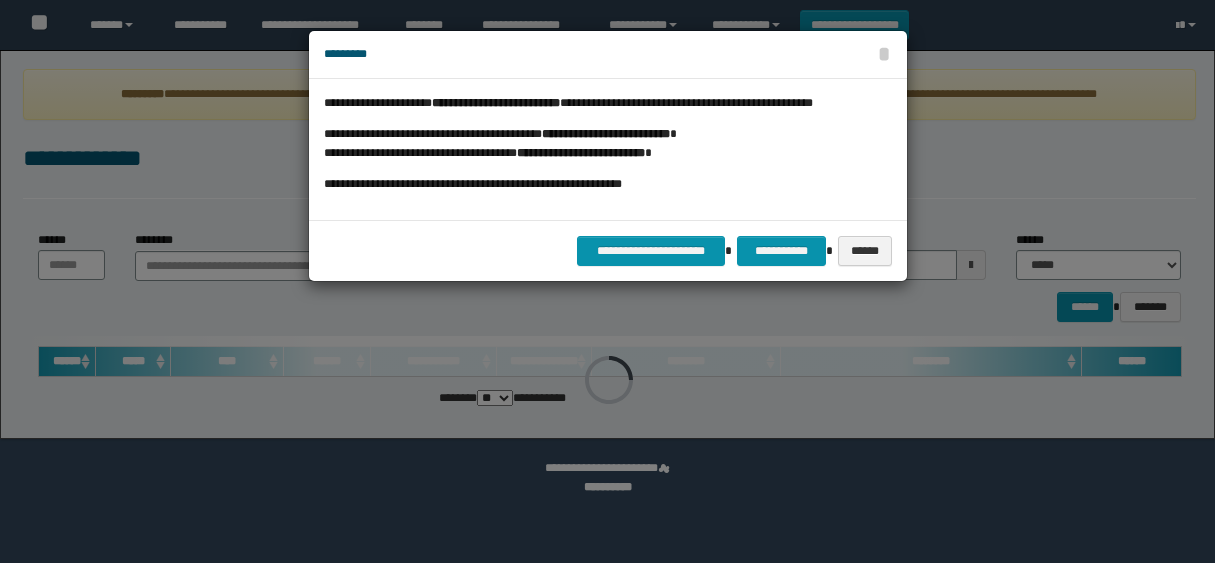 scroll, scrollTop: 0, scrollLeft: 0, axis: both 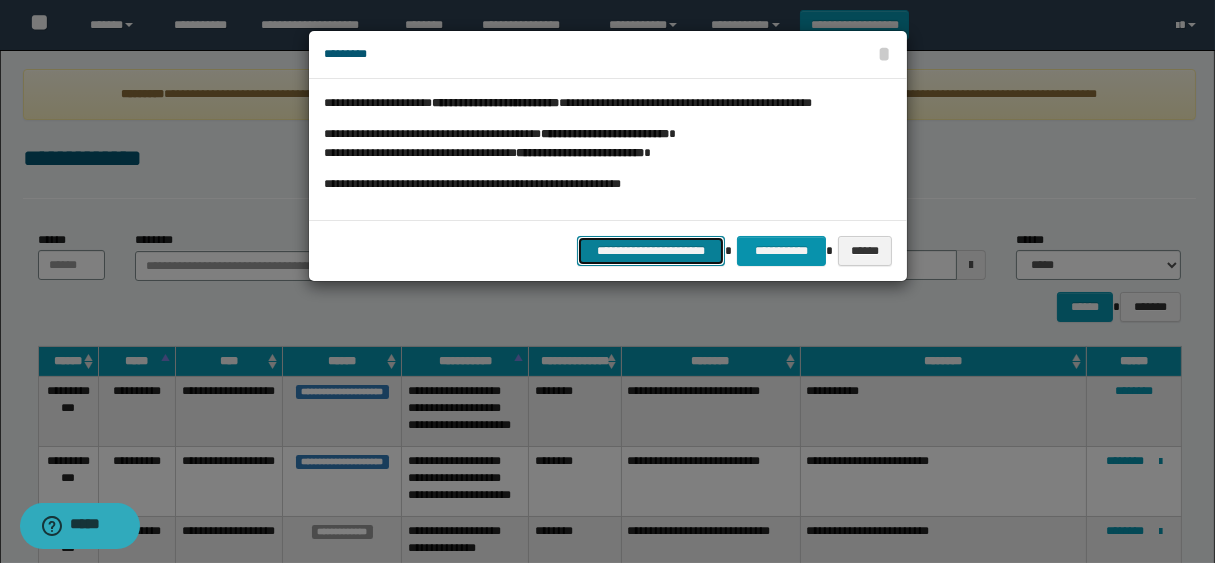 click on "**********" at bounding box center [651, 251] 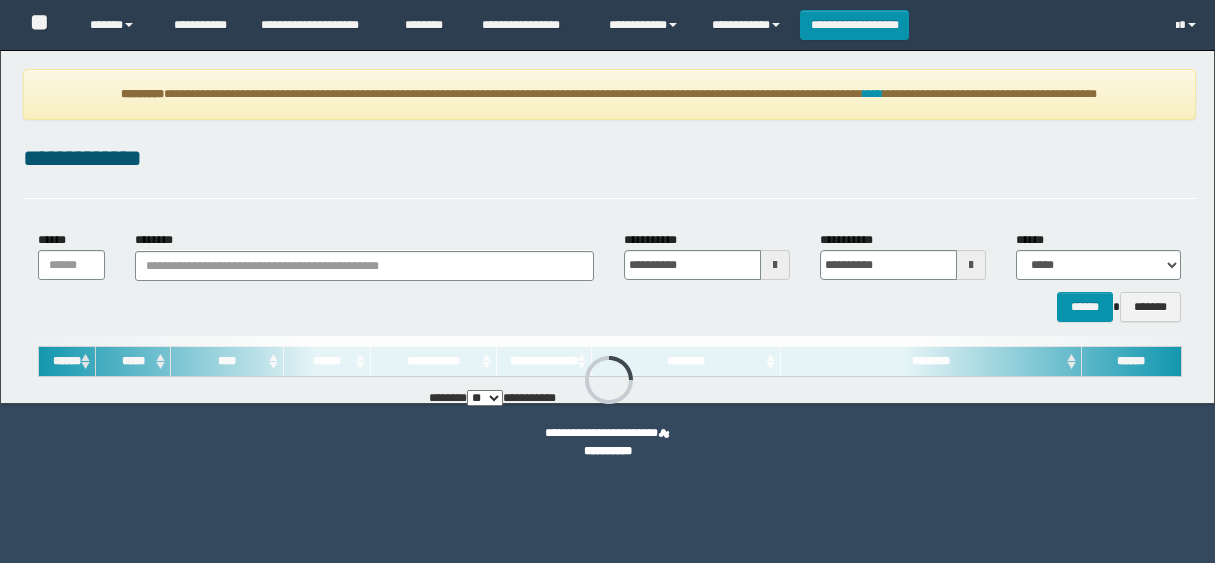 type on "**********" 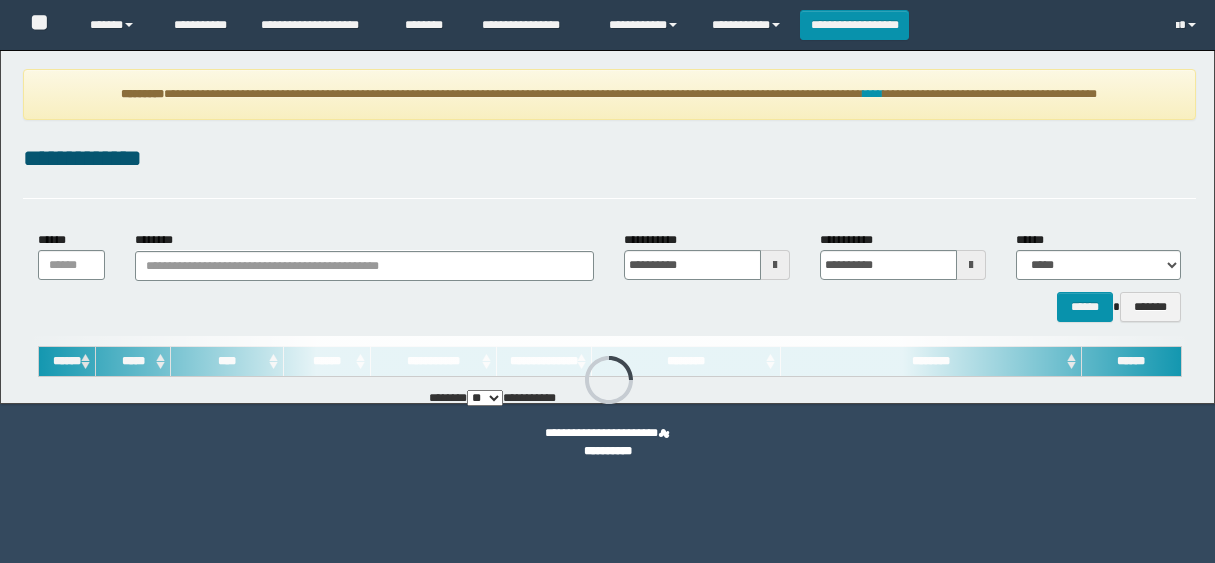 type on "**********" 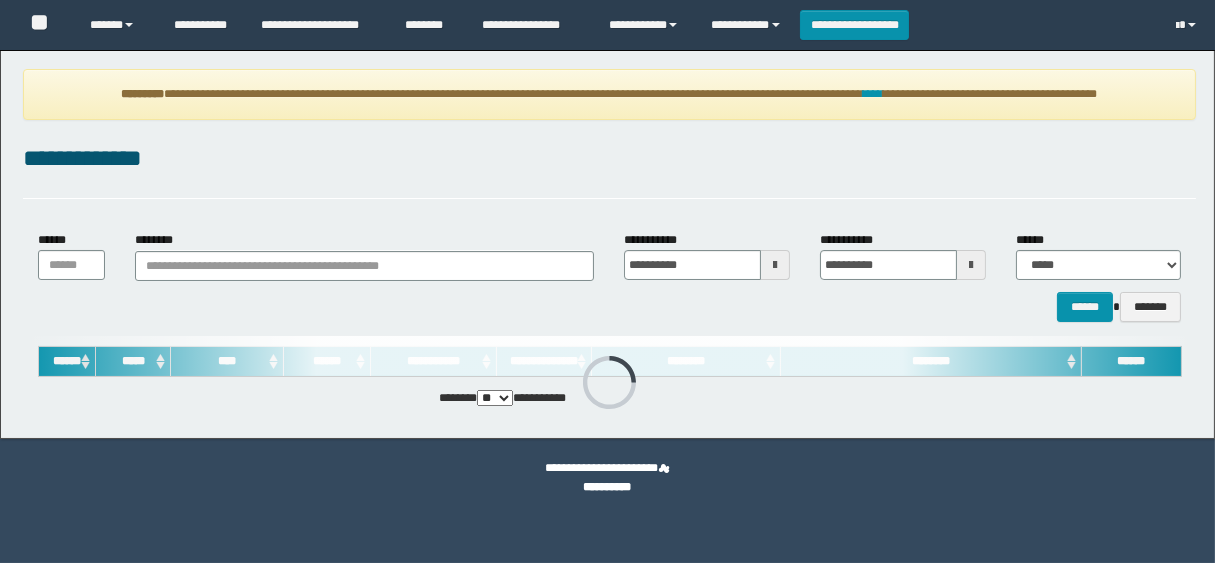 scroll, scrollTop: 0, scrollLeft: 0, axis: both 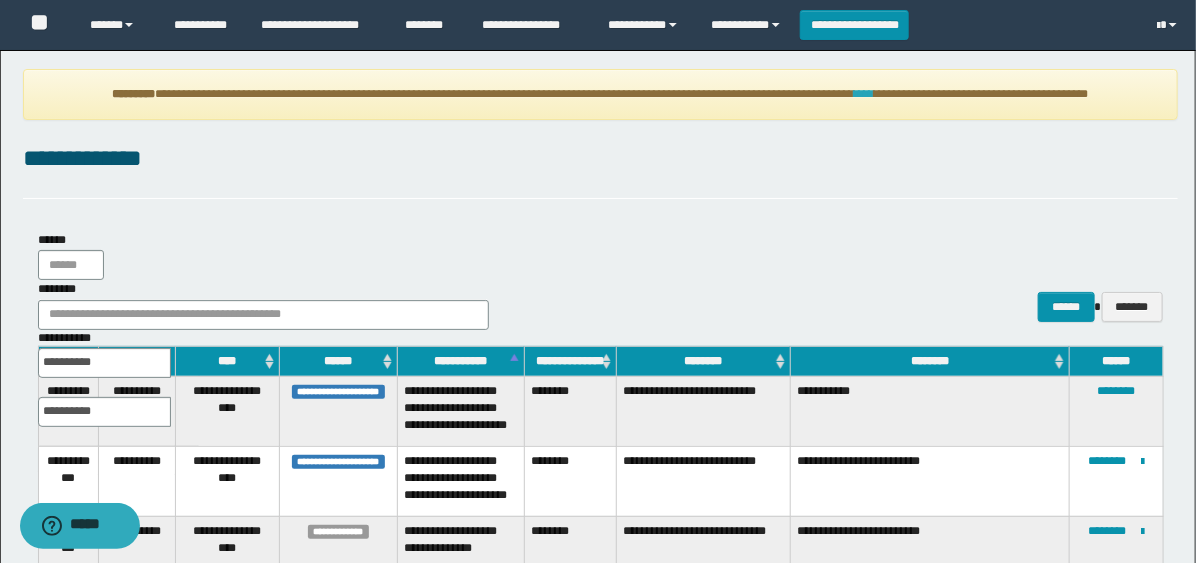 click on "****" at bounding box center [864, 94] 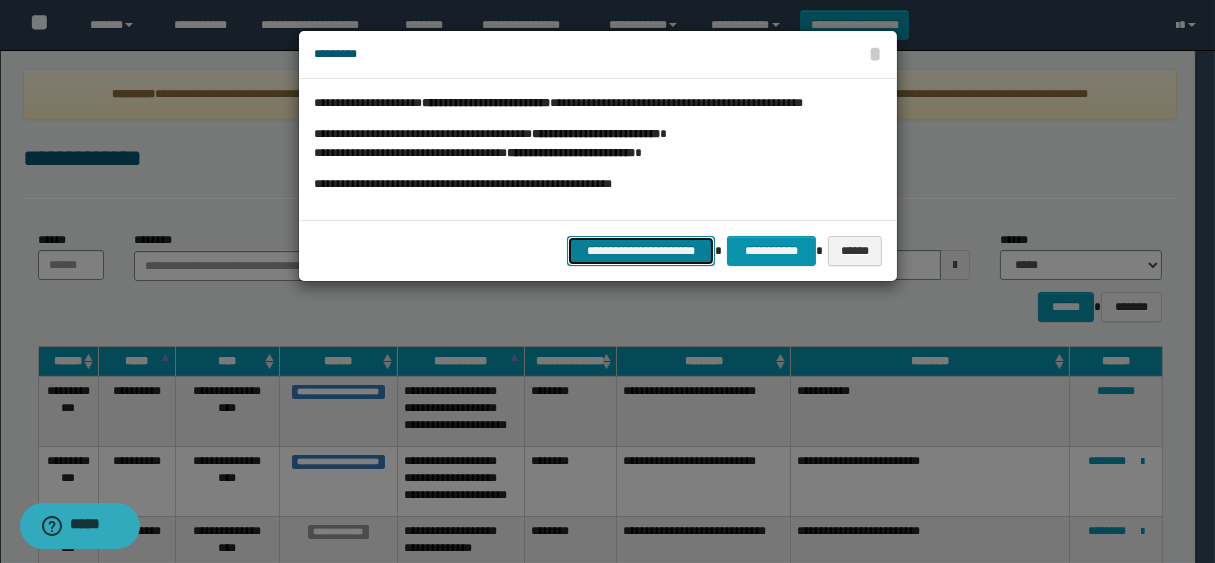 click on "**********" at bounding box center [641, 251] 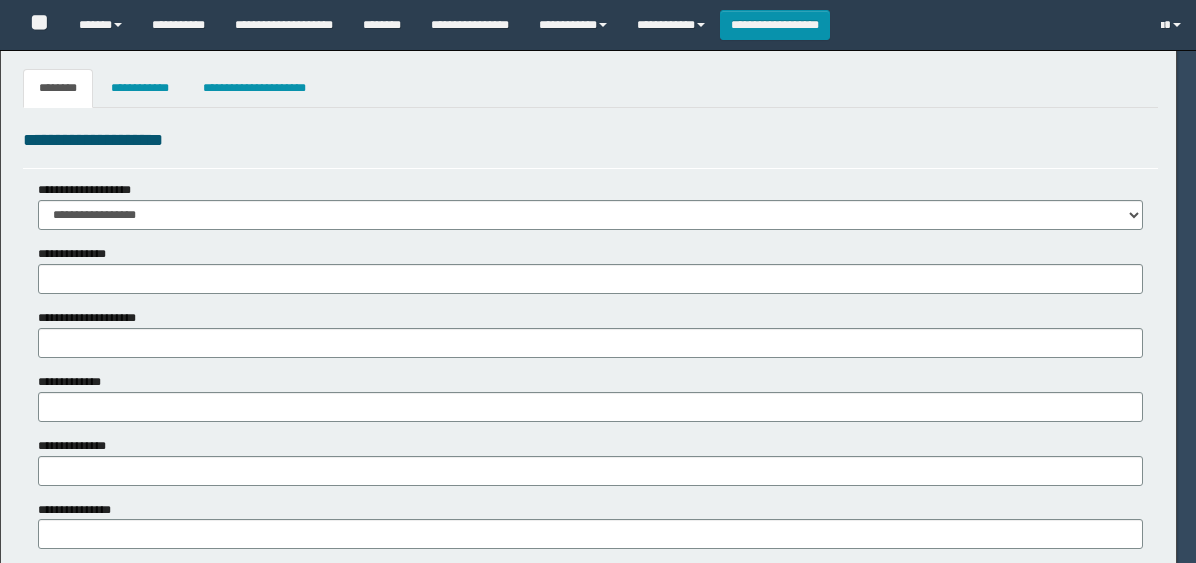 type on "********" 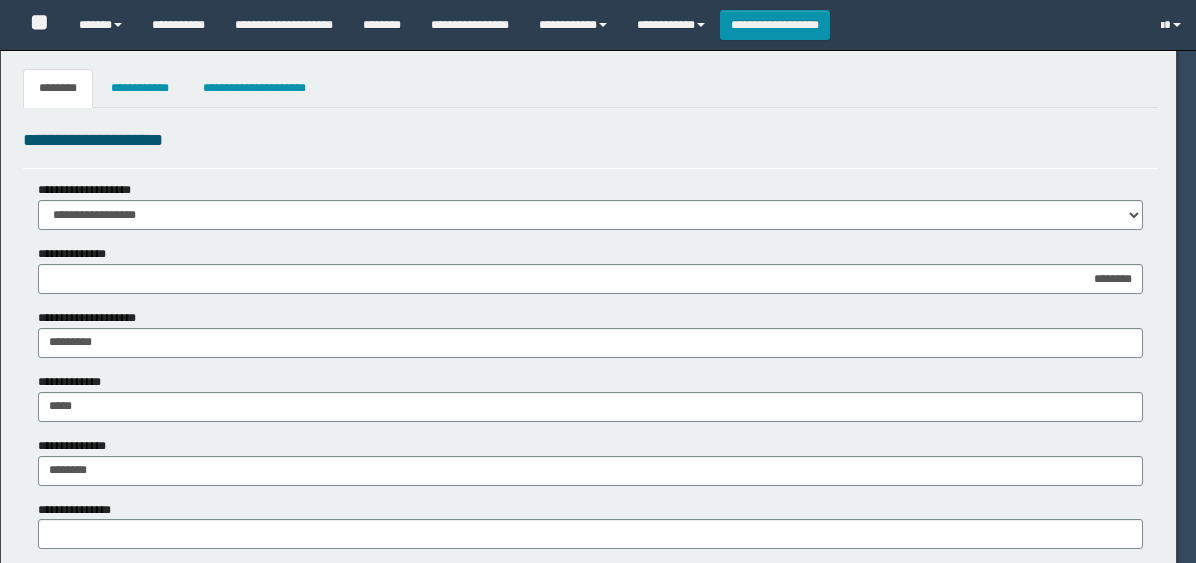 type on "****" 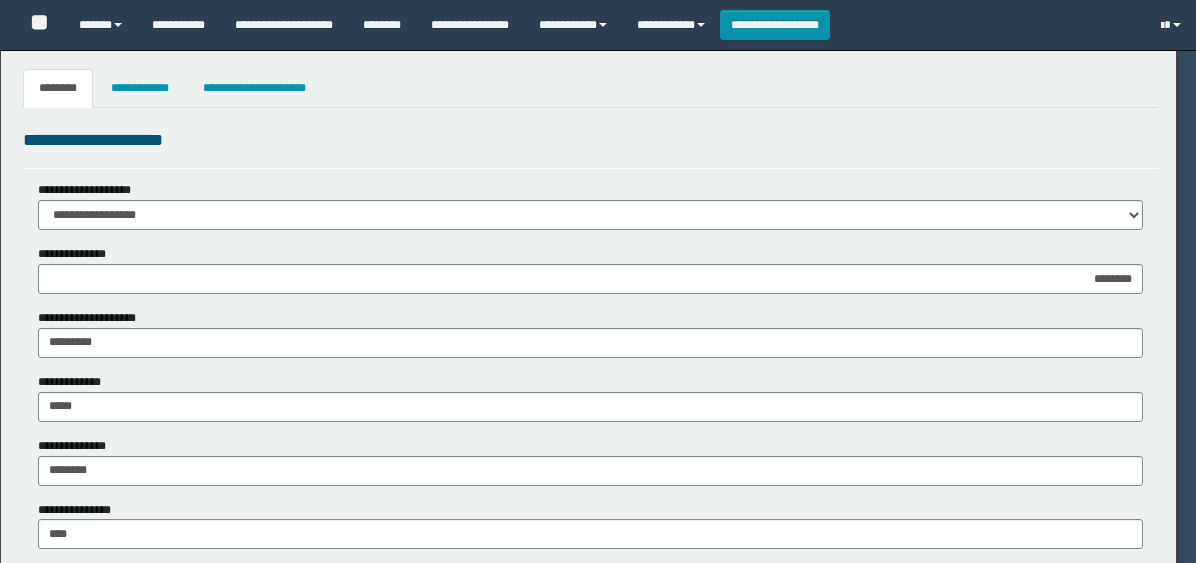 type on "*****" 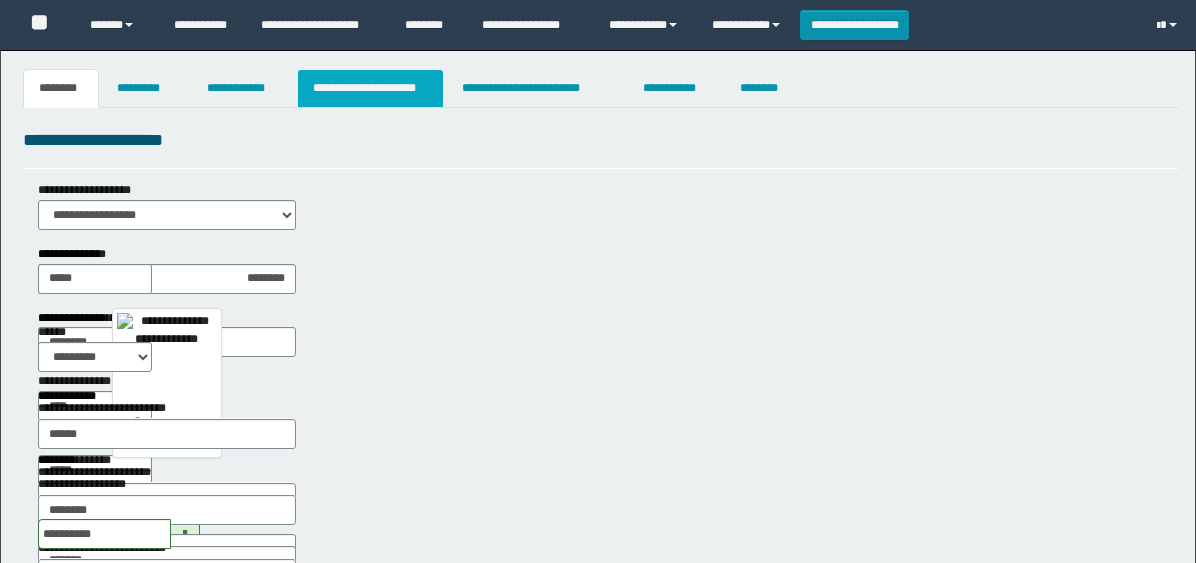 scroll, scrollTop: 0, scrollLeft: 0, axis: both 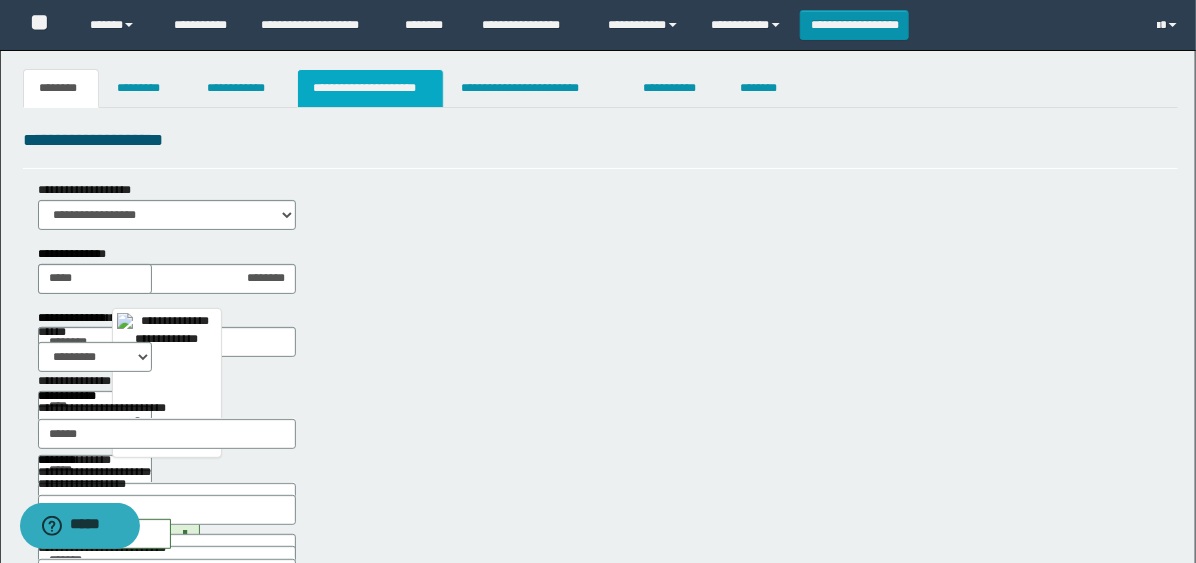 click on "**********" at bounding box center [370, 88] 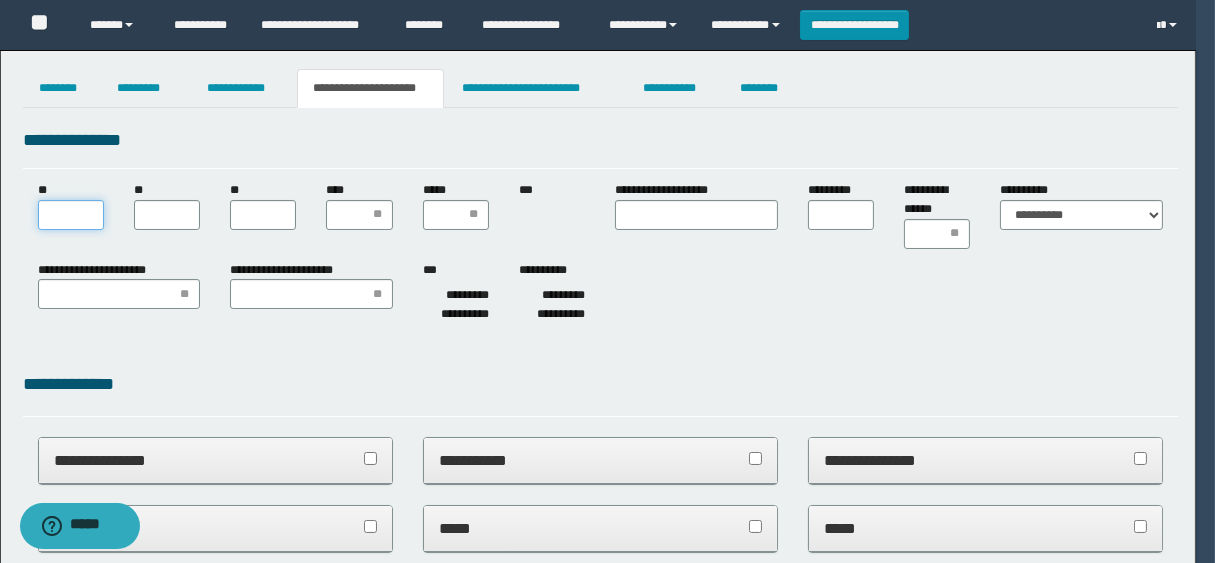 click on "**" at bounding box center (71, 215) 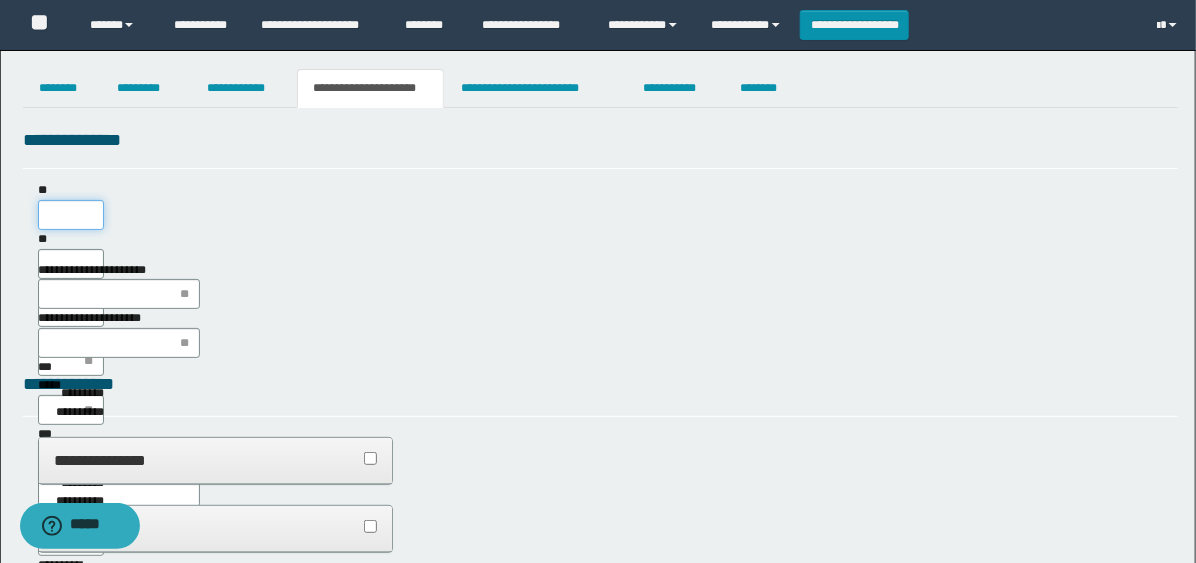 scroll, scrollTop: 0, scrollLeft: 0, axis: both 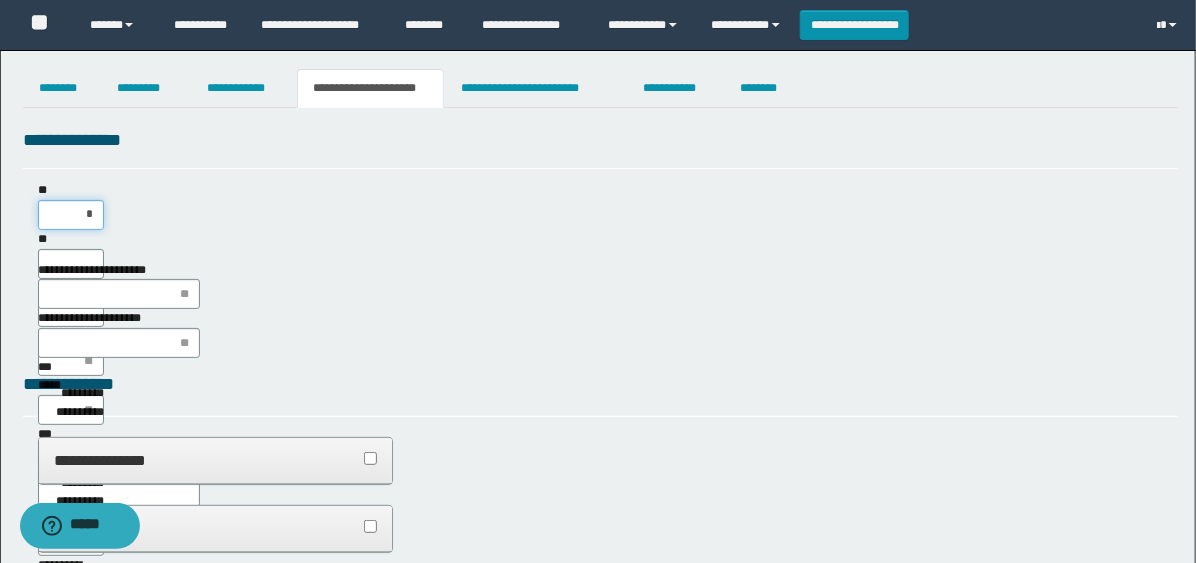 type on "**" 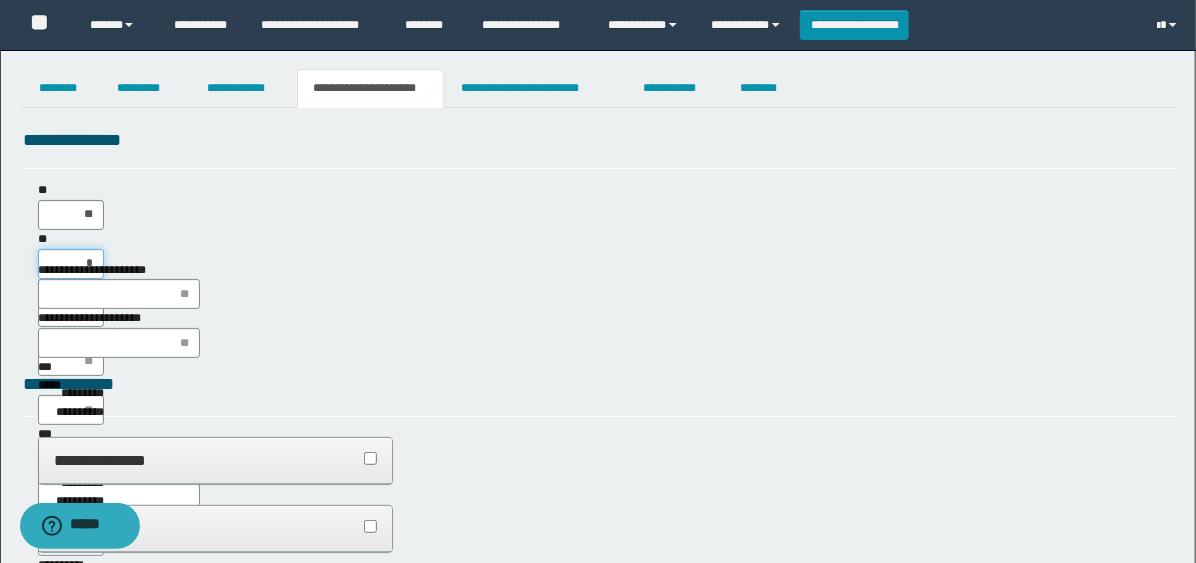 type on "**" 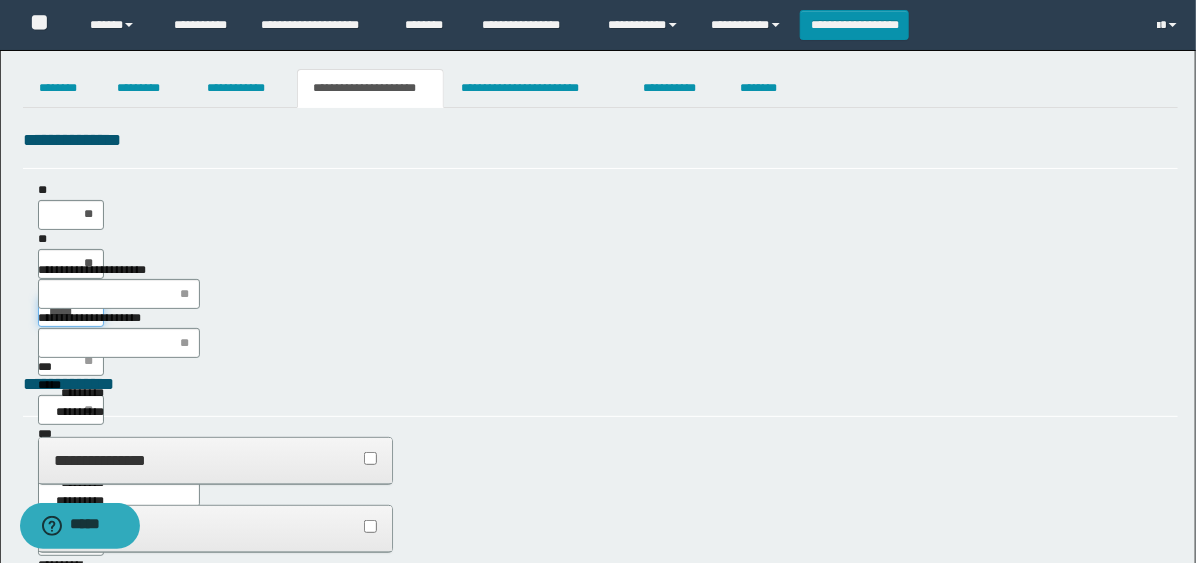 type on "******" 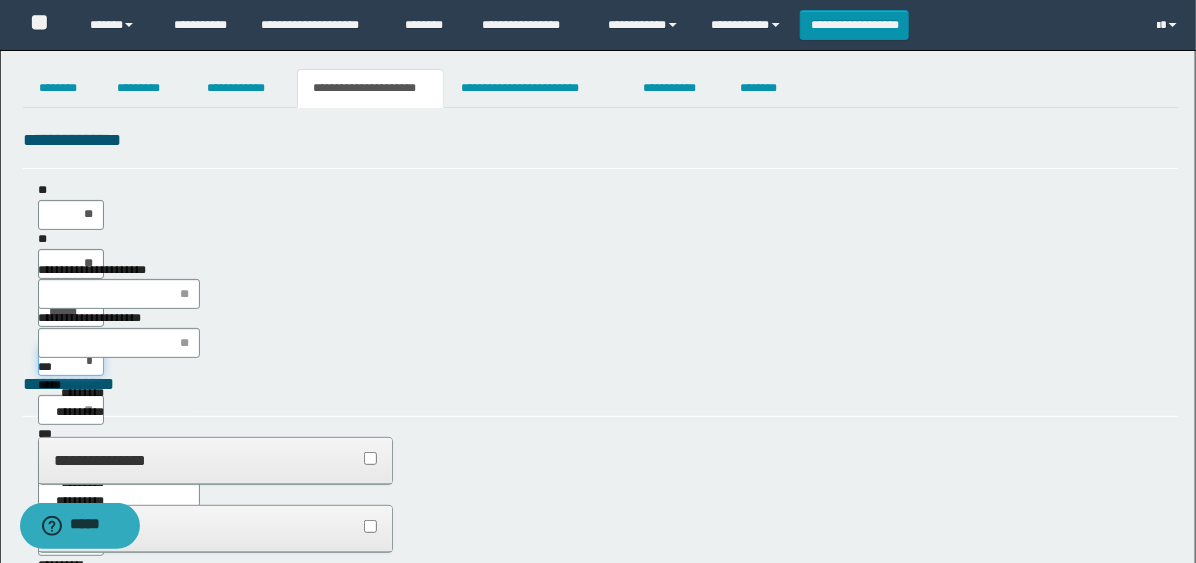 type on "**" 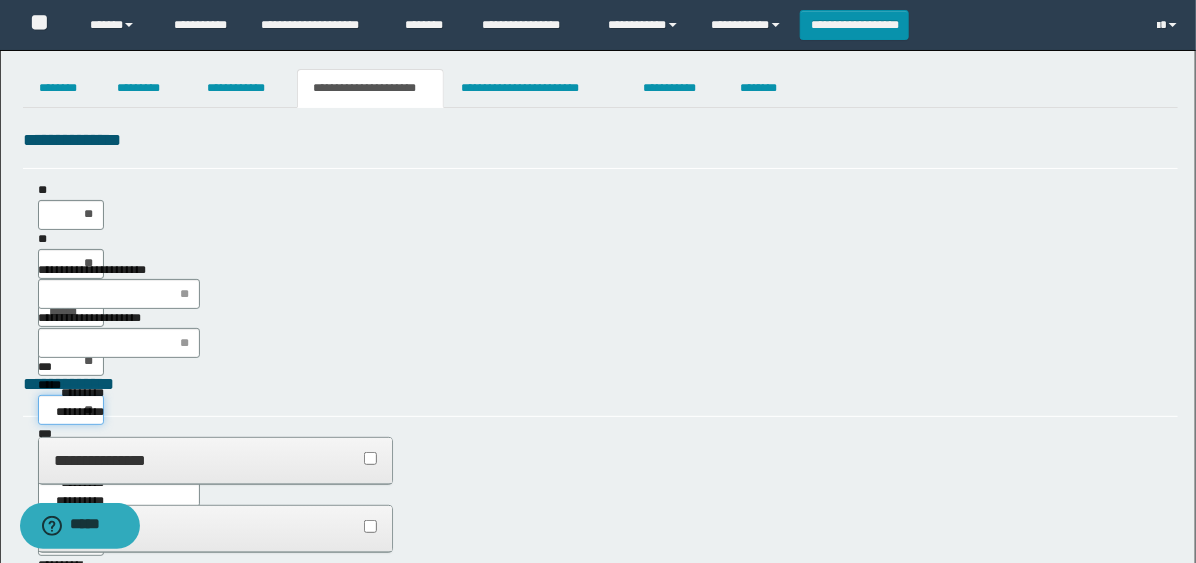 type on "***" 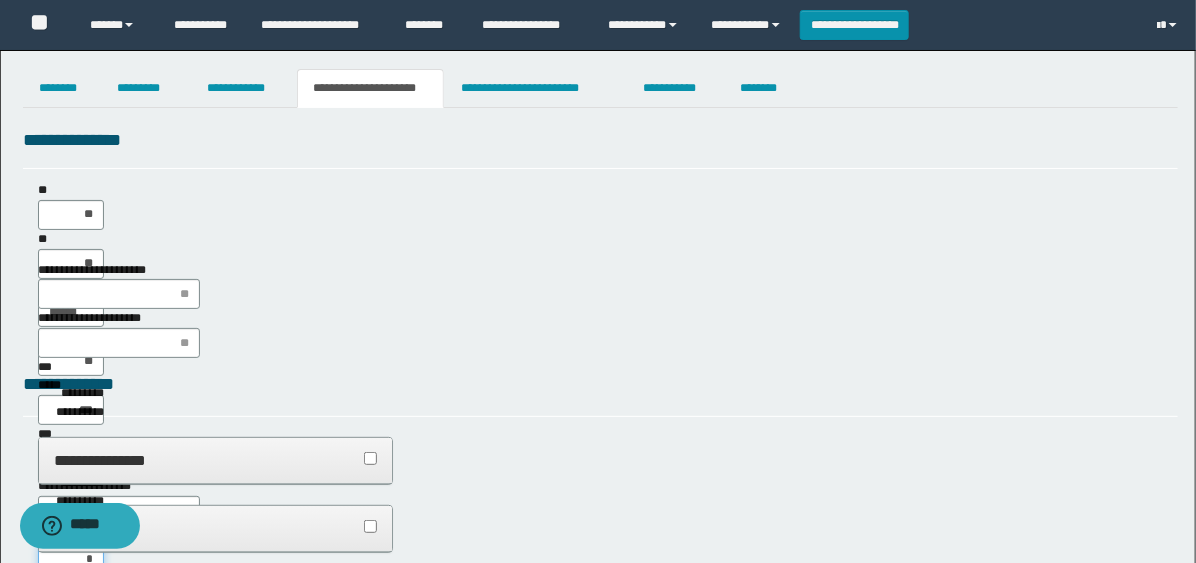 type on "**" 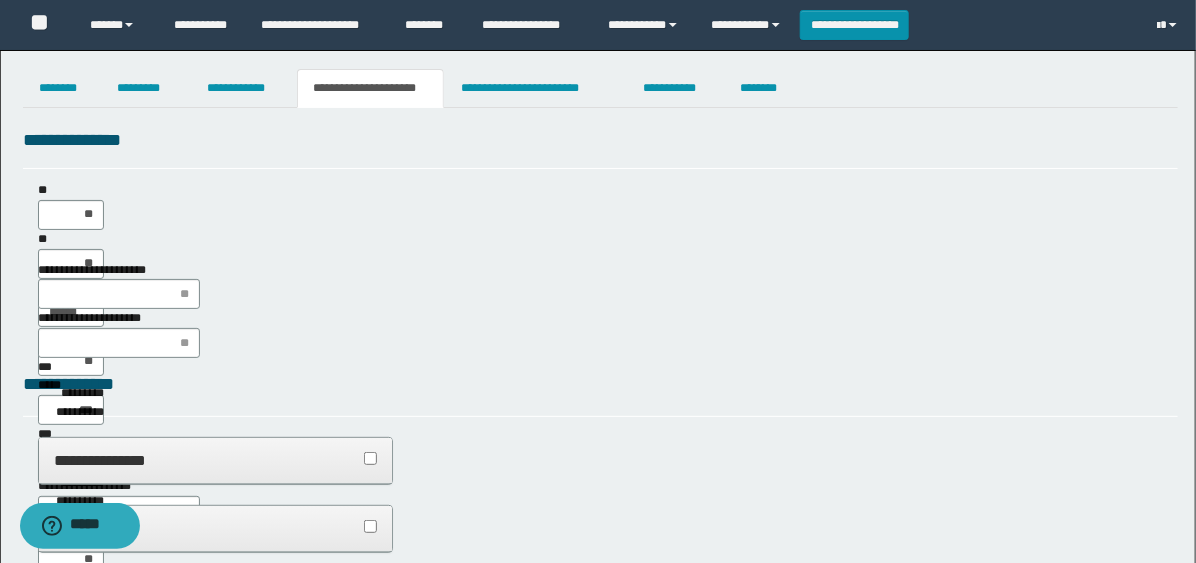 type on "**" 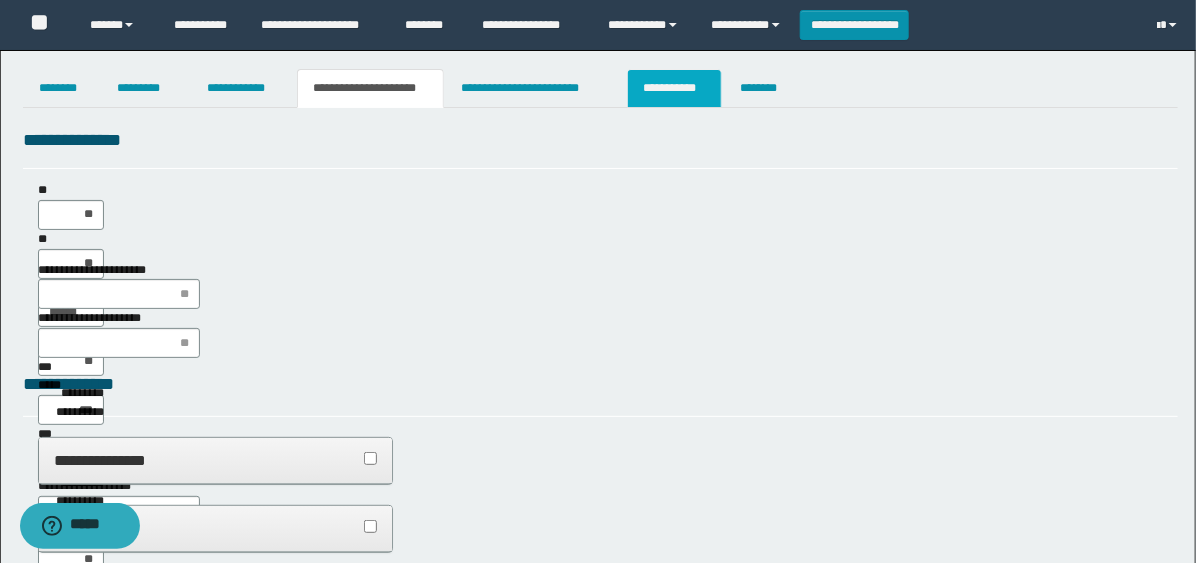 click on "**********" at bounding box center (674, 88) 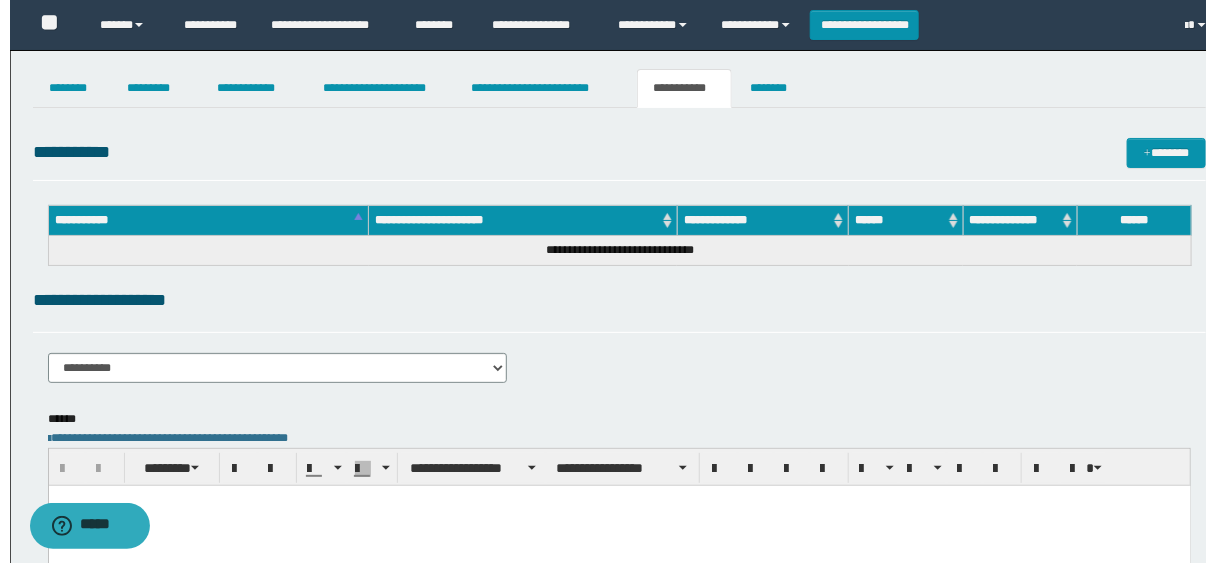 scroll, scrollTop: 0, scrollLeft: 0, axis: both 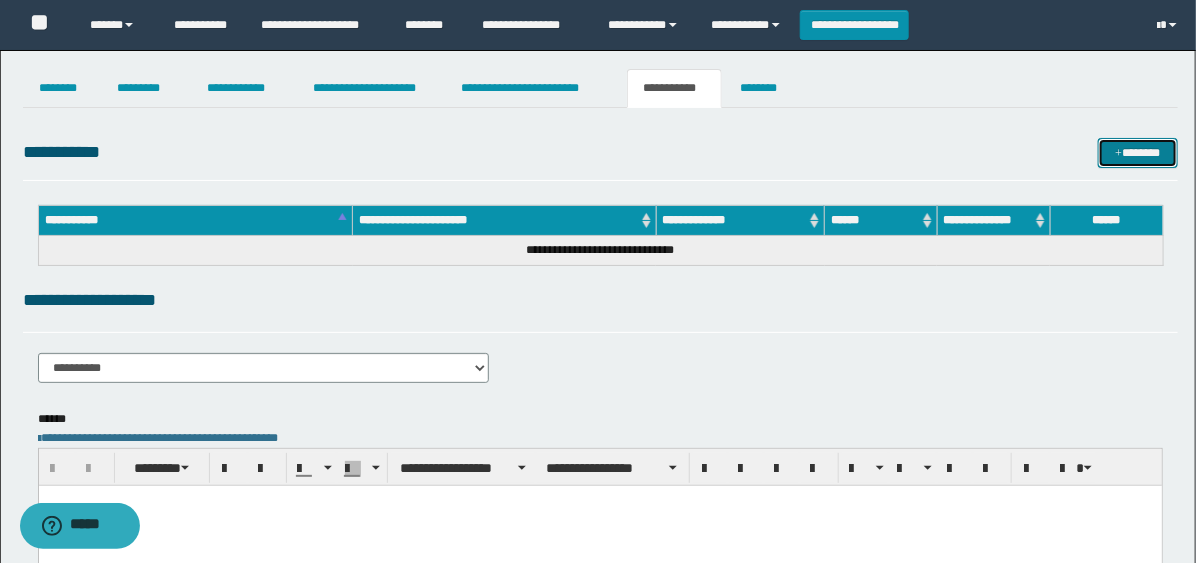 click on "*******" at bounding box center [1138, 153] 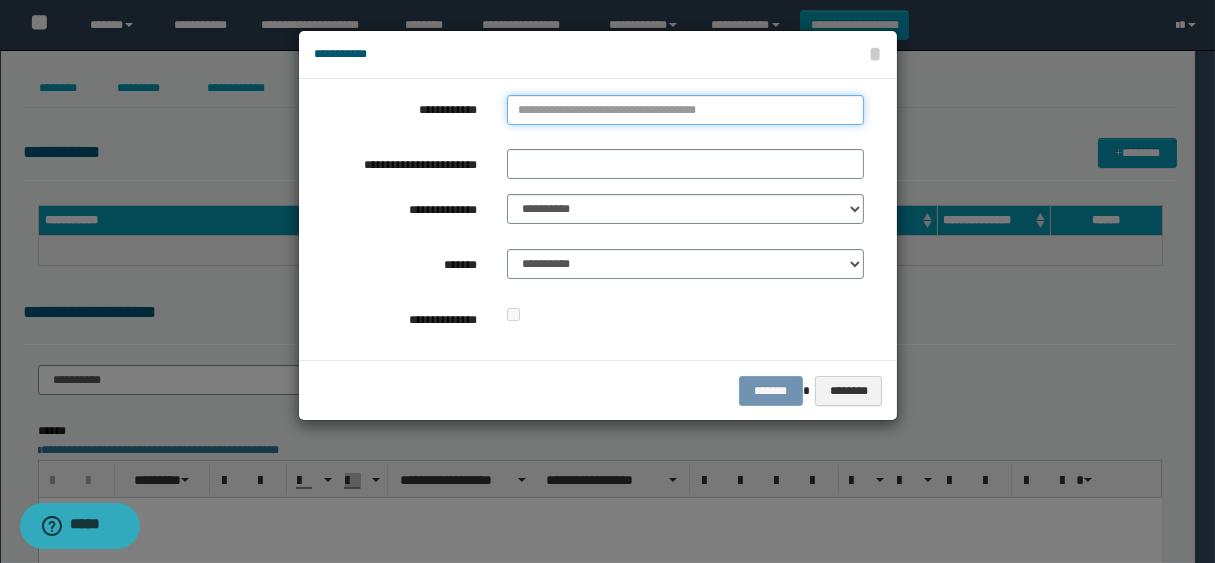 click on "**********" at bounding box center (685, 110) 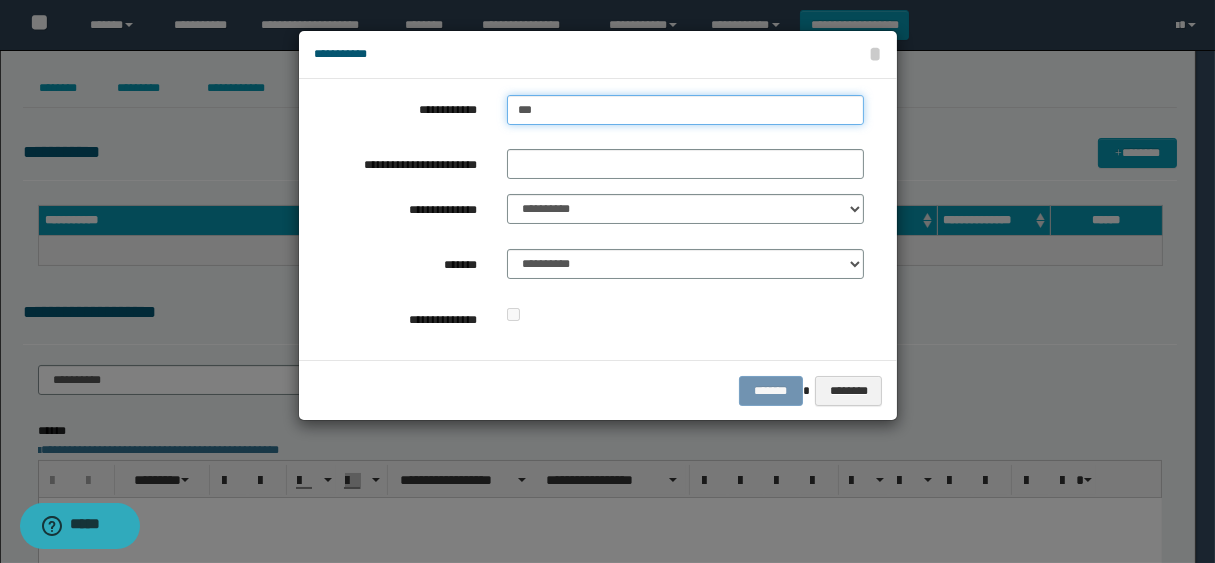 type on "****" 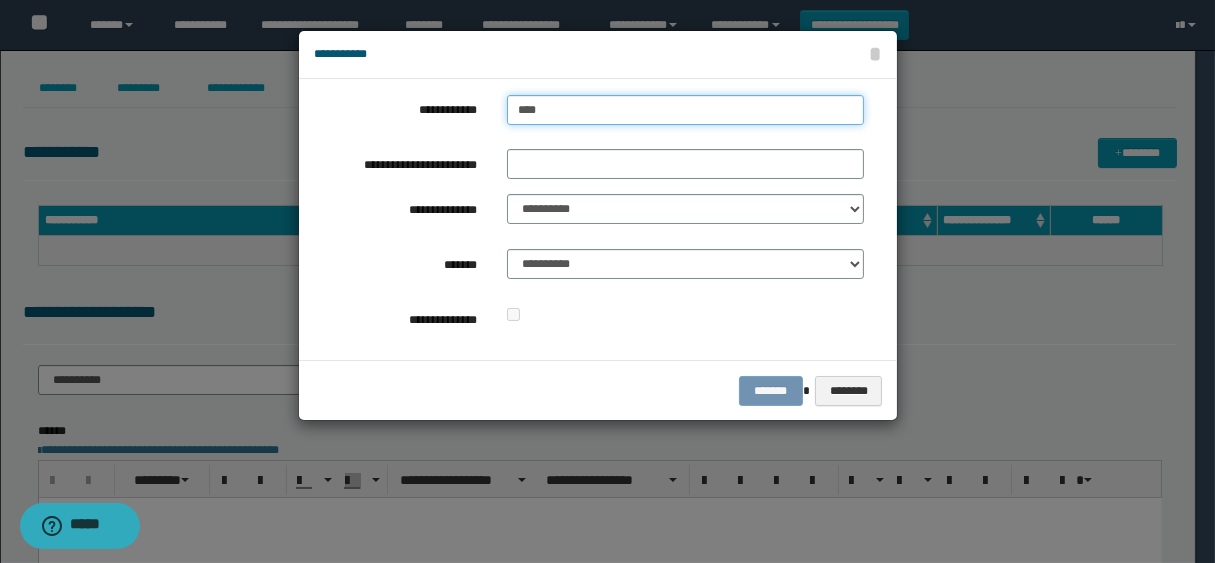 type on "****" 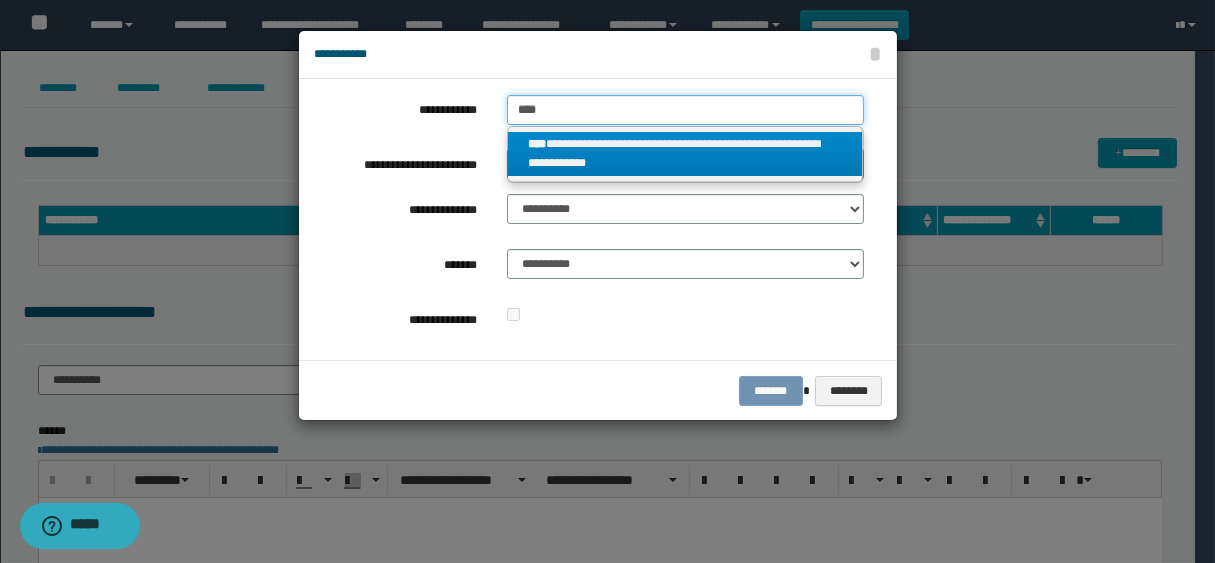 type on "****" 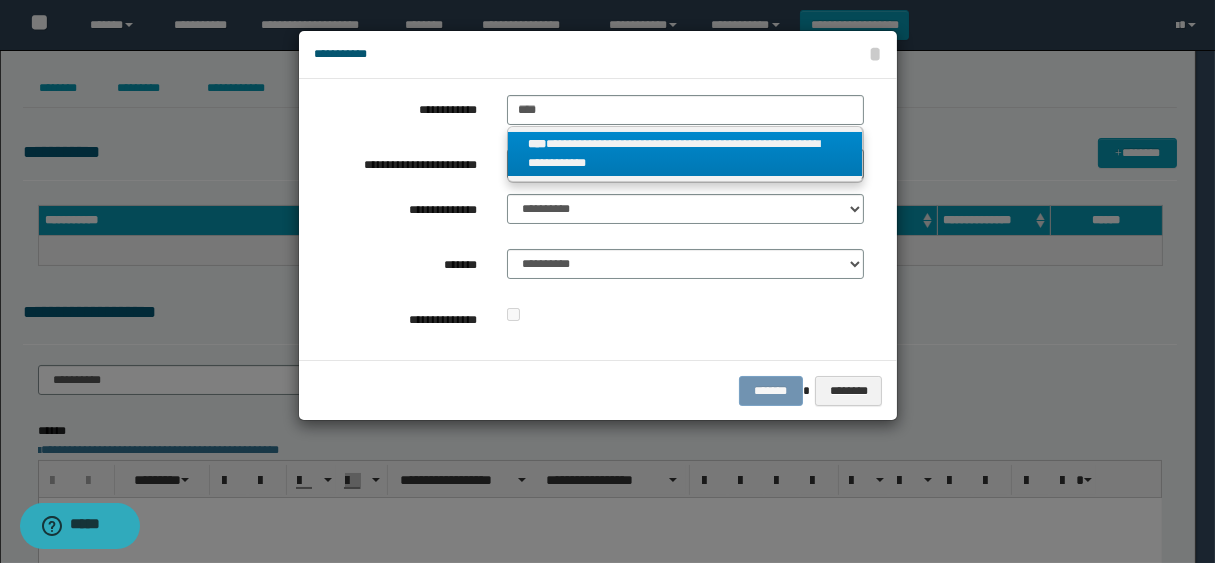click on "**********" at bounding box center (685, 154) 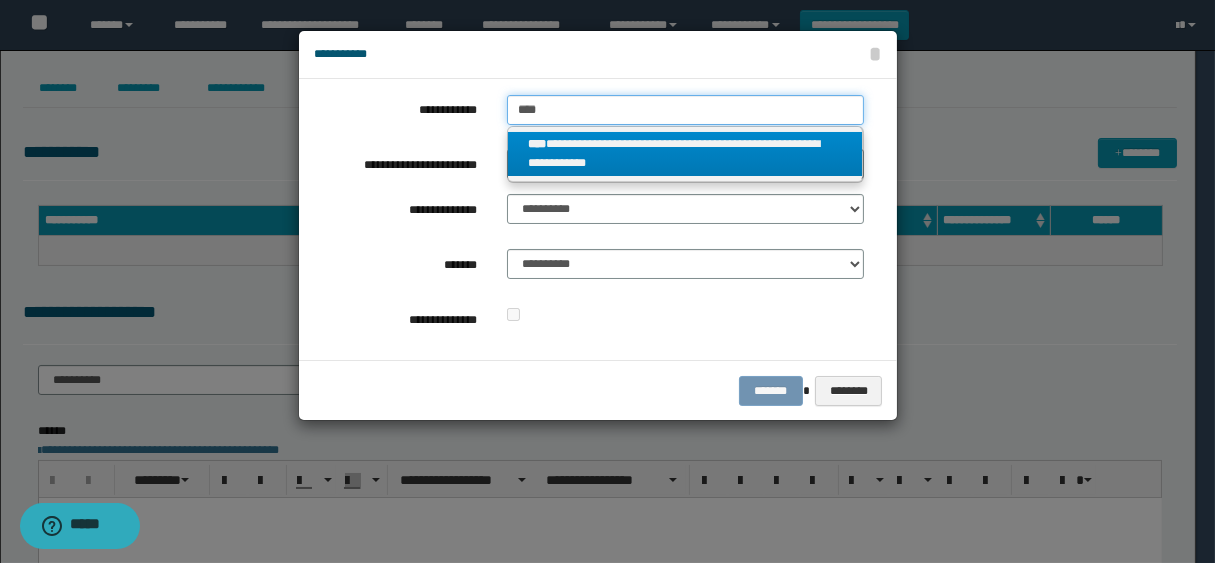 type 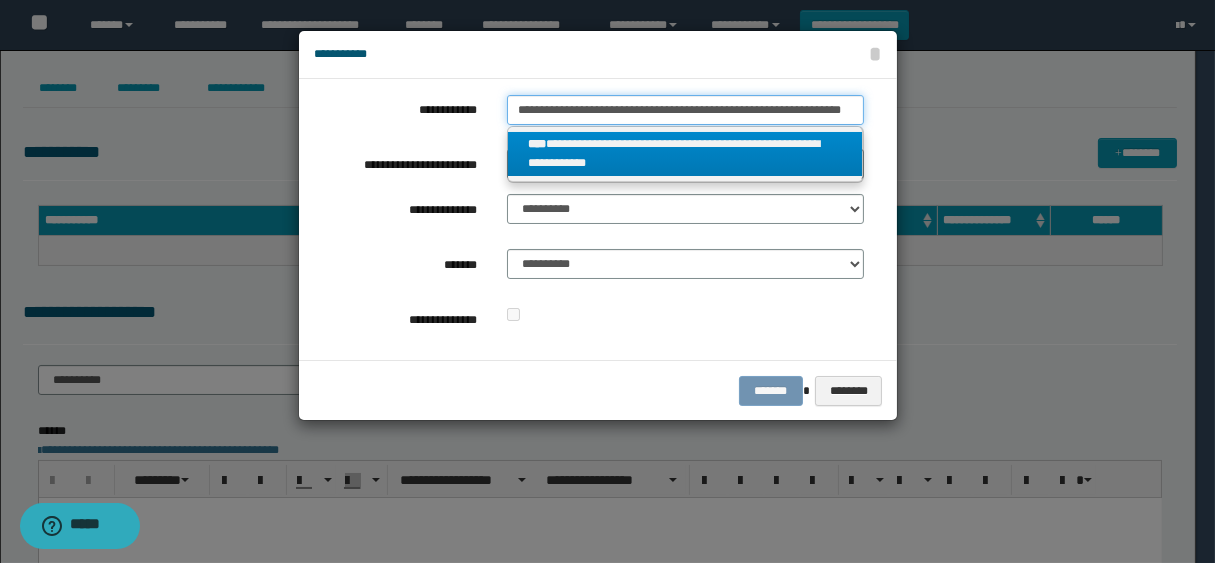 scroll, scrollTop: 0, scrollLeft: 24, axis: horizontal 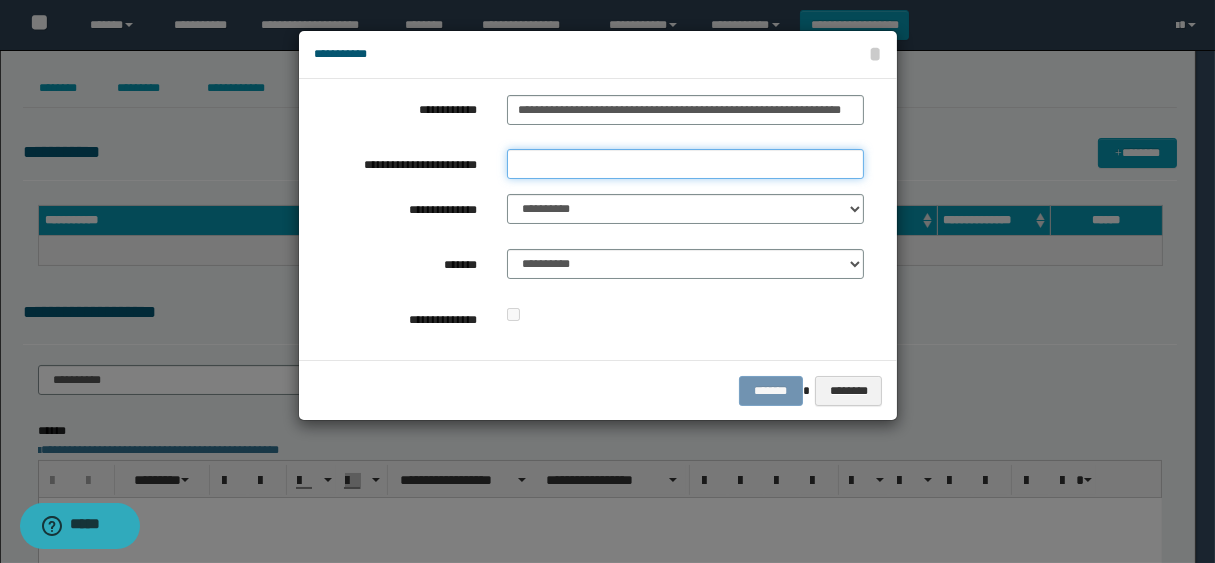click on "**********" at bounding box center [685, 164] 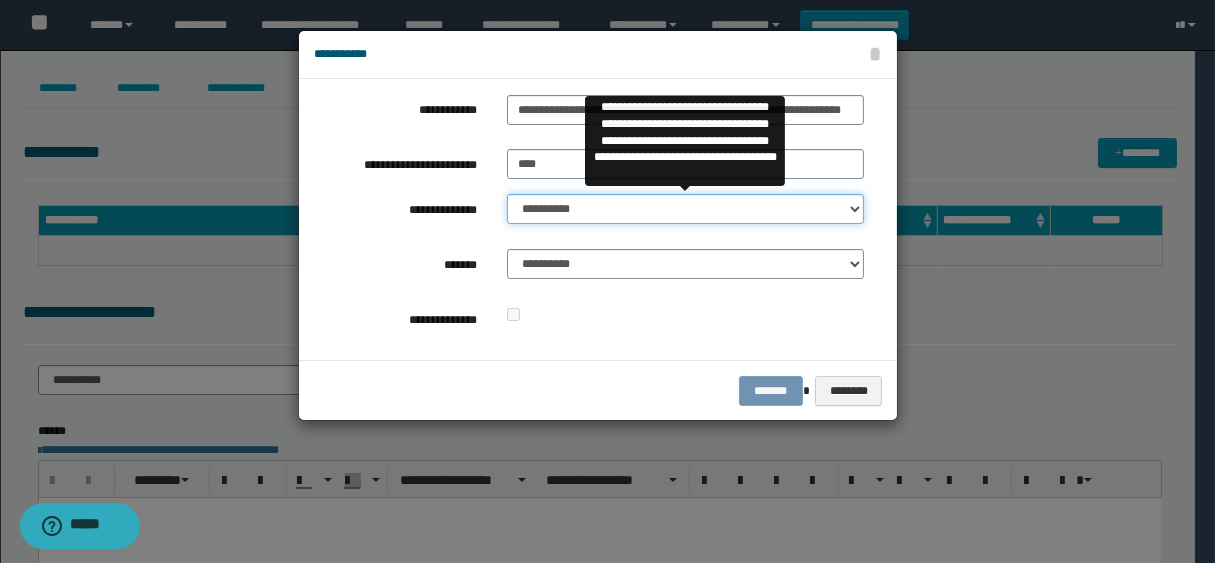 click on "**********" at bounding box center [685, 209] 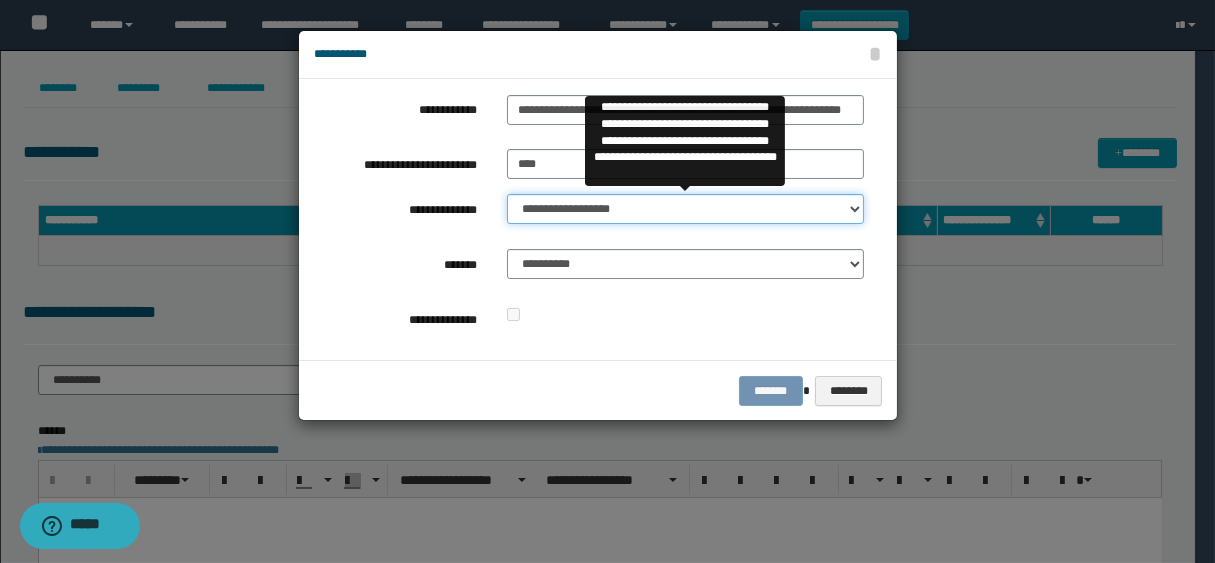 click on "**********" at bounding box center (685, 209) 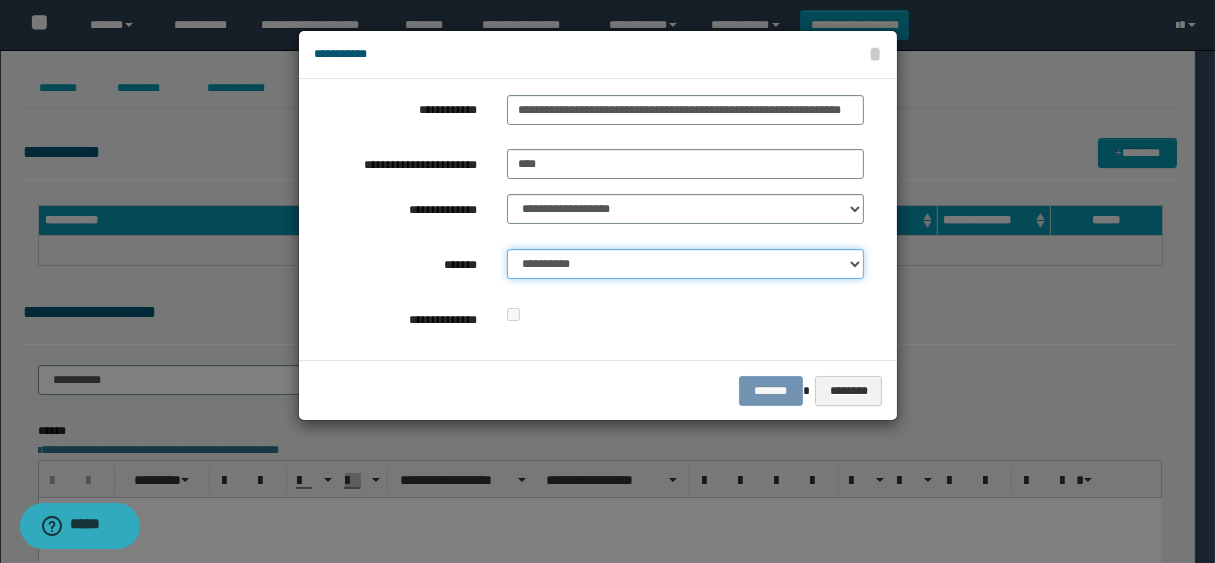 click on "**********" at bounding box center [685, 264] 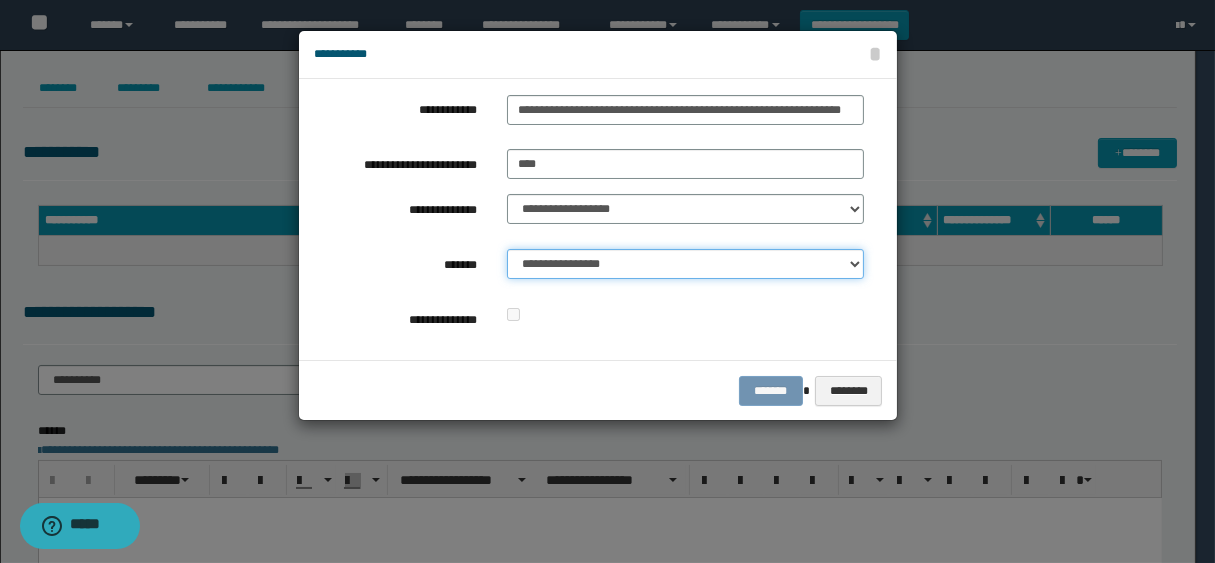 click on "**********" at bounding box center [685, 264] 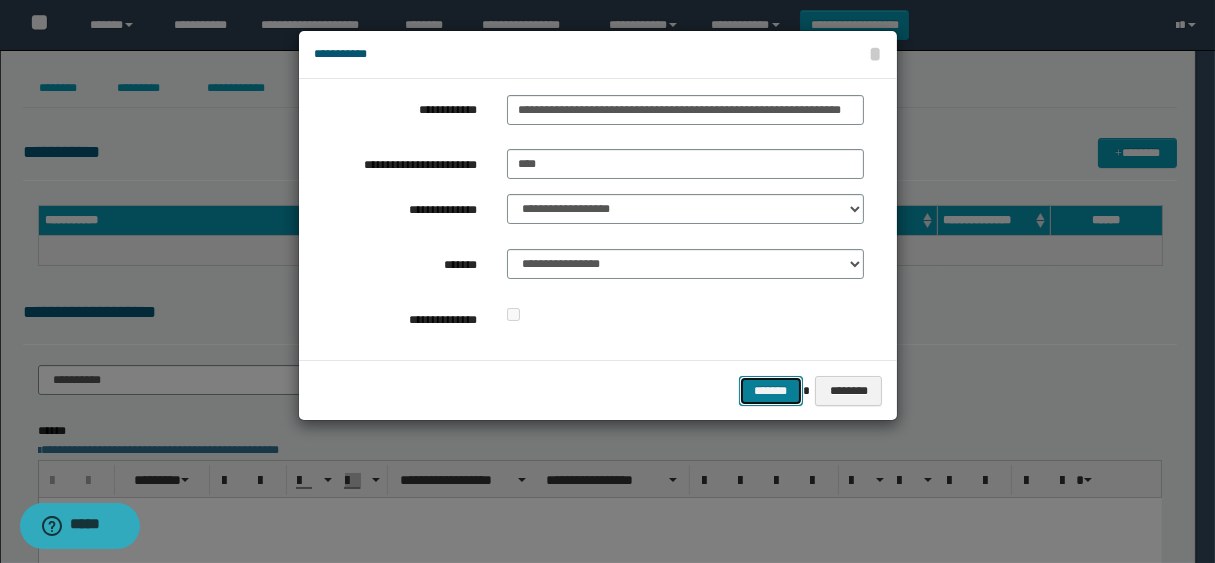 click on "*******" at bounding box center [771, 391] 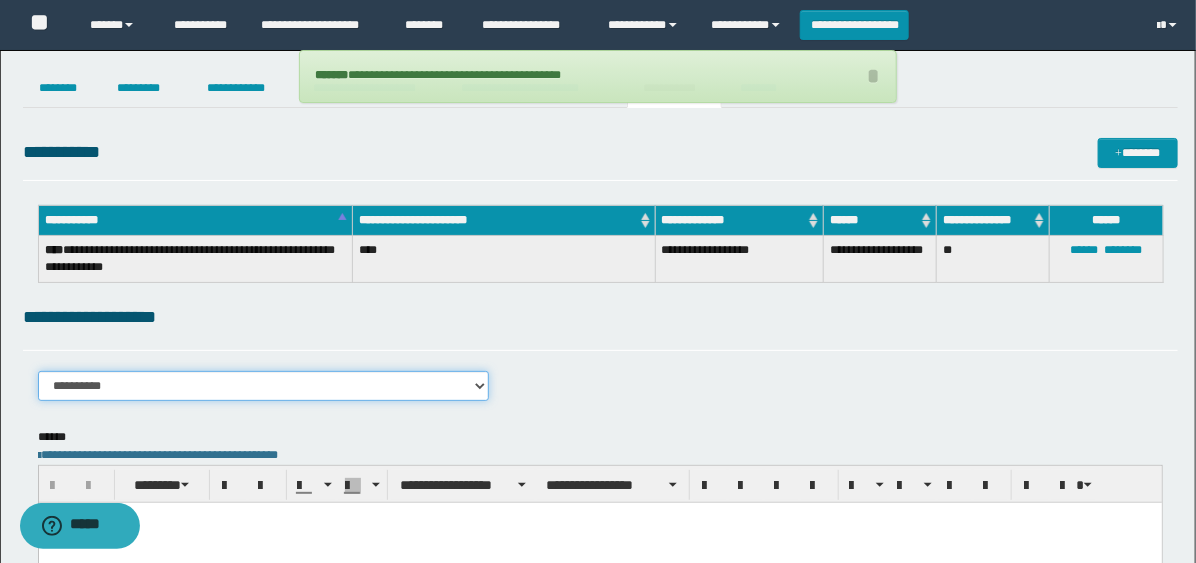 click on "**********" at bounding box center [263, 386] 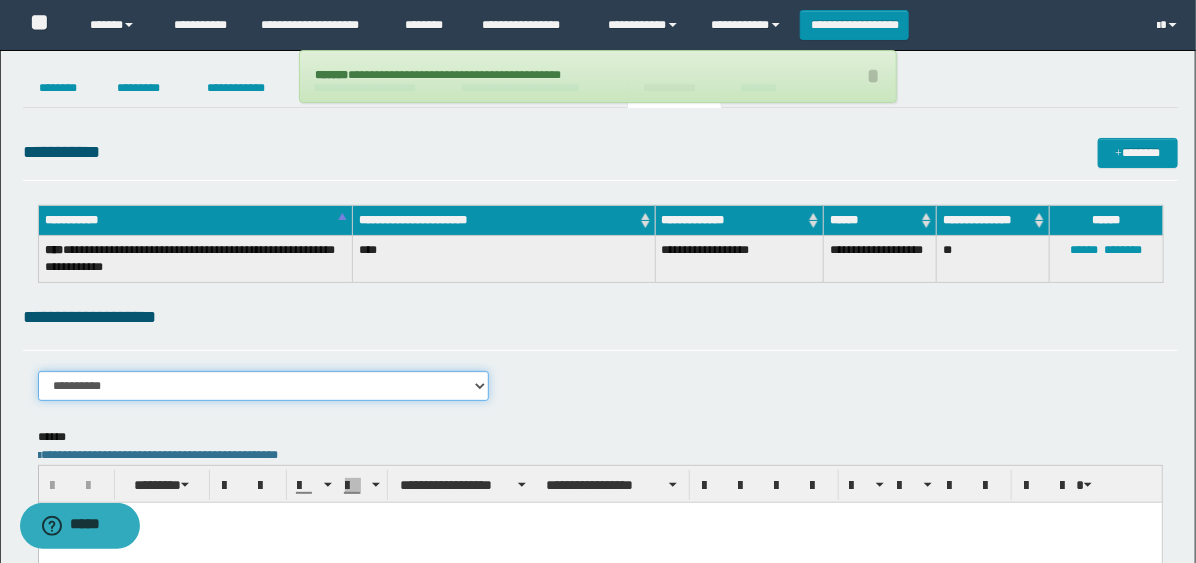 select on "****" 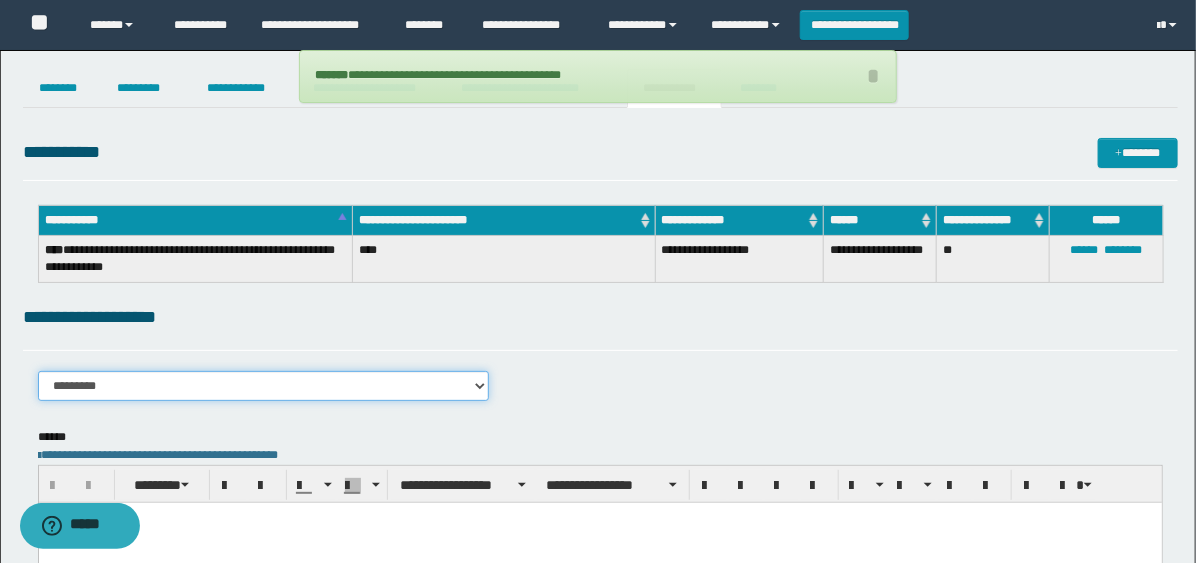 click on "**********" at bounding box center [263, 386] 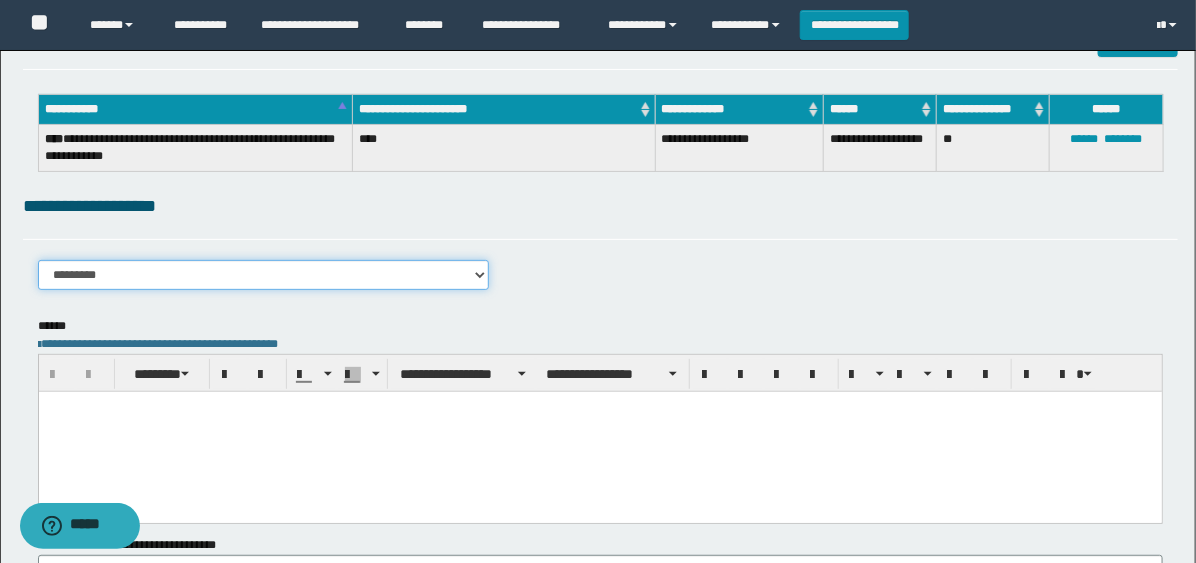 scroll, scrollTop: 222, scrollLeft: 0, axis: vertical 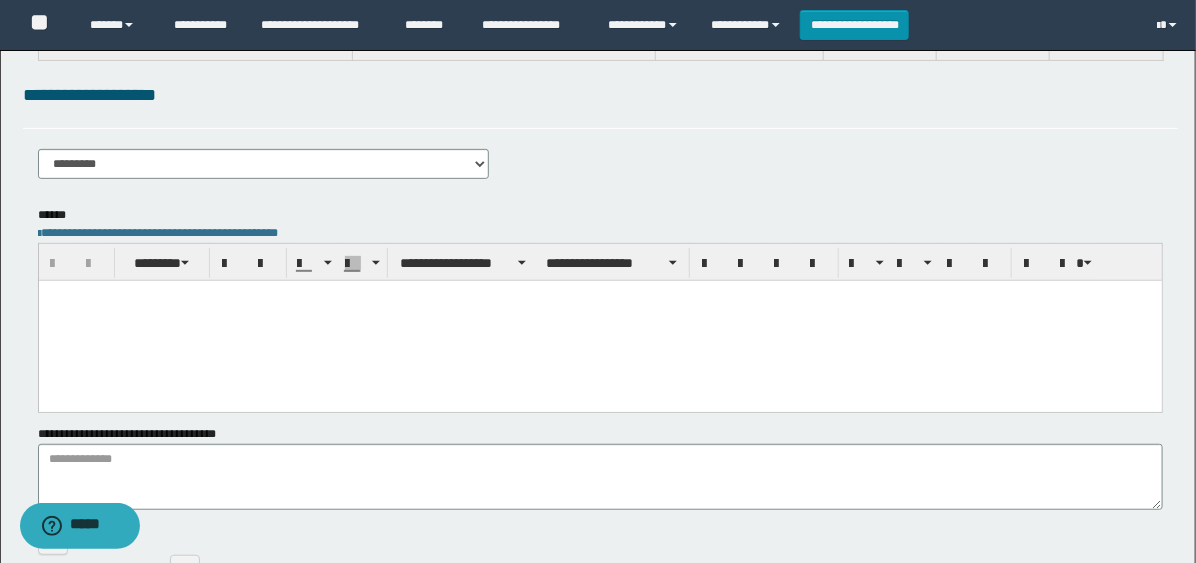 click at bounding box center (599, 321) 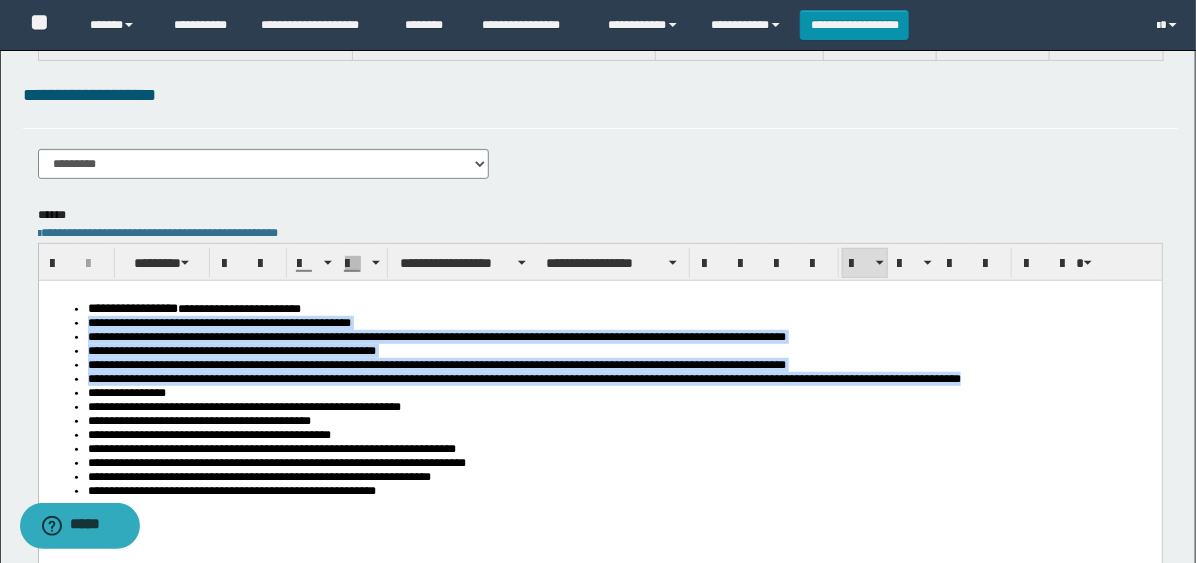 drag, startPoint x: 993, startPoint y: 392, endPoint x: 54, endPoint y: 328, distance: 941.1785 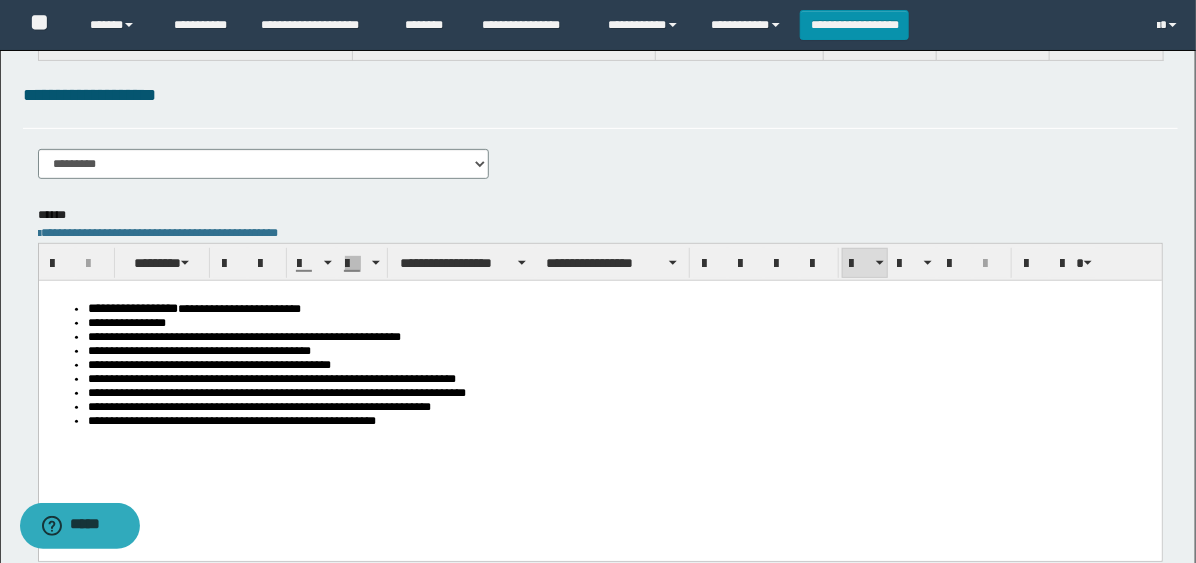 scroll, scrollTop: 0, scrollLeft: 0, axis: both 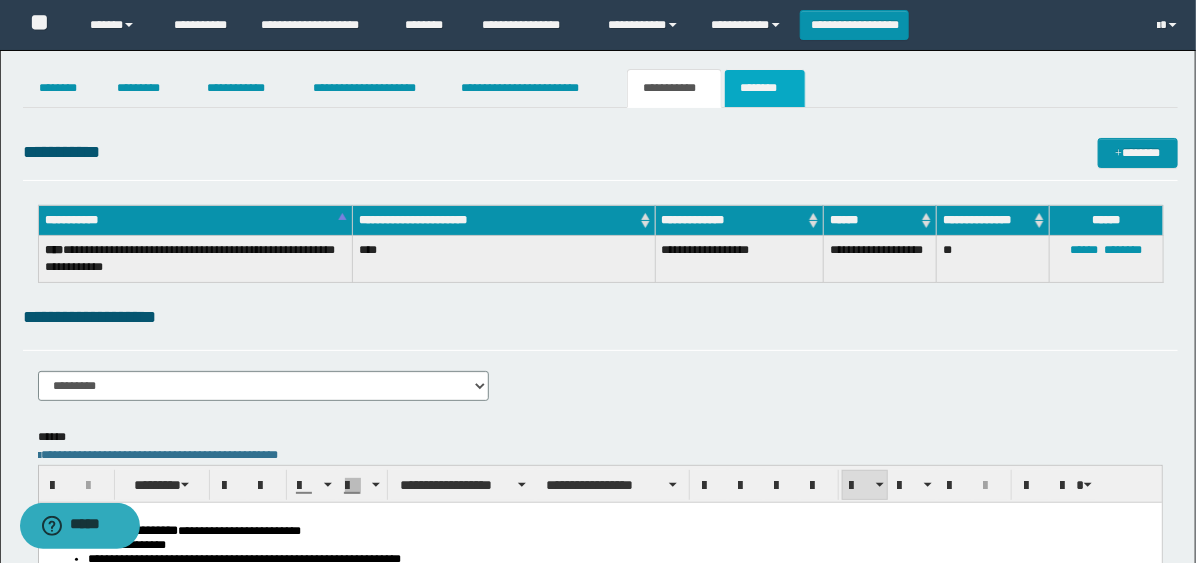 click on "********" at bounding box center [765, 88] 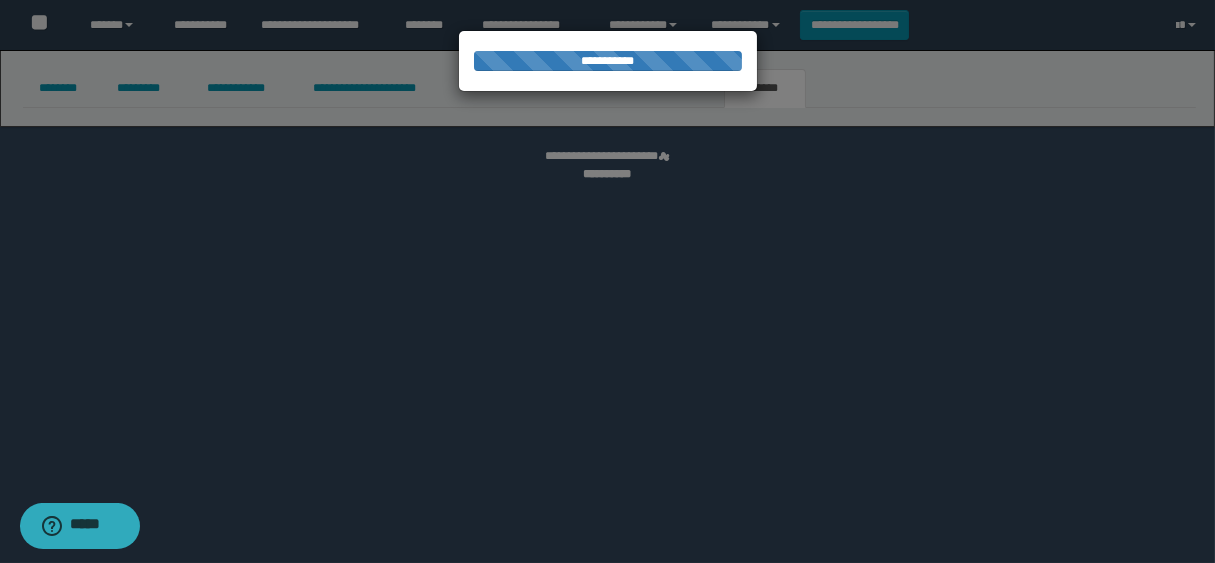 select 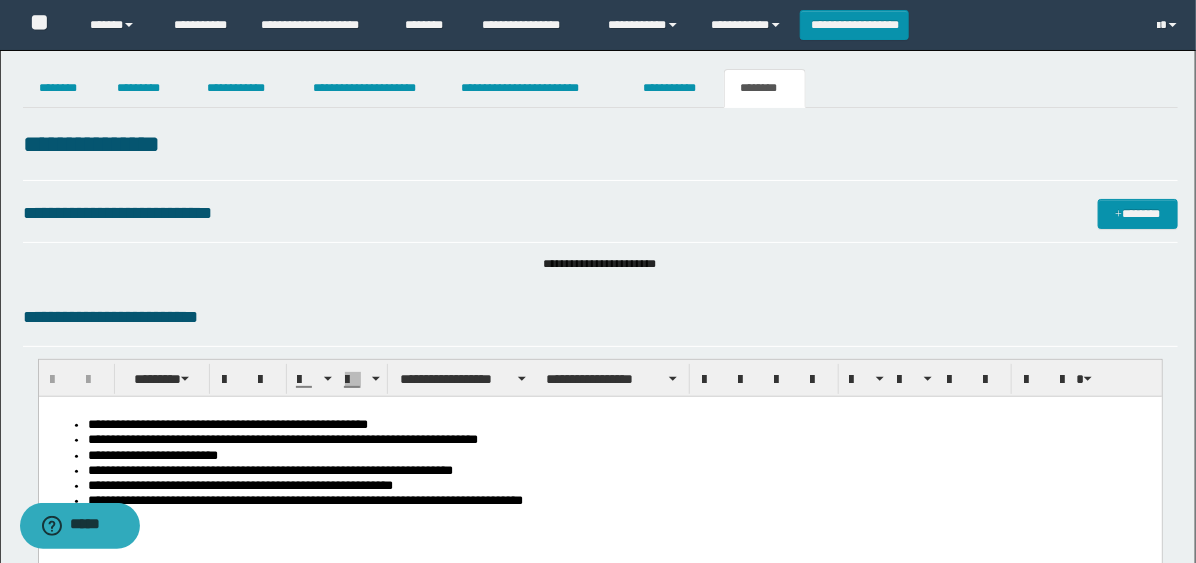 scroll, scrollTop: 0, scrollLeft: 0, axis: both 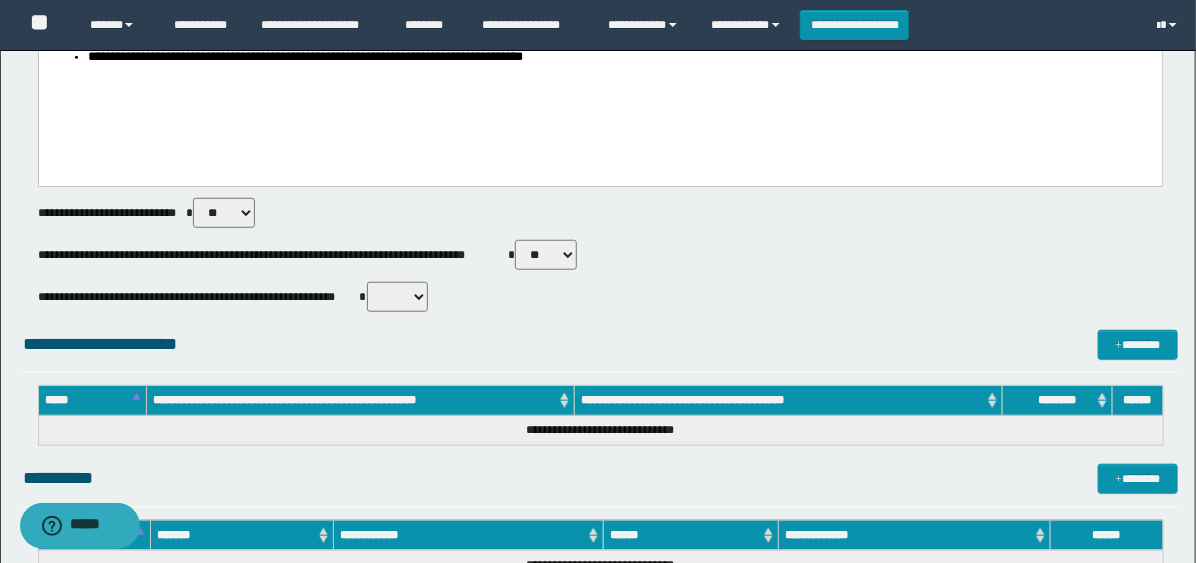 click on "**
**" at bounding box center [546, 255] 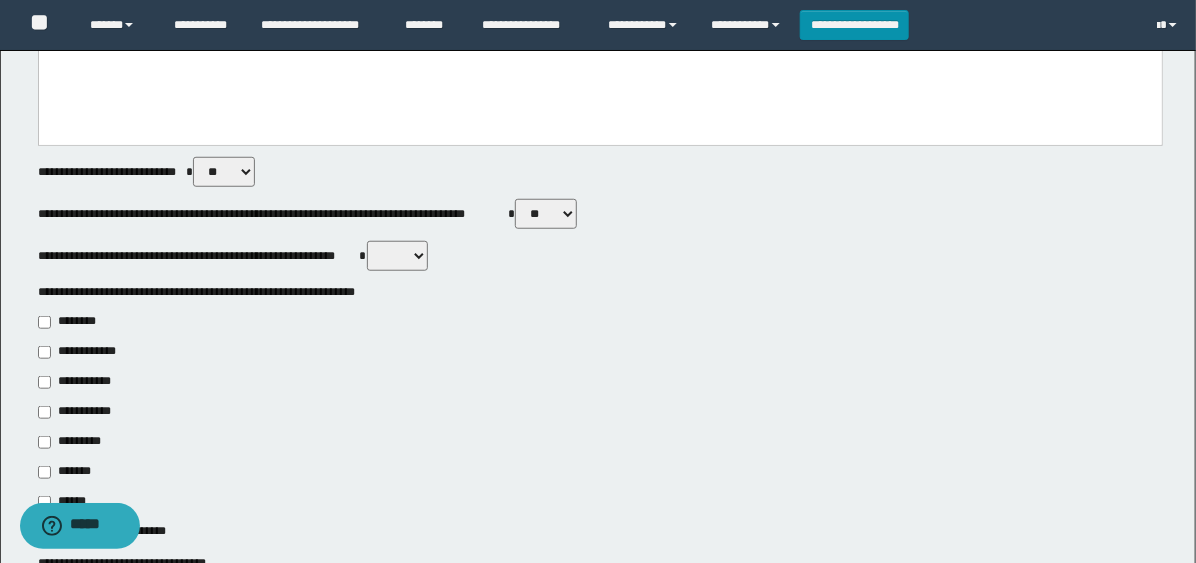 scroll, scrollTop: 555, scrollLeft: 0, axis: vertical 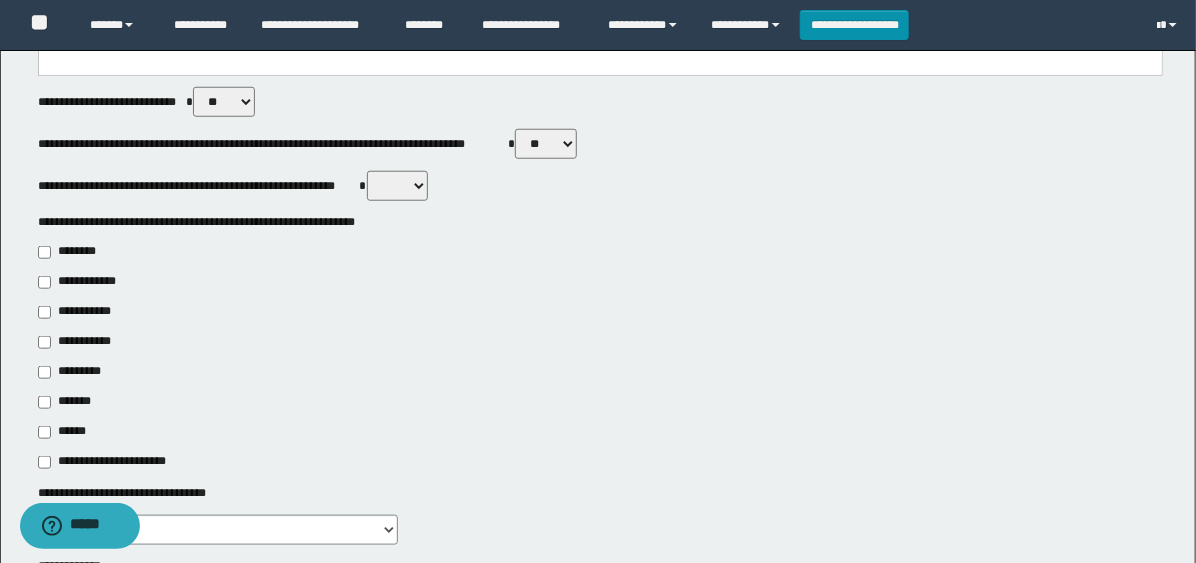 click on "**********" at bounding box center (76, 342) 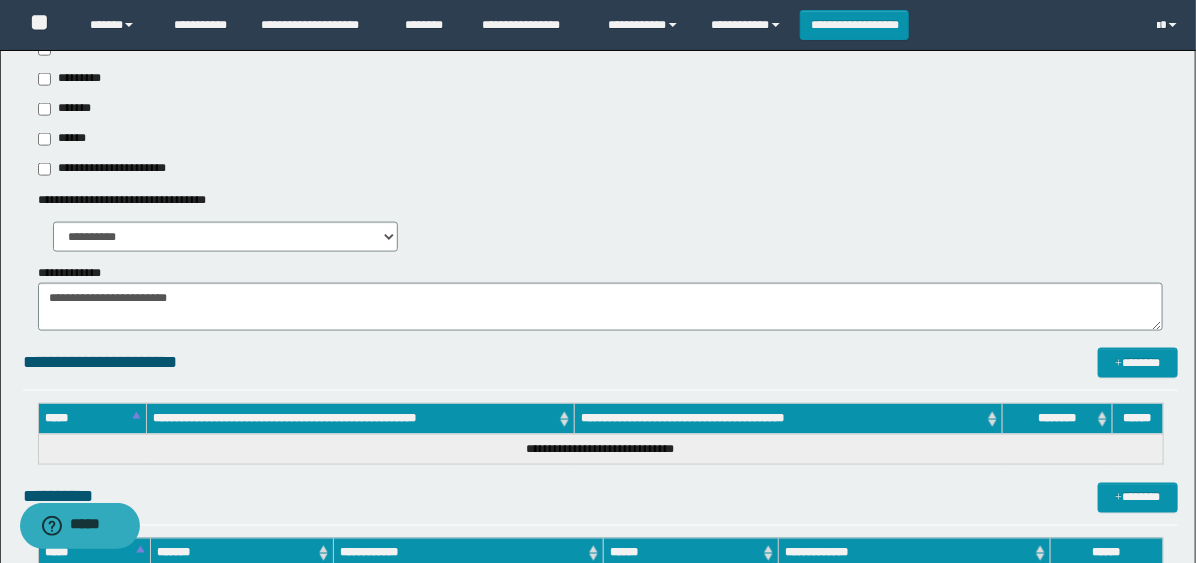 scroll, scrollTop: 888, scrollLeft: 0, axis: vertical 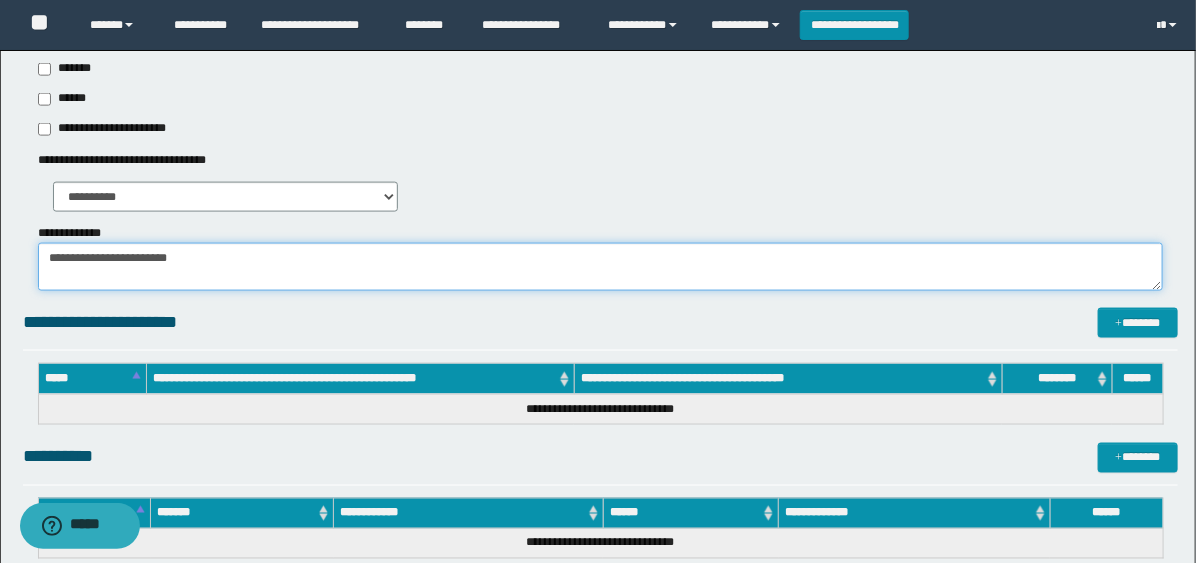 click on "**********" at bounding box center (600, 267) 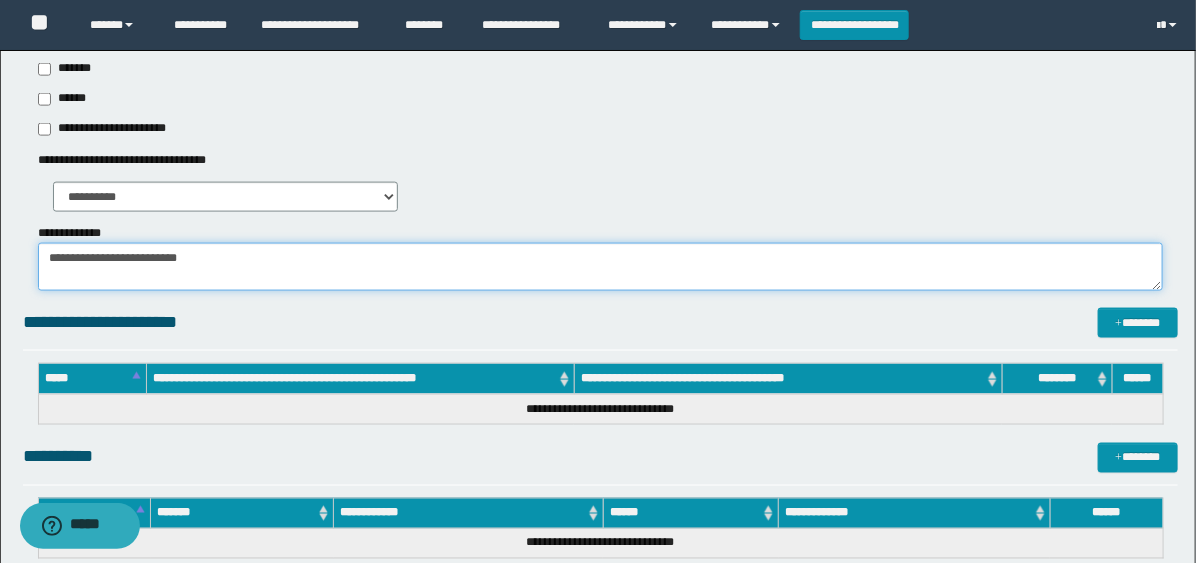paste on "**********" 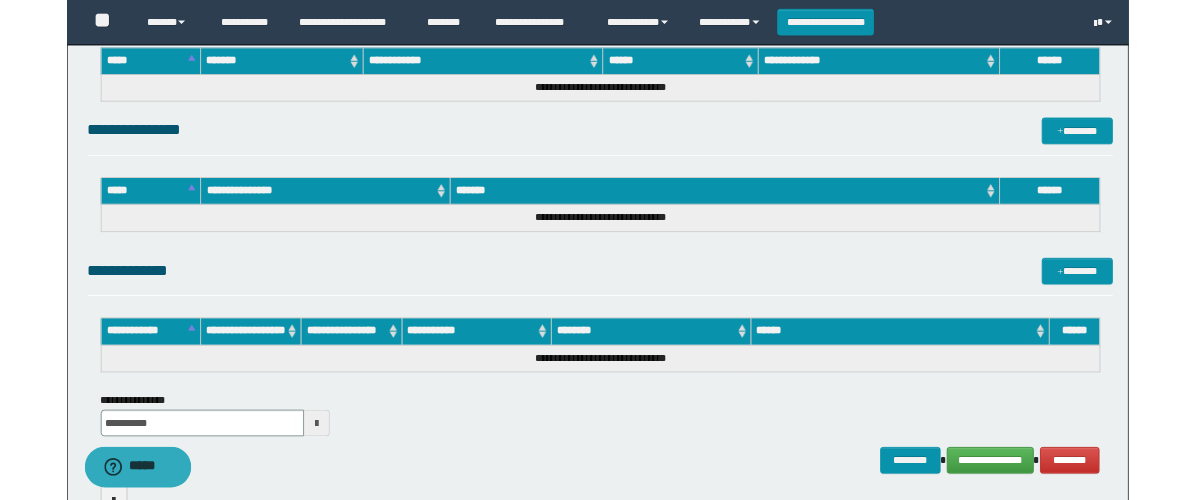 scroll, scrollTop: 1480, scrollLeft: 0, axis: vertical 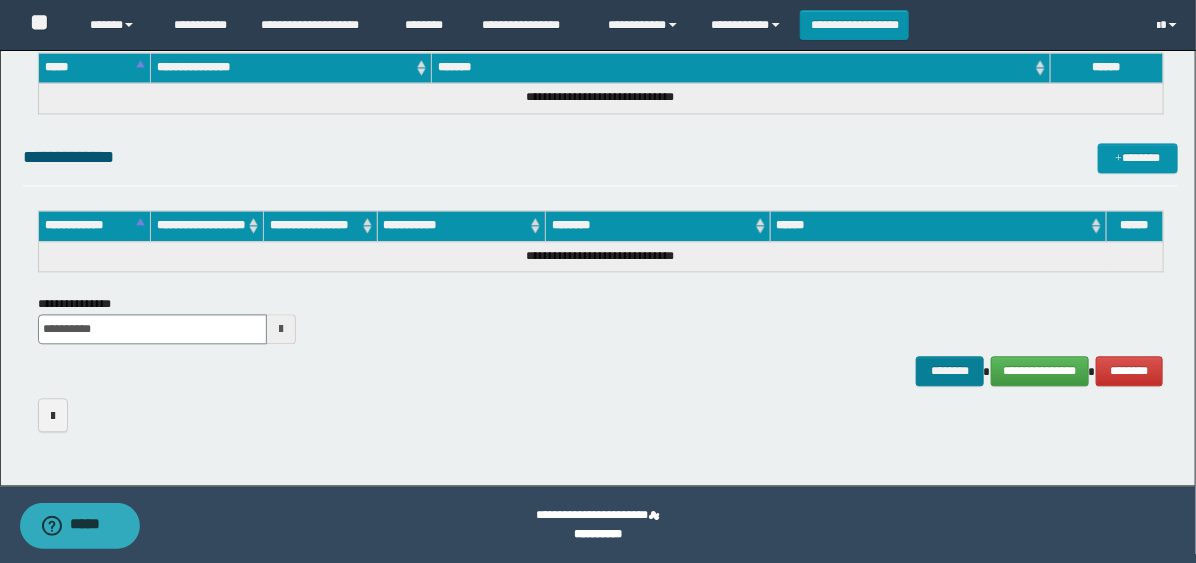 type on "**********" 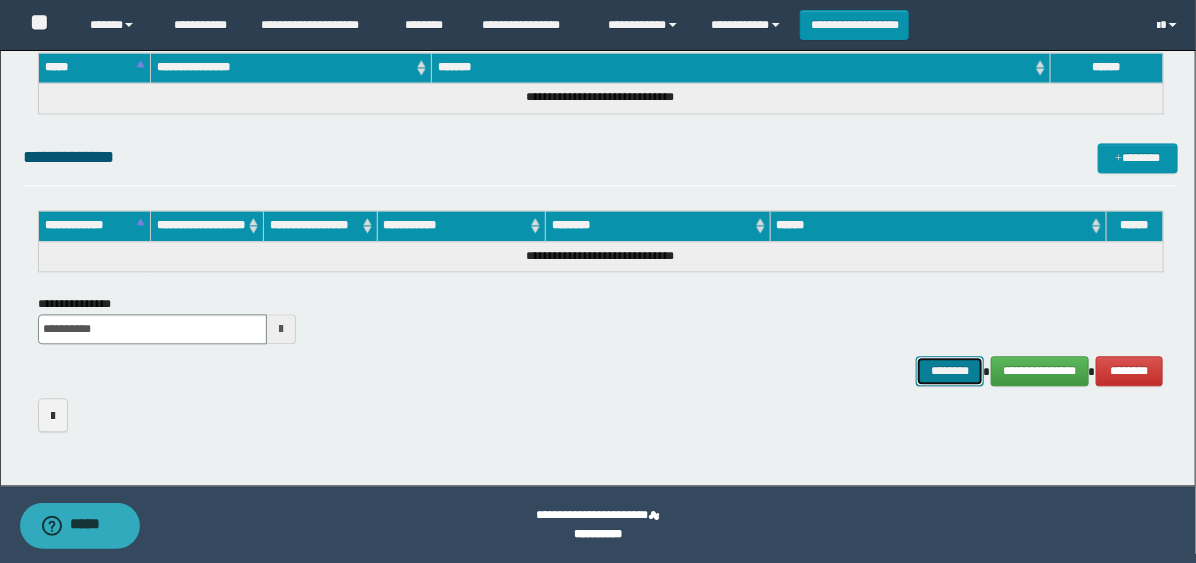 click on "********" at bounding box center (950, 371) 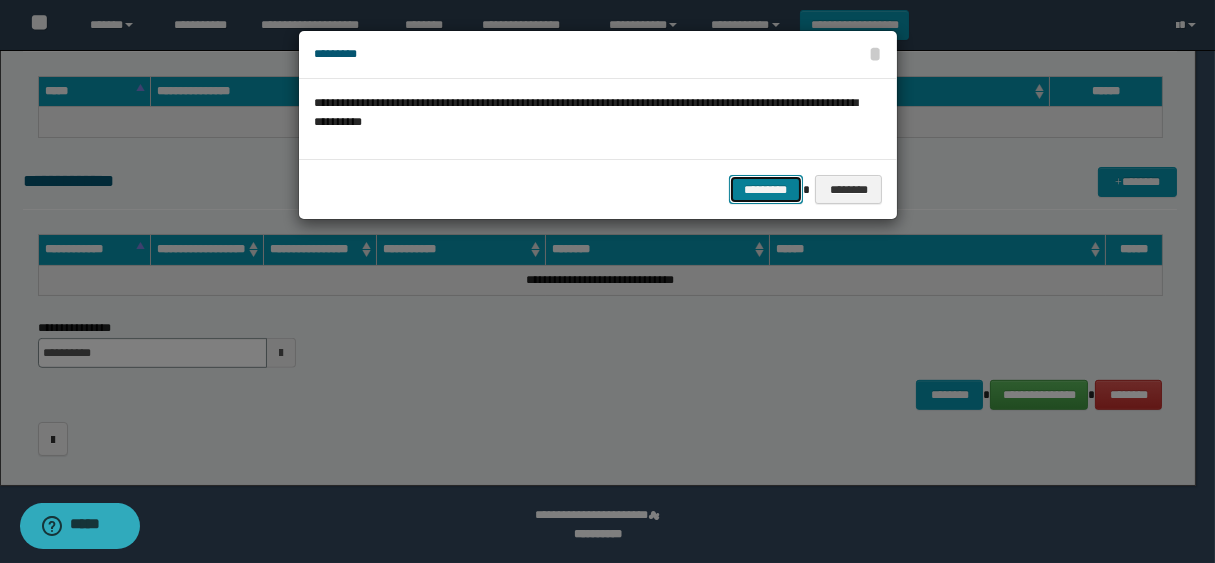 click on "*********" at bounding box center [766, 190] 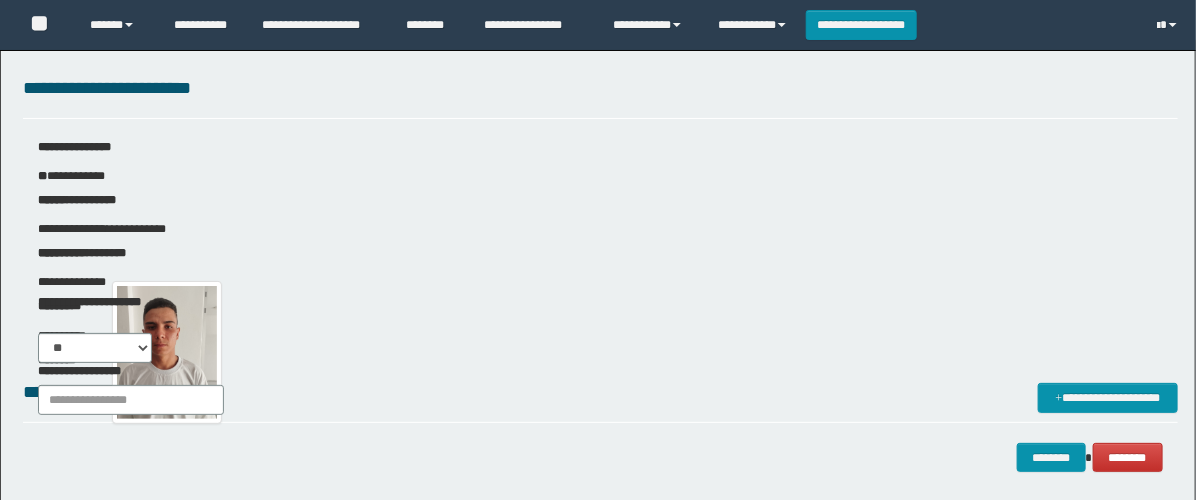 scroll, scrollTop: 3, scrollLeft: 0, axis: vertical 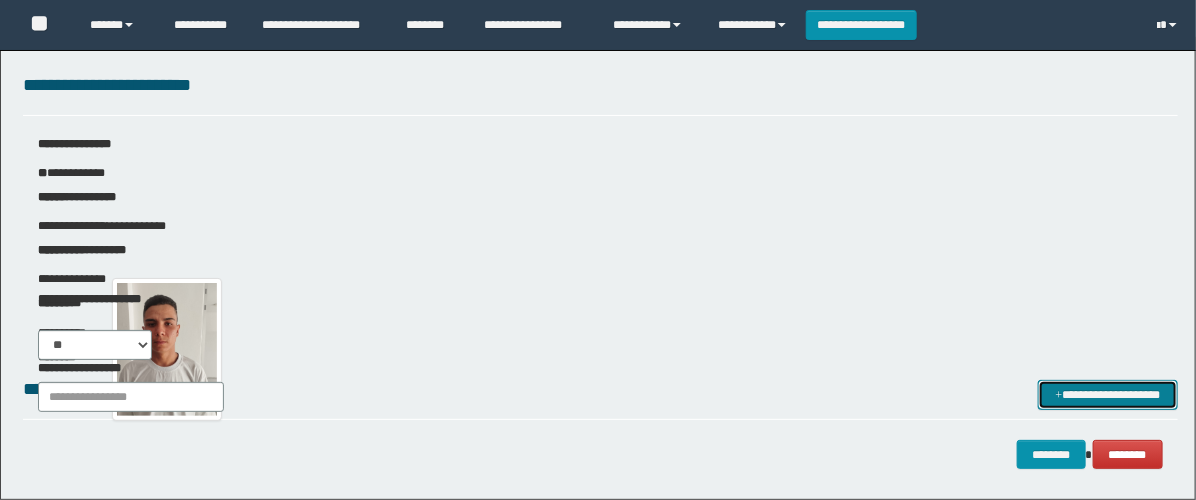 click on "**********" at bounding box center (1107, 395) 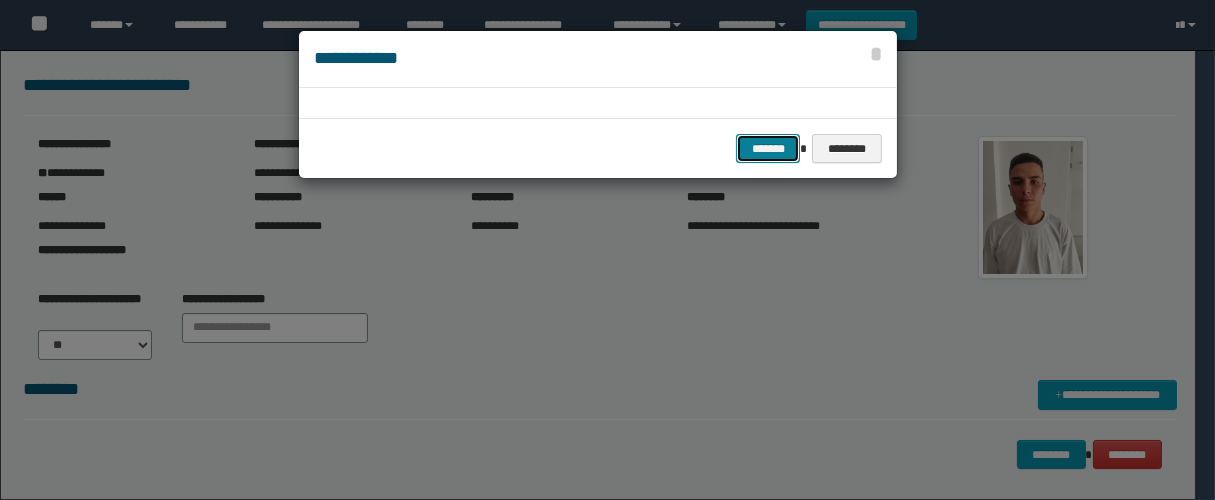 click on "*******" at bounding box center (768, 149) 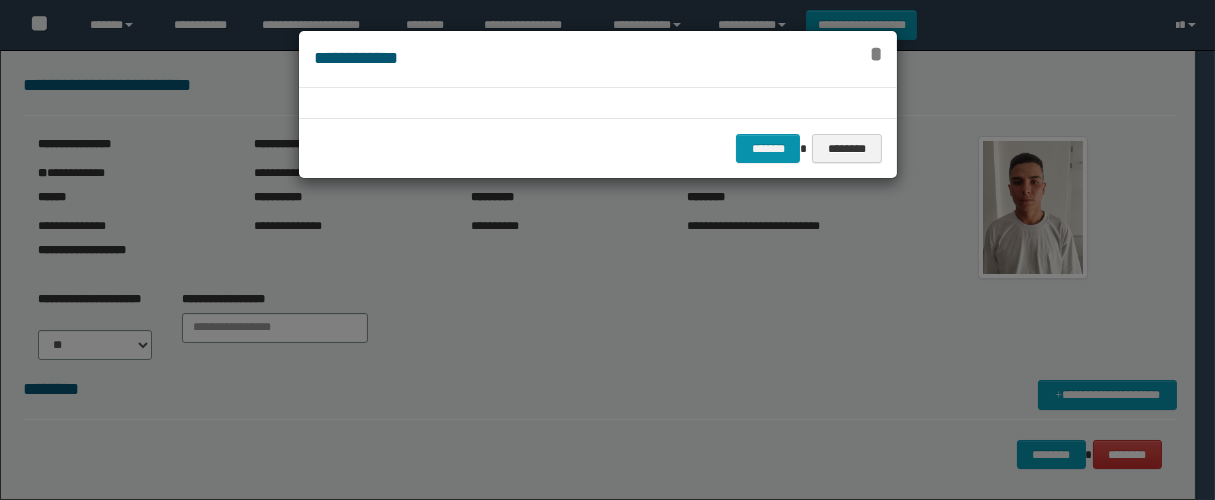 click on "*" at bounding box center [876, 54] 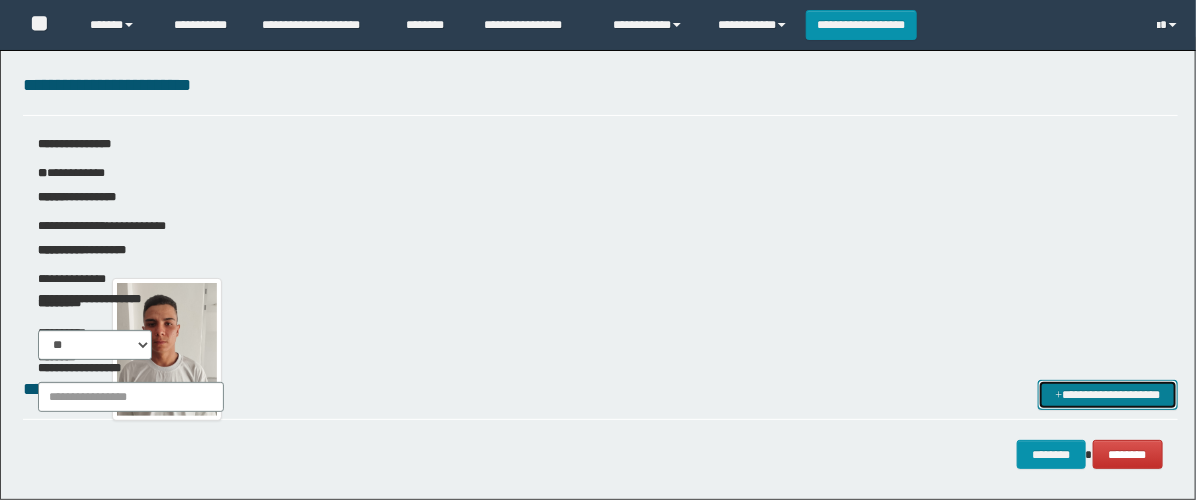click on "**********" at bounding box center (1107, 395) 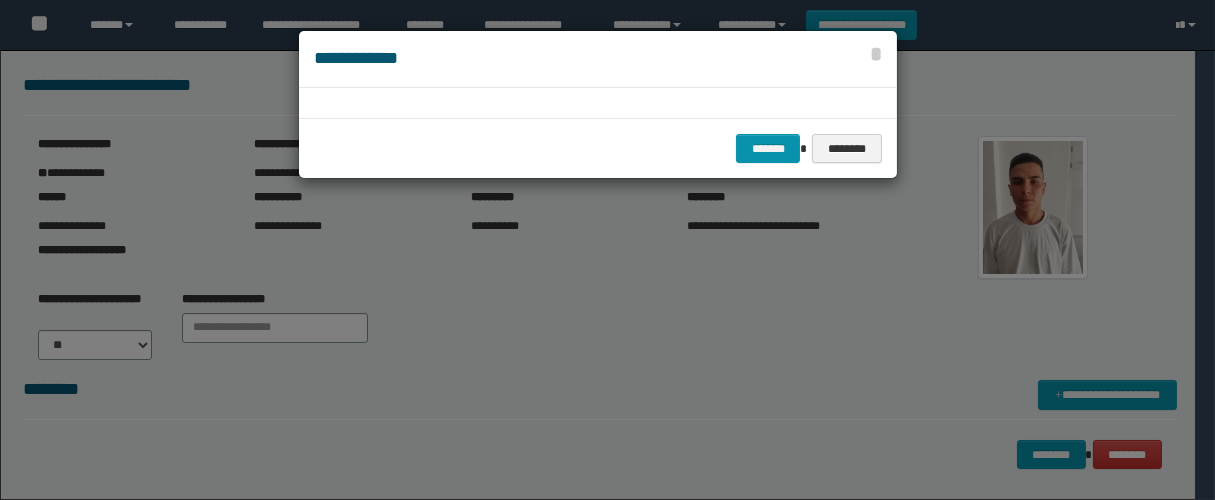 click on "**********" at bounding box center (598, 59) 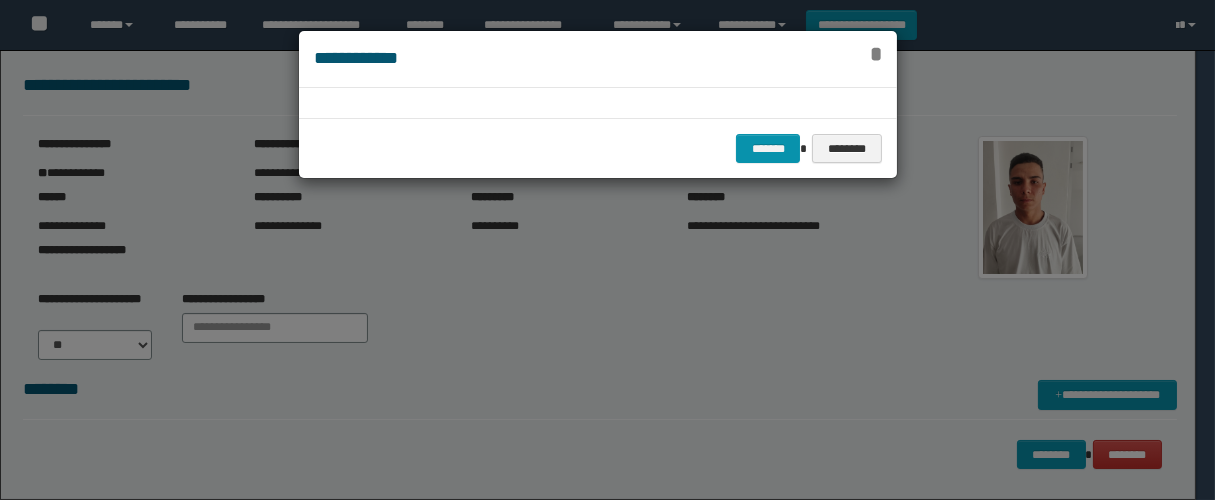 click on "*" at bounding box center [876, 54] 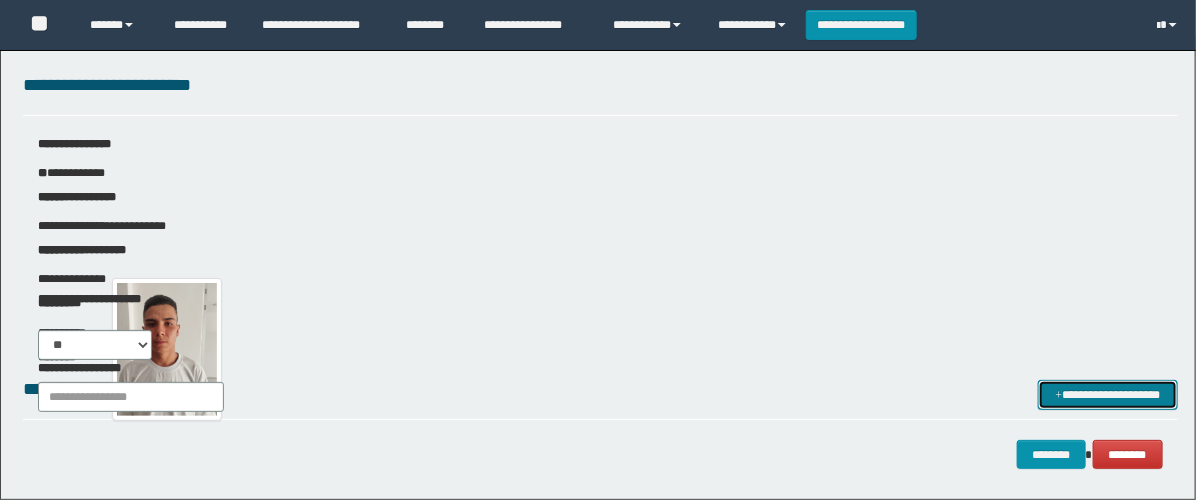click on "**********" at bounding box center (1107, 395) 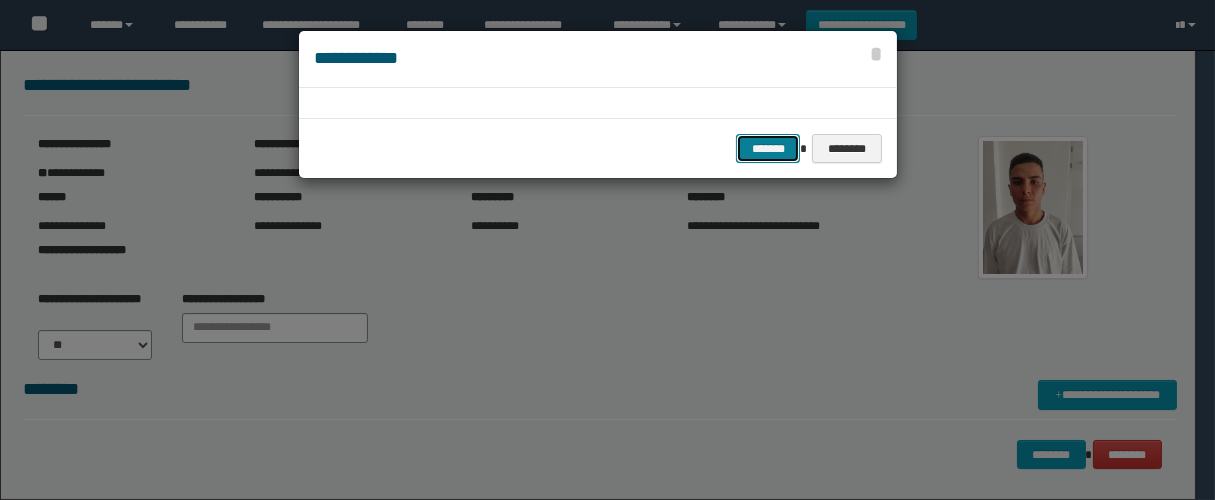 click on "*******" at bounding box center [768, 149] 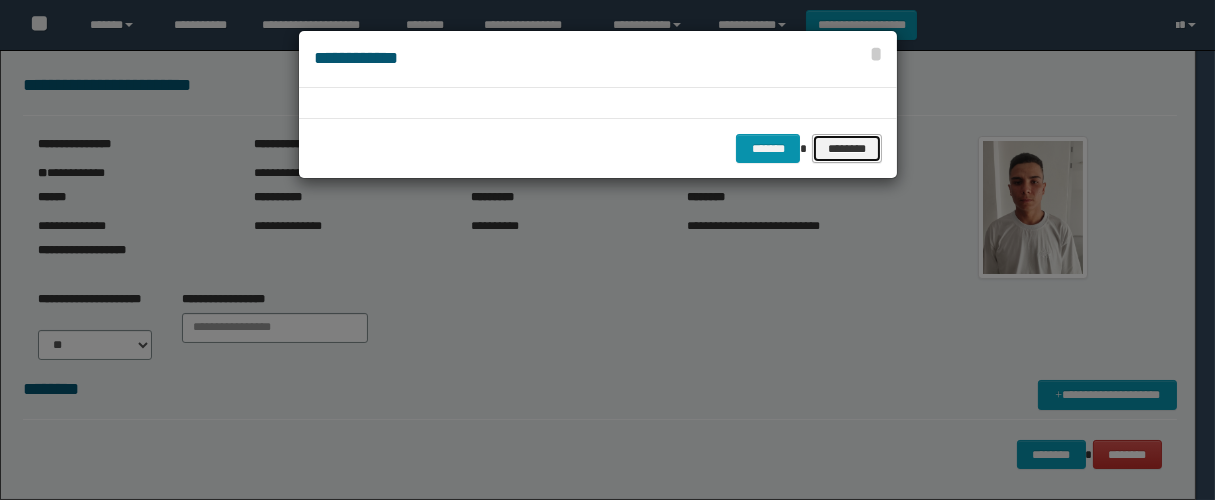 click on "********" at bounding box center (847, 149) 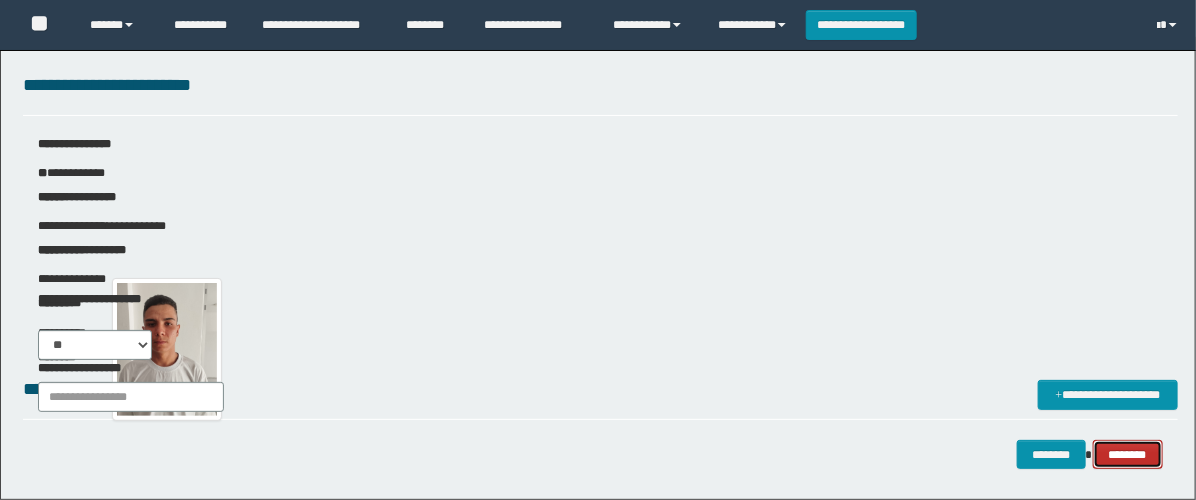 click on "********" at bounding box center (1128, 455) 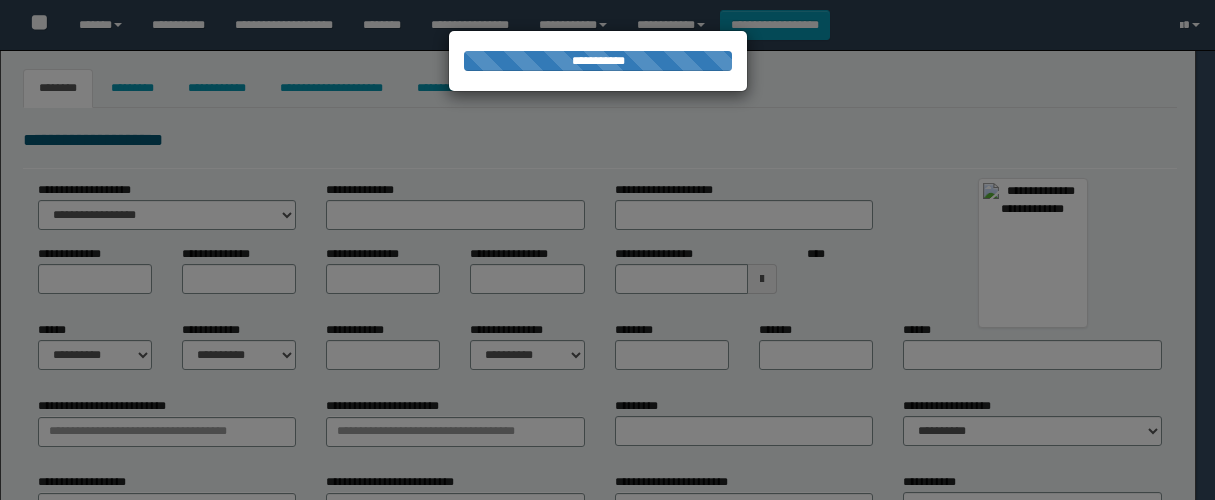 type on "********" 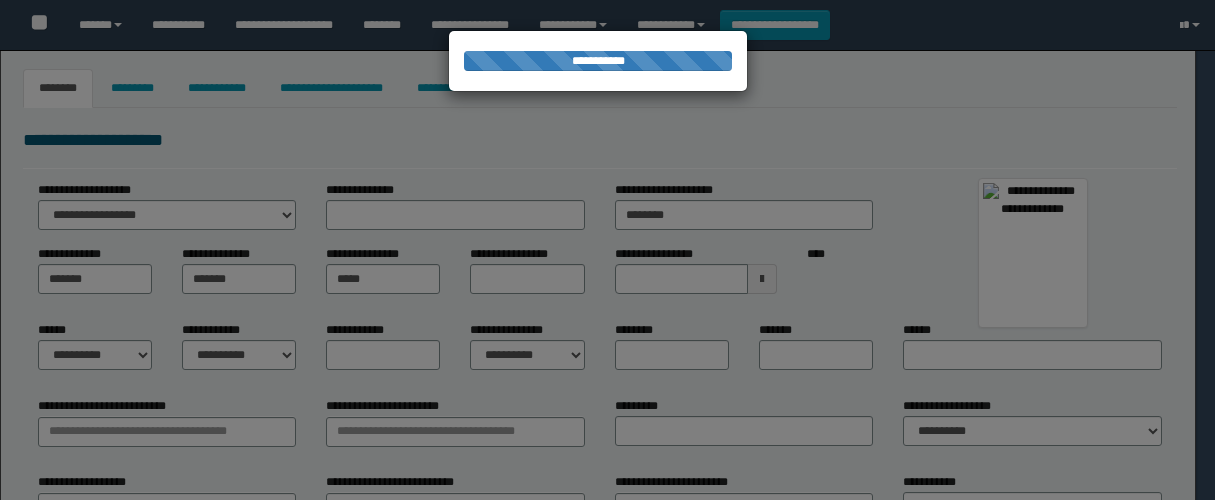 type on "****" 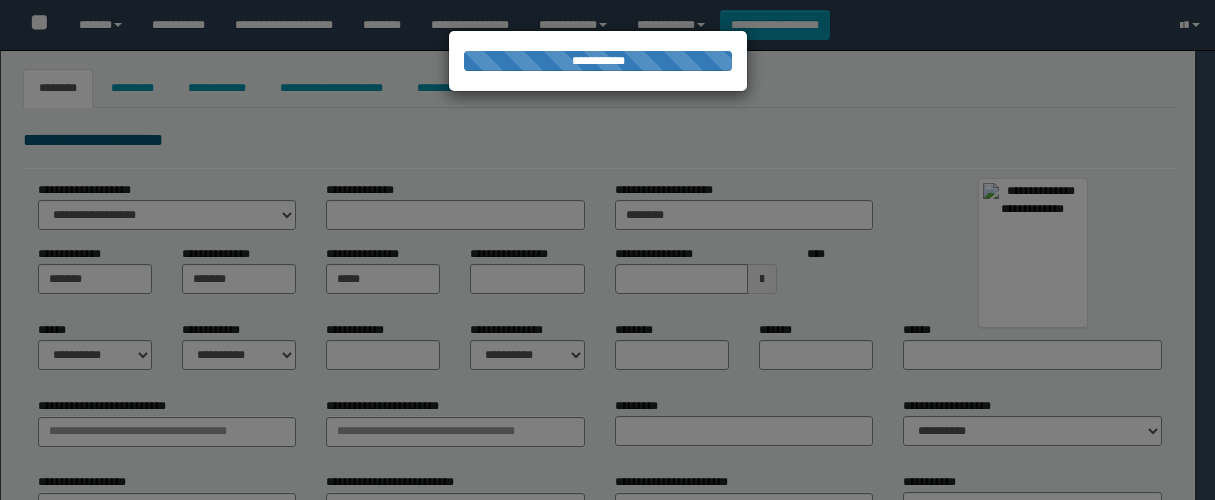 select on "*" 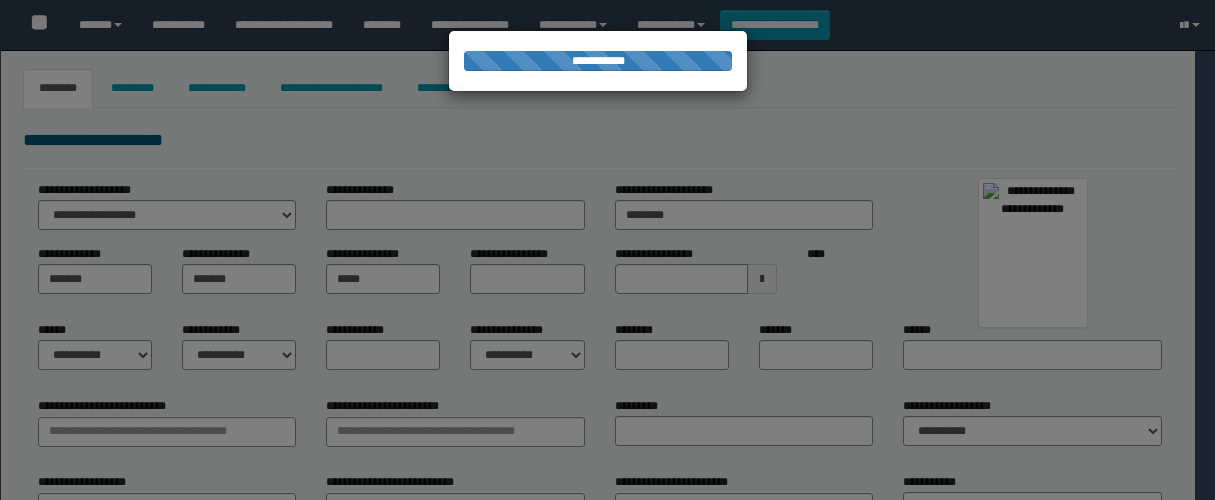 type on "******" 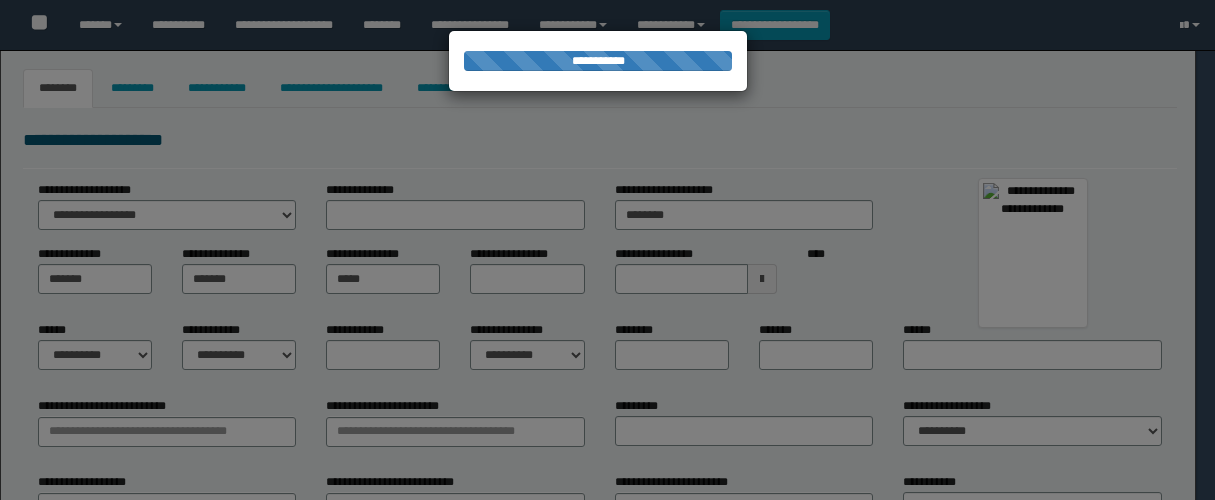 type on "**********" 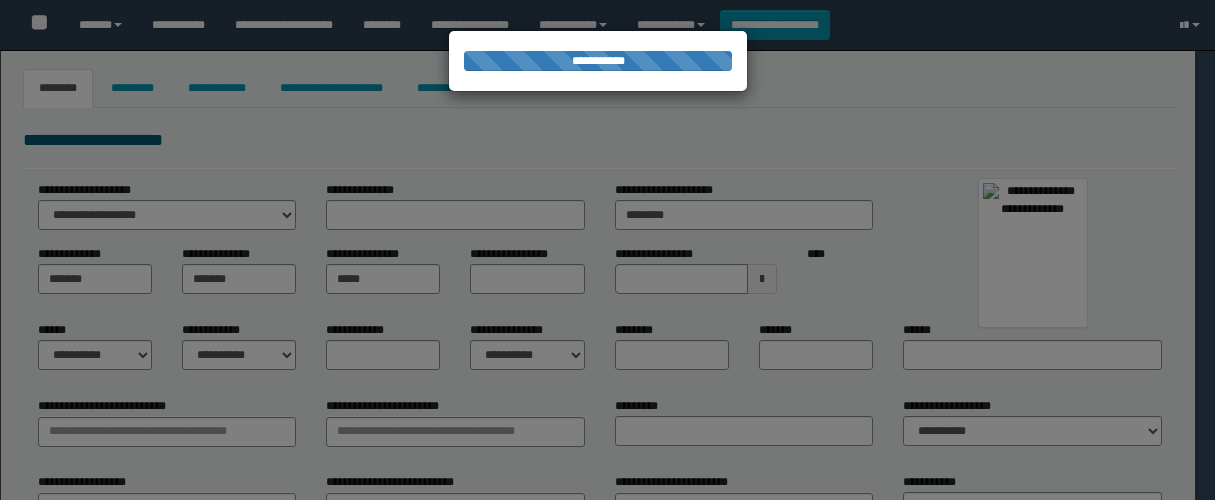 select on "*" 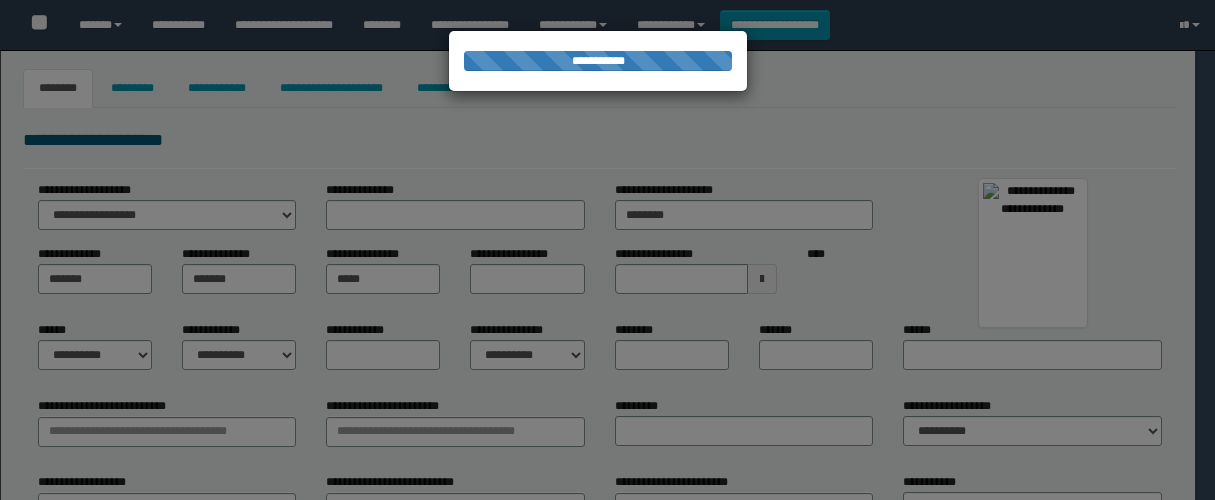 type on "********" 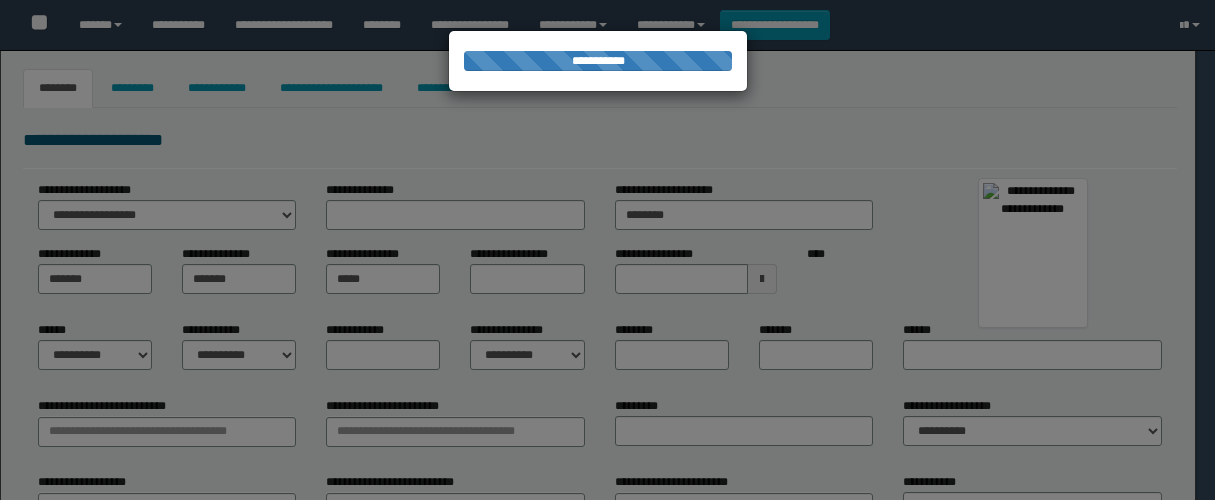 type on "******" 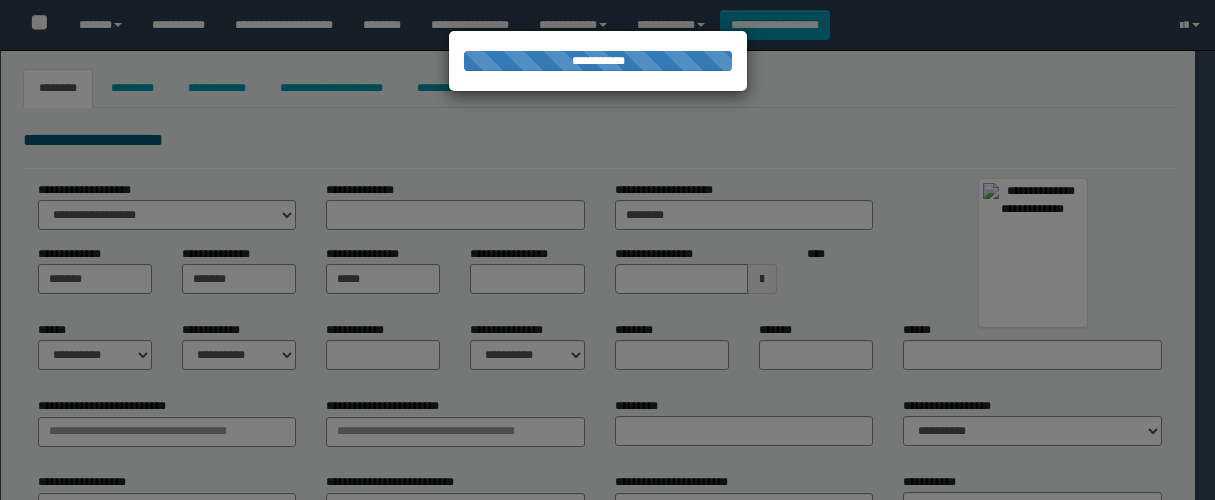 type on "********" 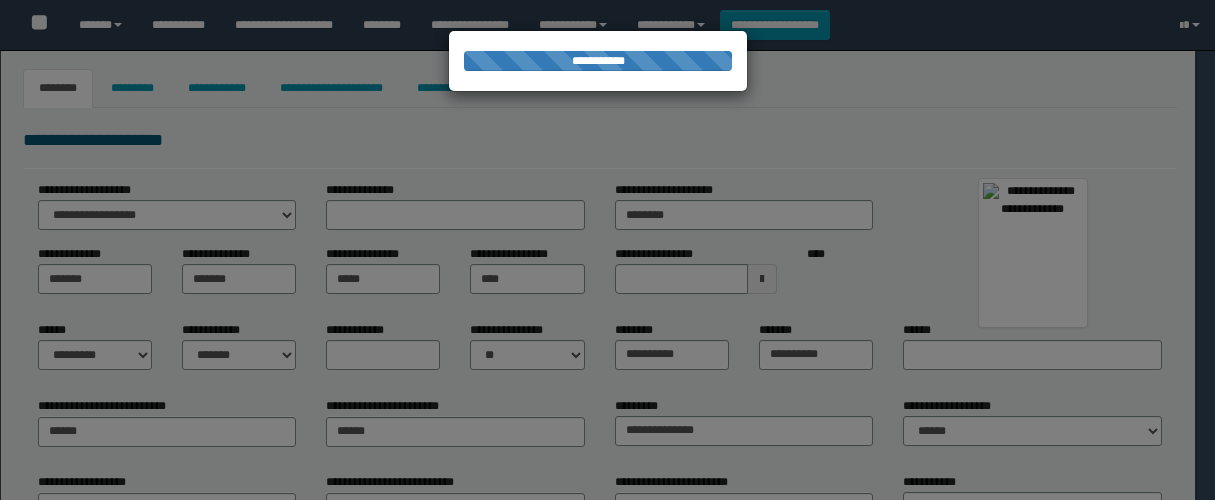select on "*" 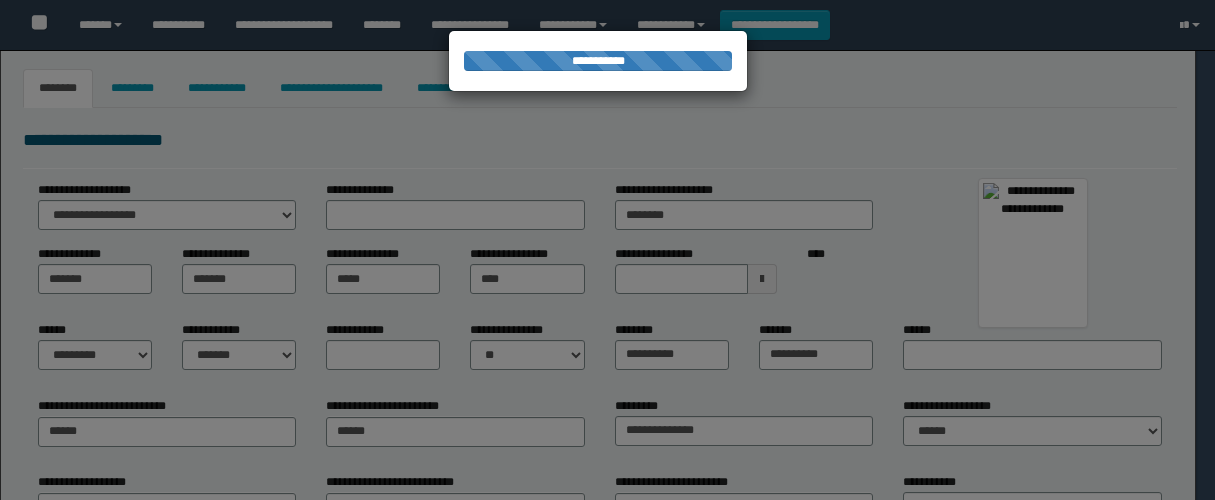 select 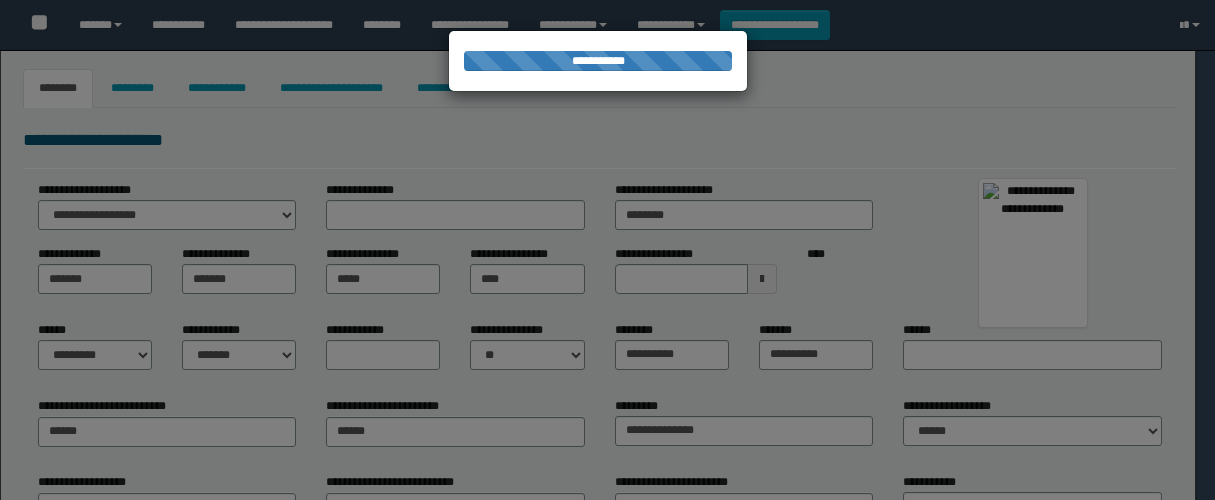 type on "*********" 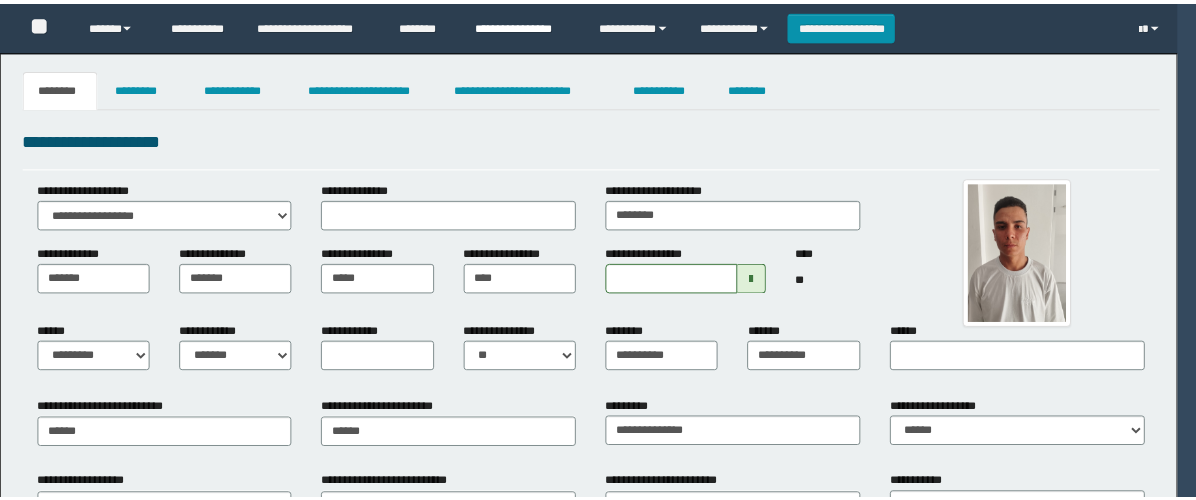 scroll, scrollTop: 0, scrollLeft: 0, axis: both 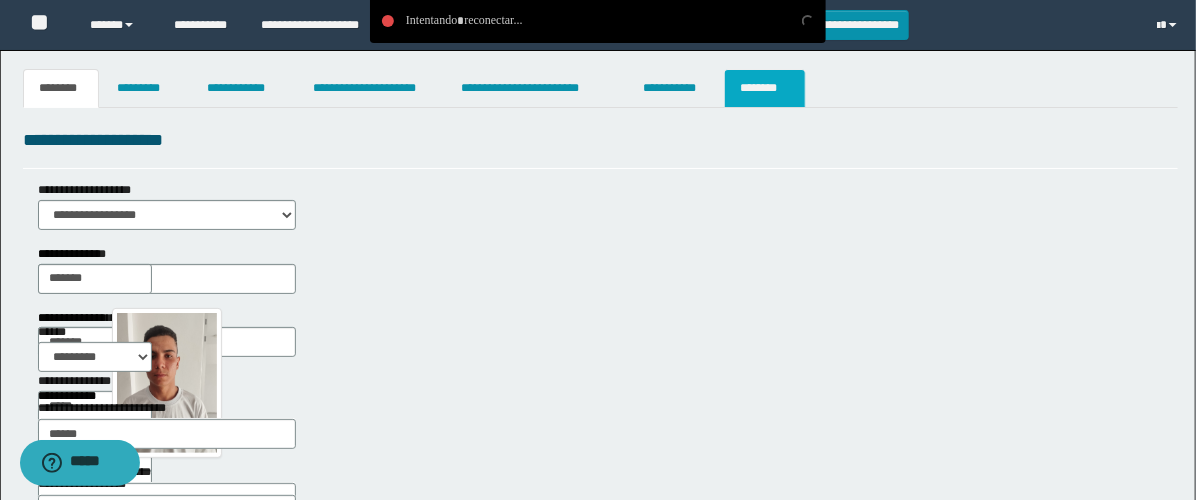 click on "********" at bounding box center [765, 88] 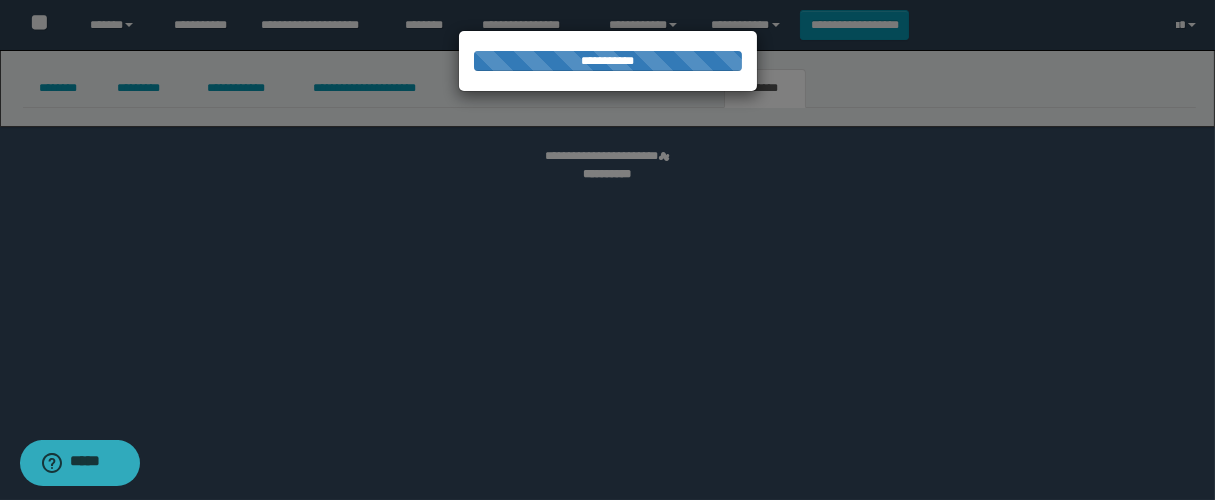 select on "****" 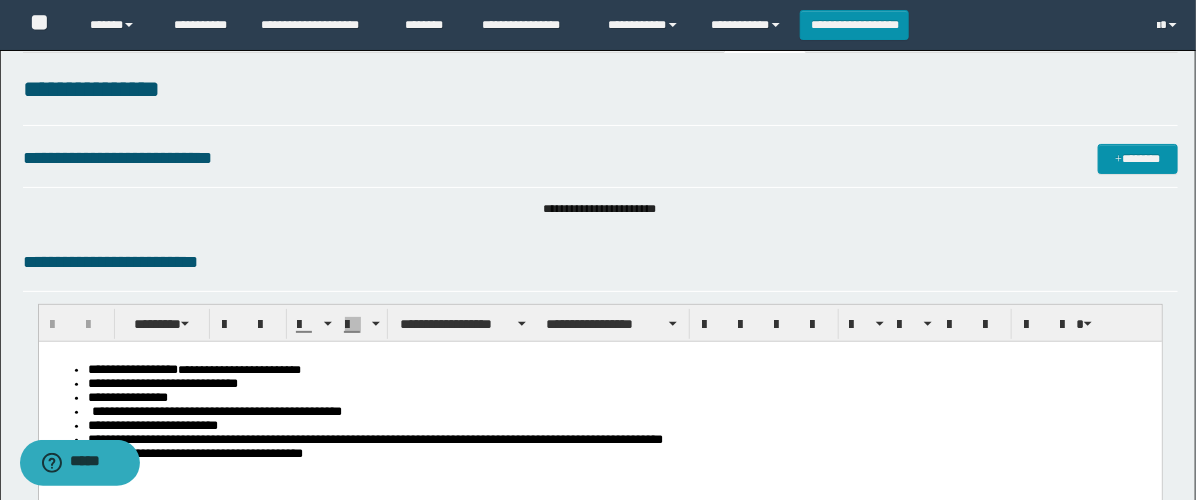 scroll, scrollTop: 0, scrollLeft: 0, axis: both 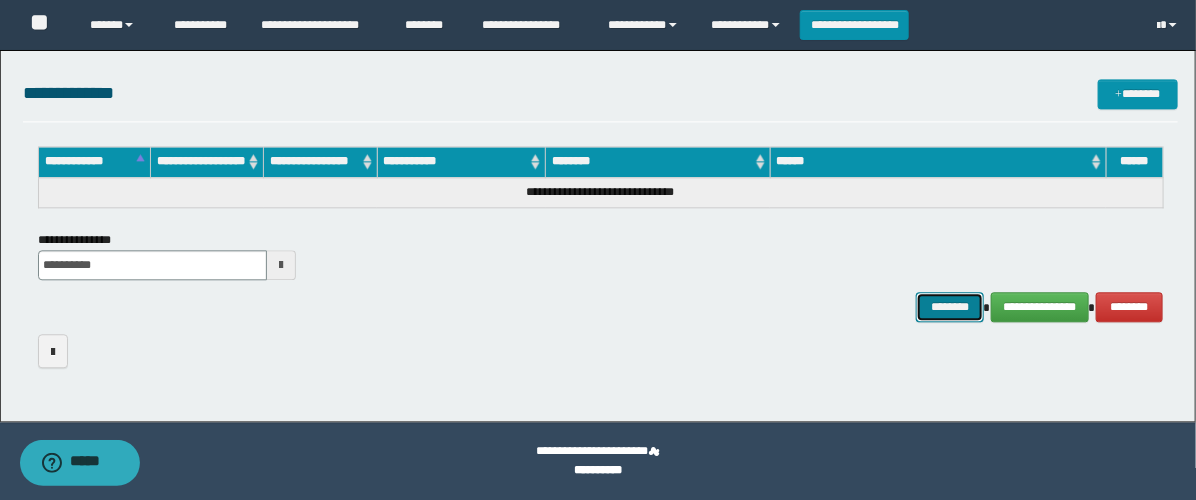 click on "********" at bounding box center [950, 307] 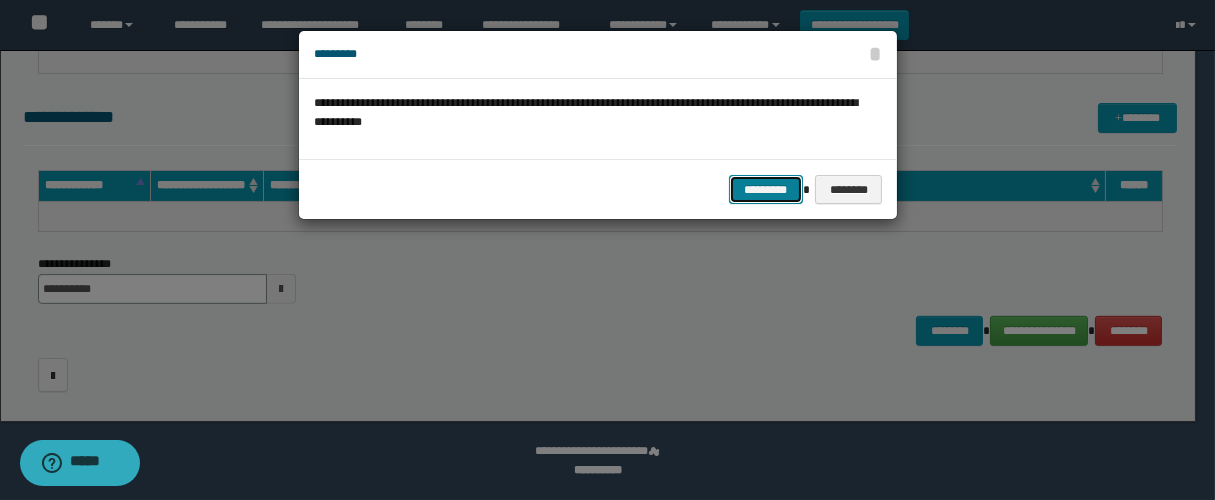 click on "*********" at bounding box center (766, 190) 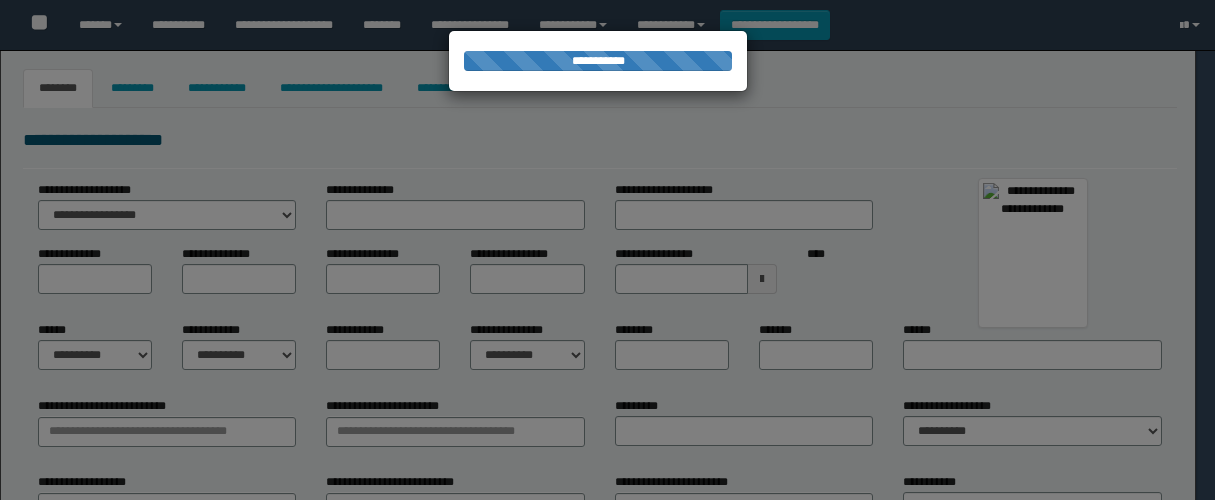 type on "******" 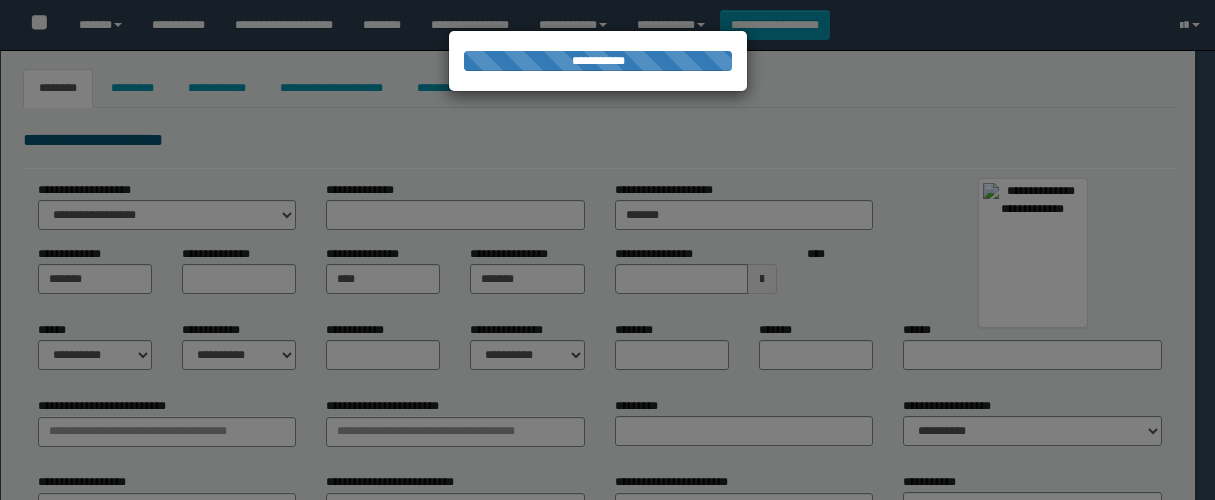 select on "*" 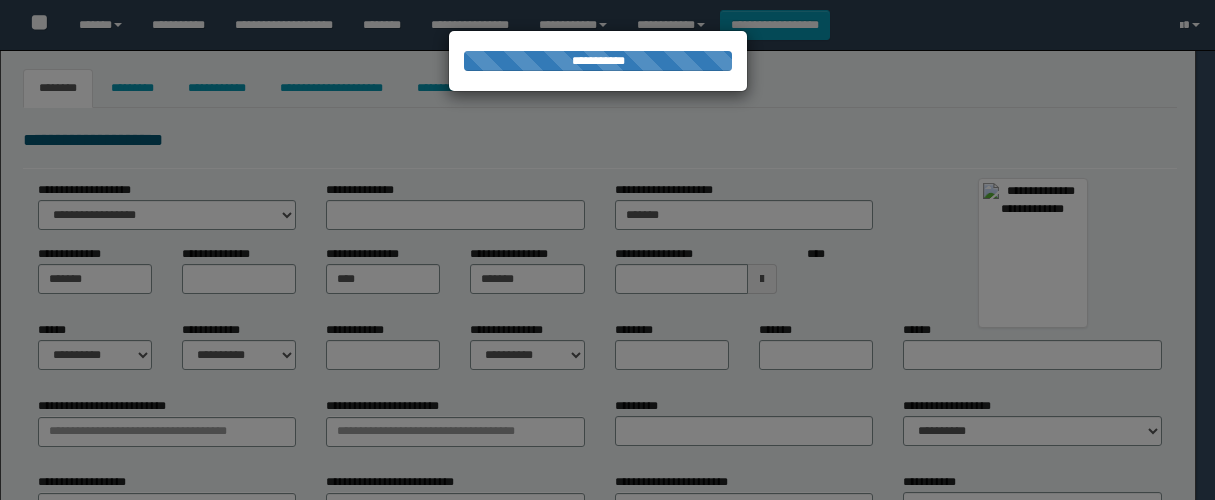 select on "*" 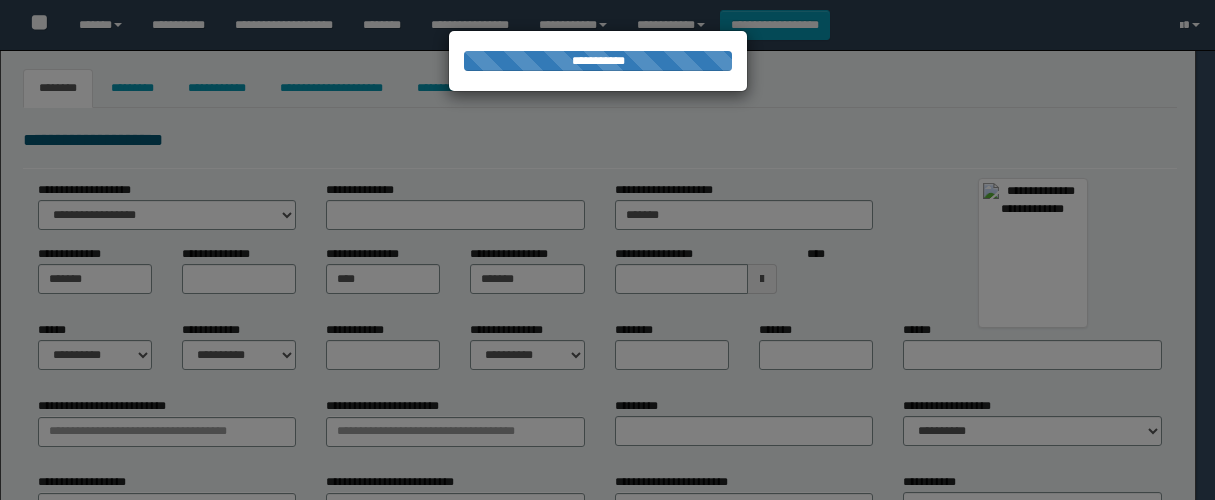 select on "*" 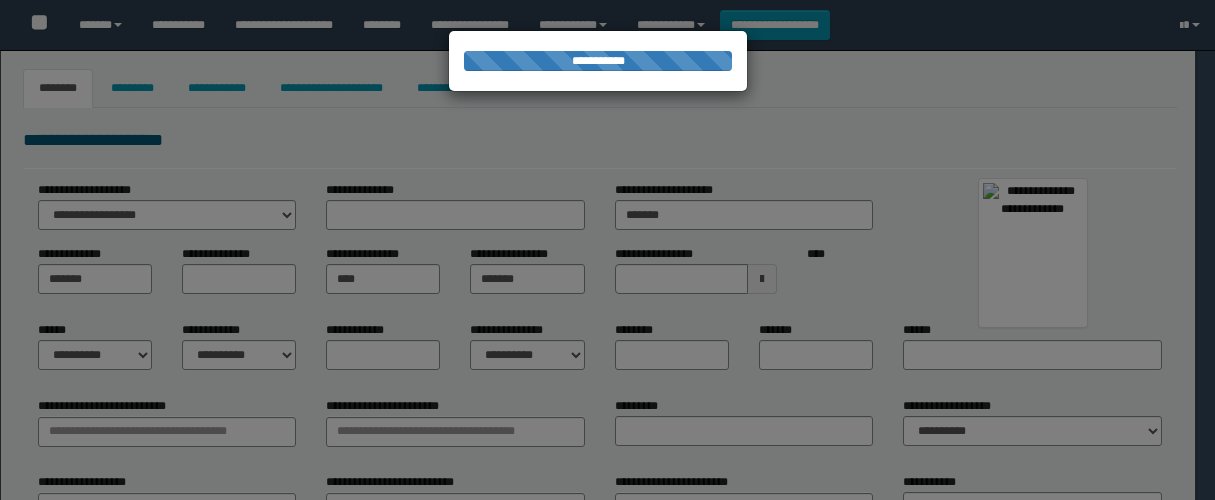 type on "********" 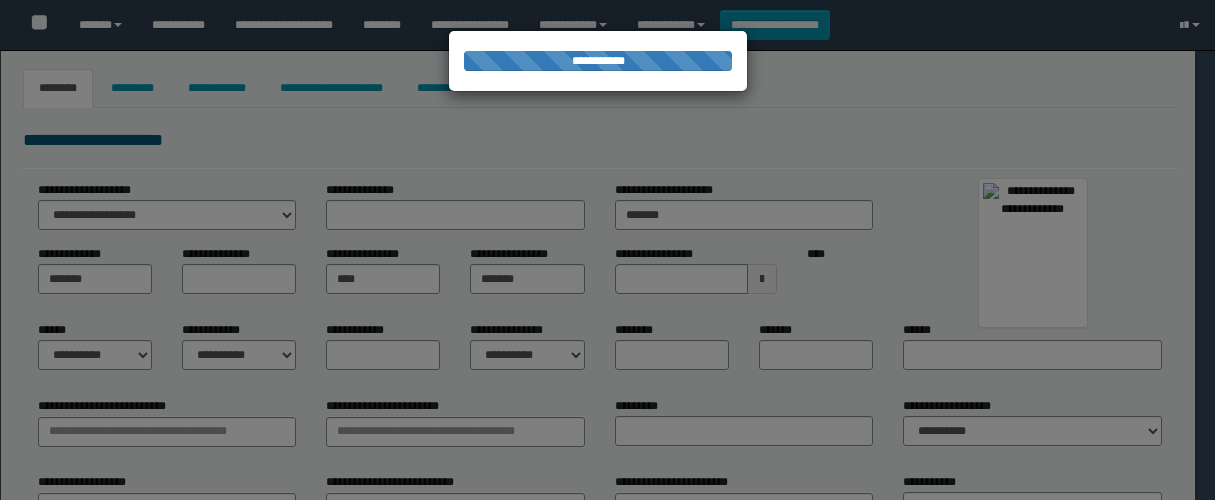 type on "********" 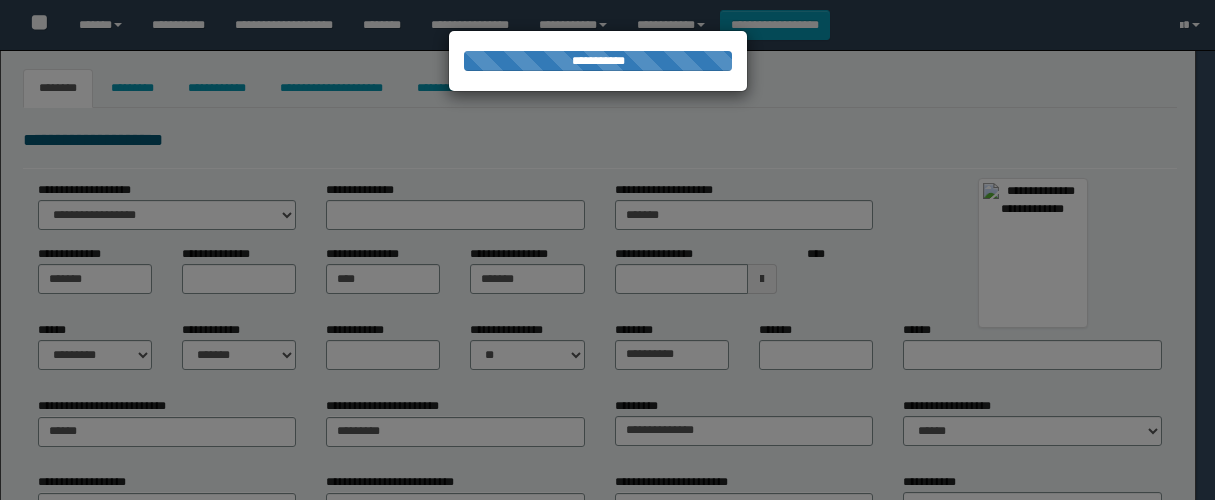 select 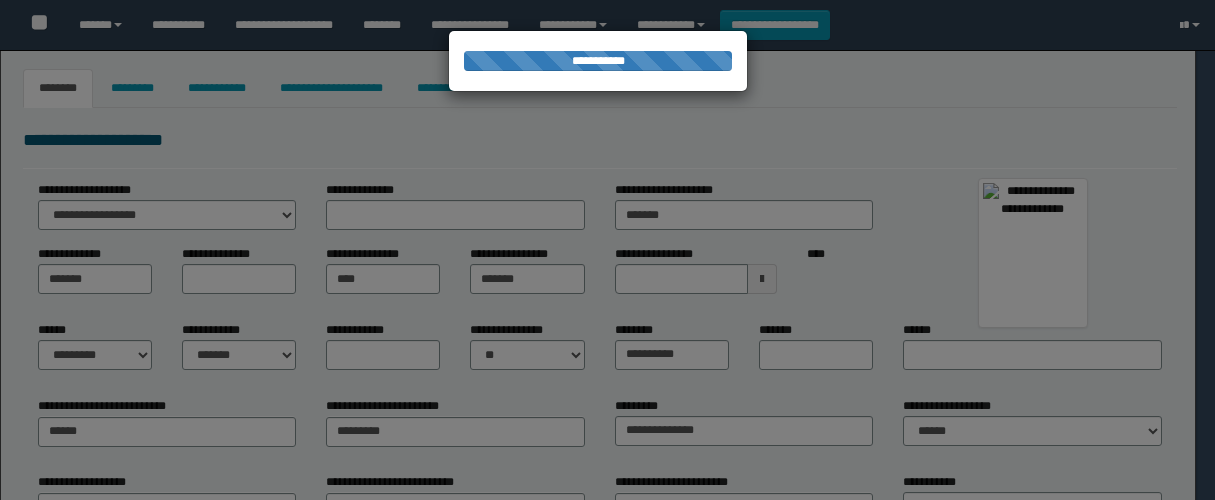 type on "**********" 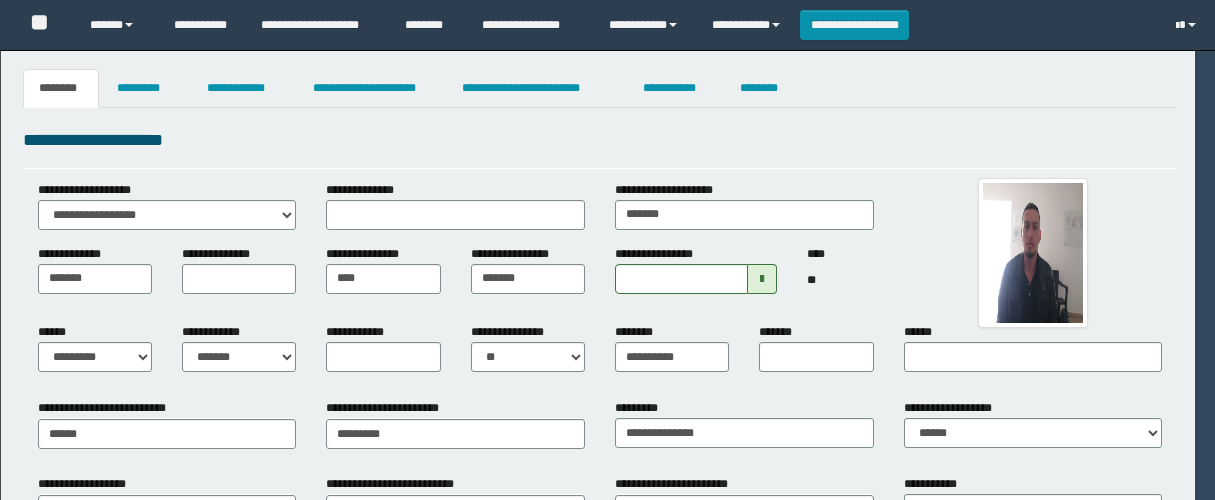 scroll, scrollTop: 0, scrollLeft: 0, axis: both 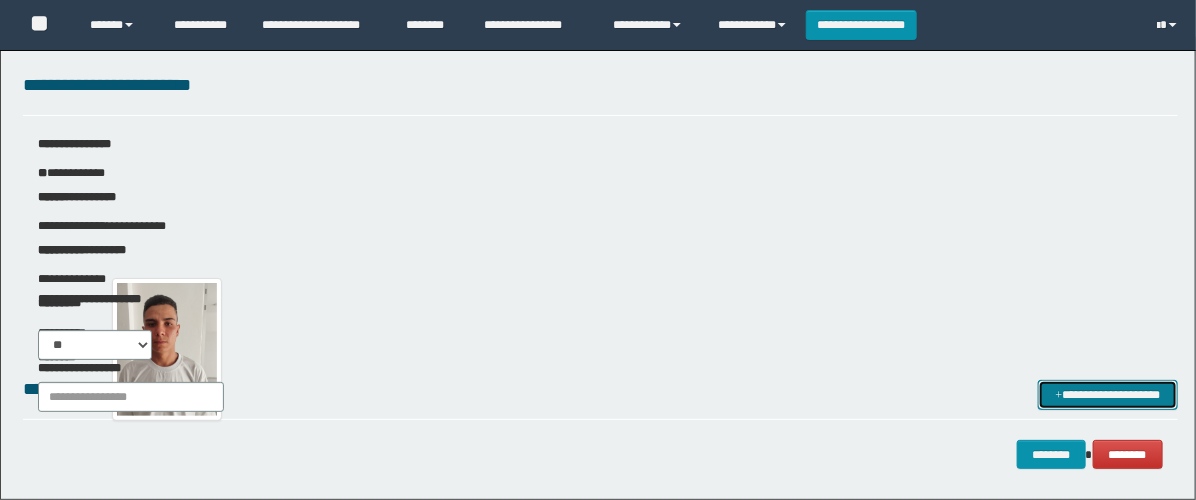 click on "**********" at bounding box center (1107, 395) 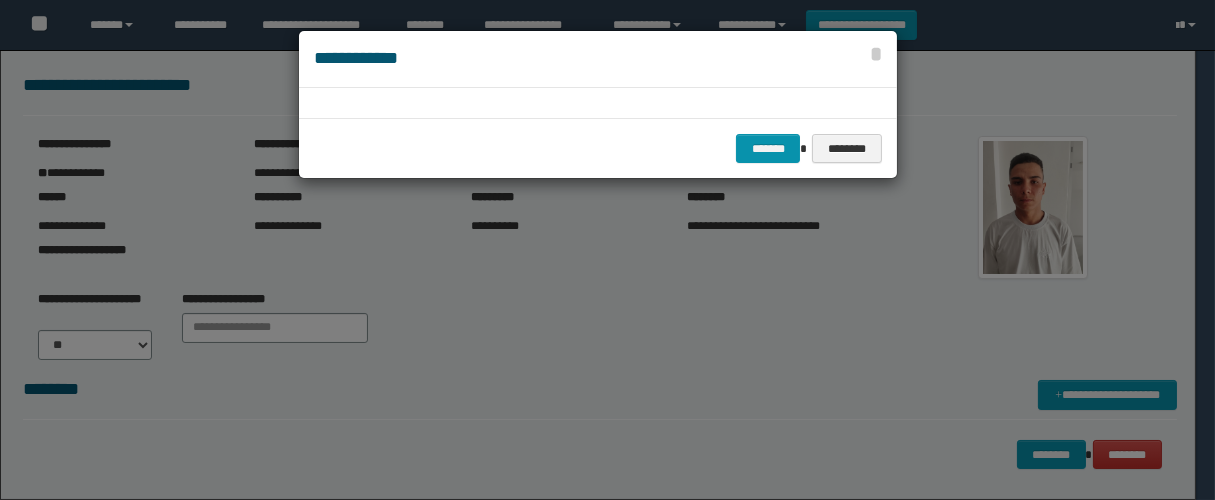 click at bounding box center [598, 103] 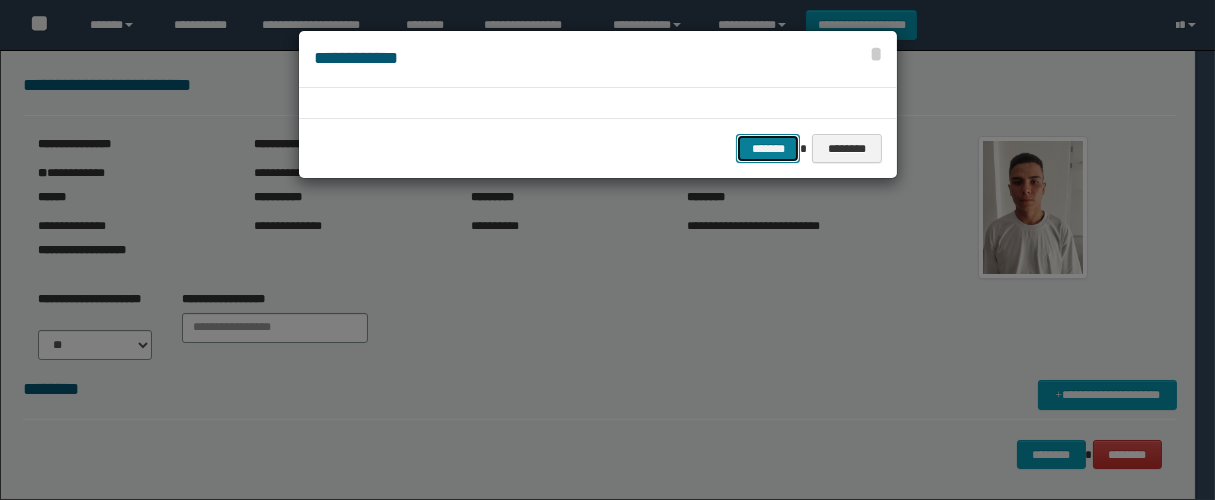click on "*******" at bounding box center (768, 149) 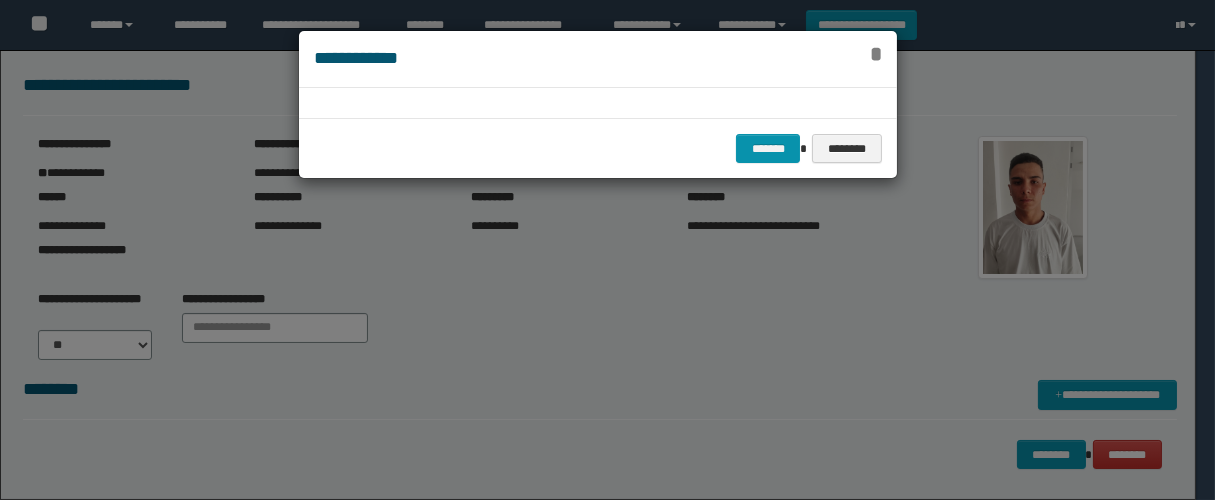 click on "*" at bounding box center (876, 54) 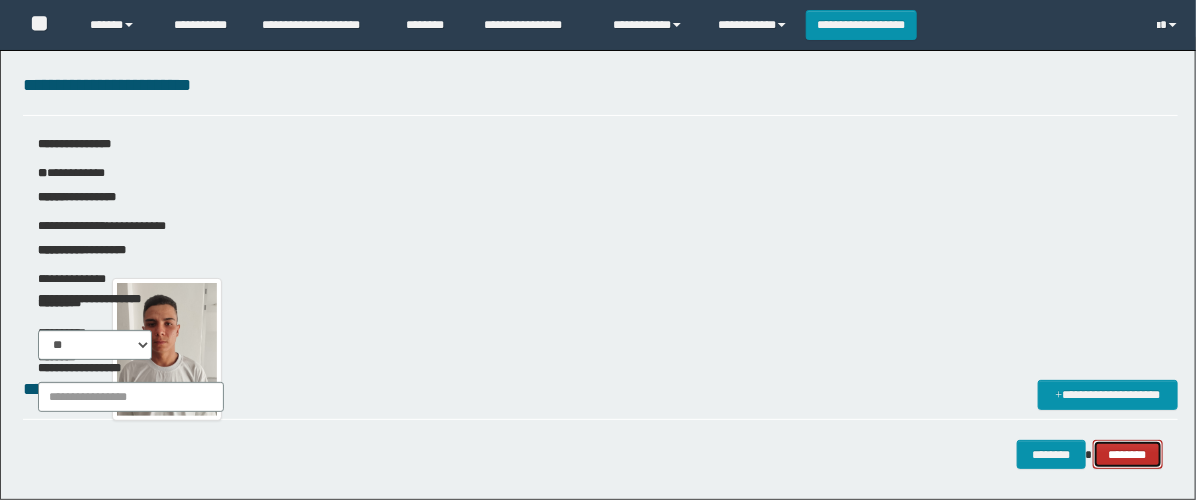 click on "********" at bounding box center [1128, 455] 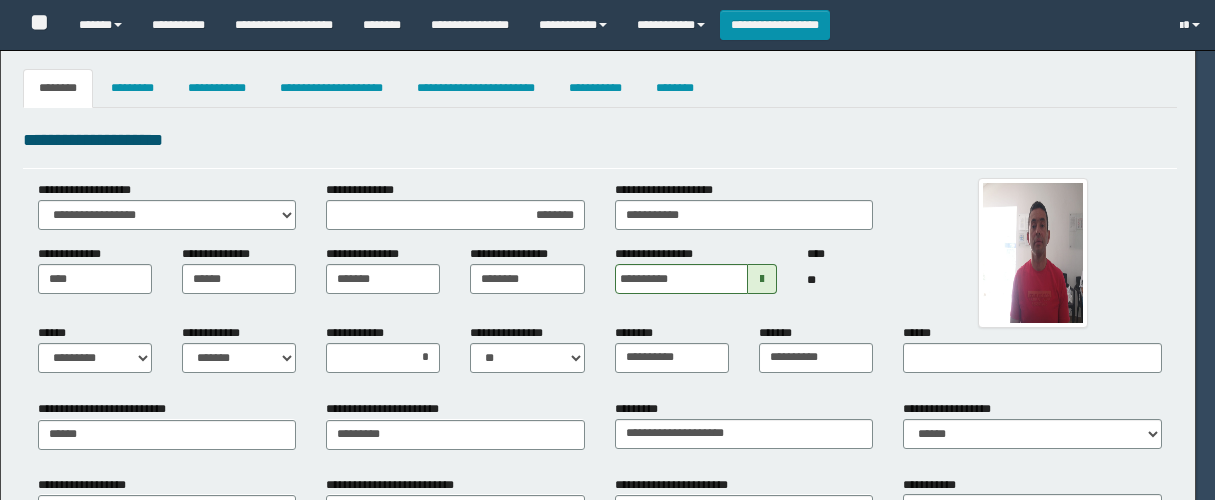 select on "*" 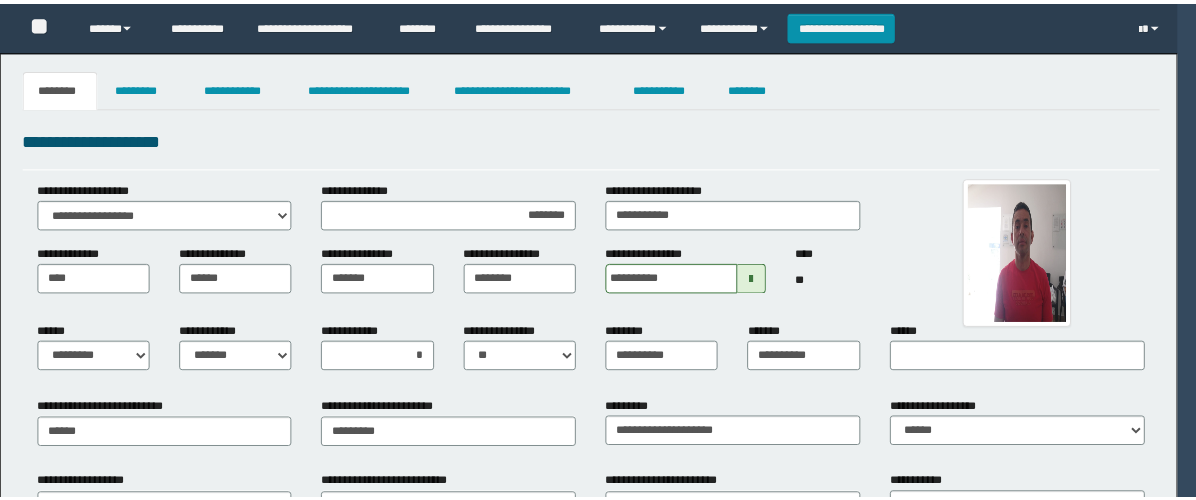 scroll, scrollTop: 0, scrollLeft: 0, axis: both 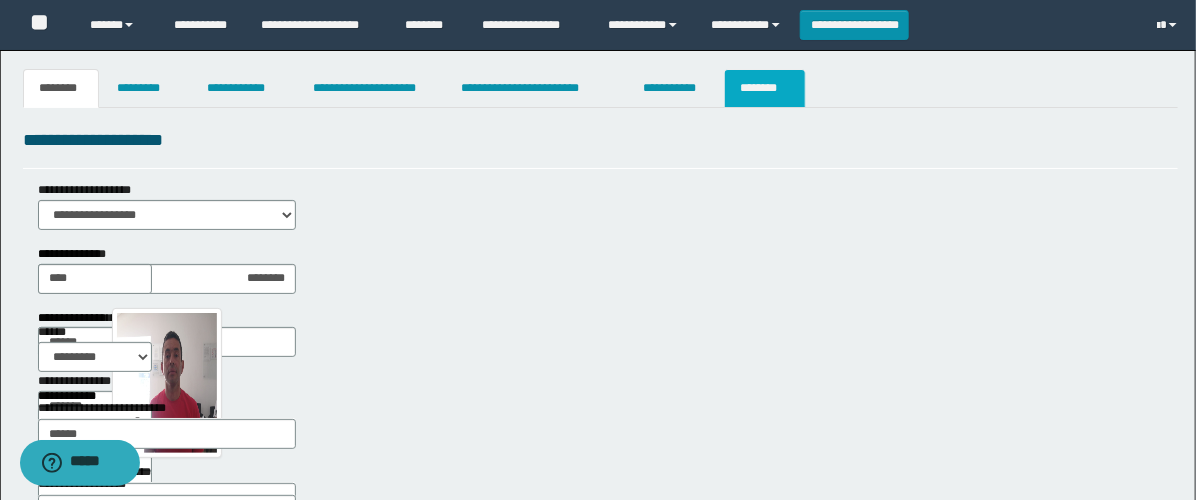 click on "********" at bounding box center (765, 88) 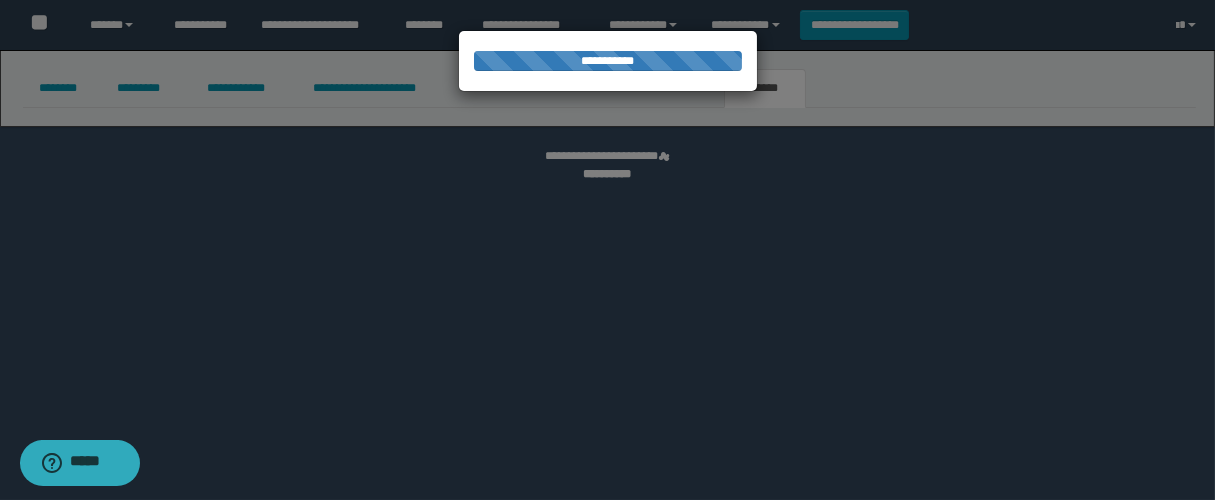select on "****" 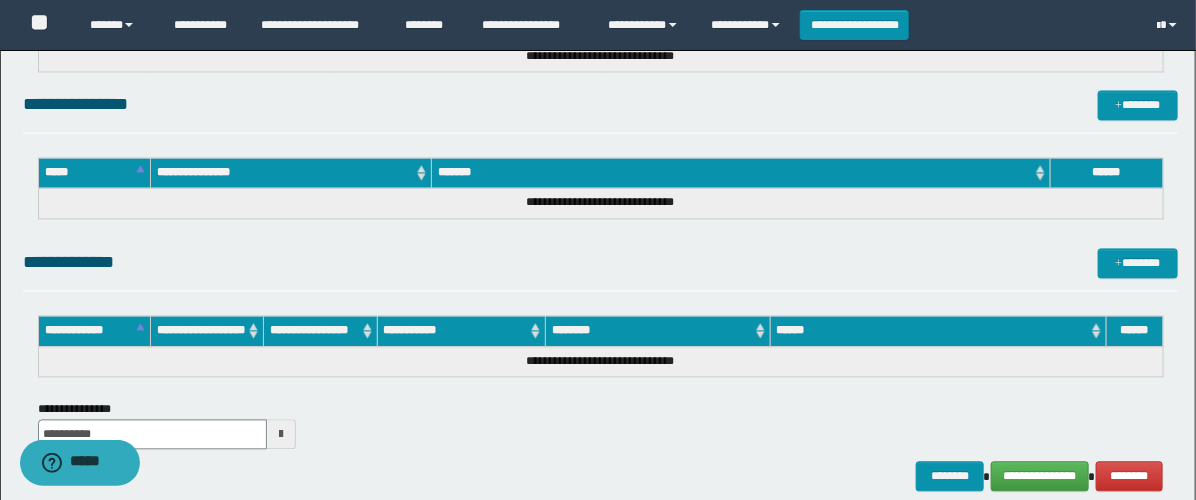 scroll, scrollTop: 1566, scrollLeft: 0, axis: vertical 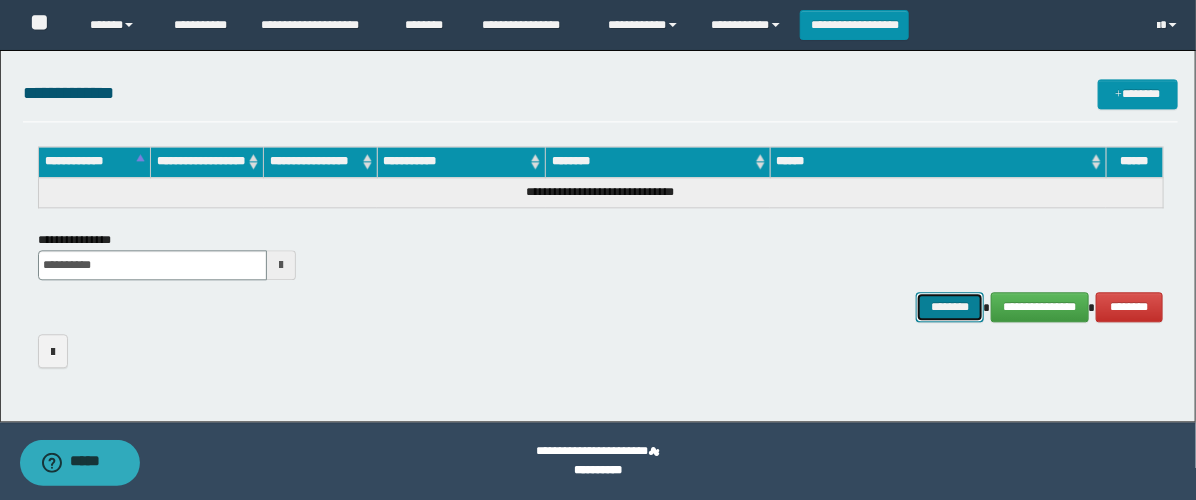 click on "********" at bounding box center (950, 307) 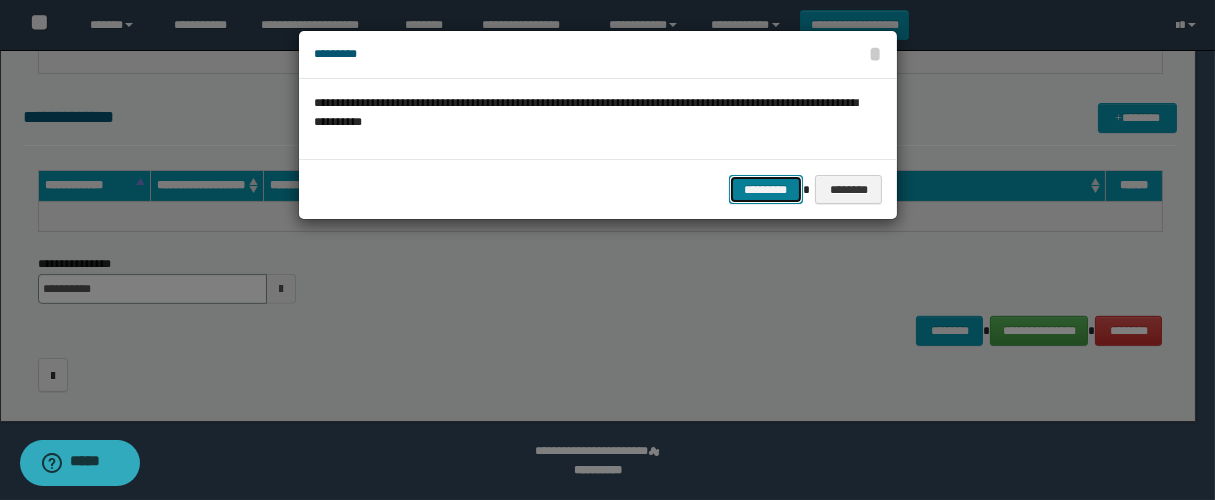 click on "*********" at bounding box center [766, 190] 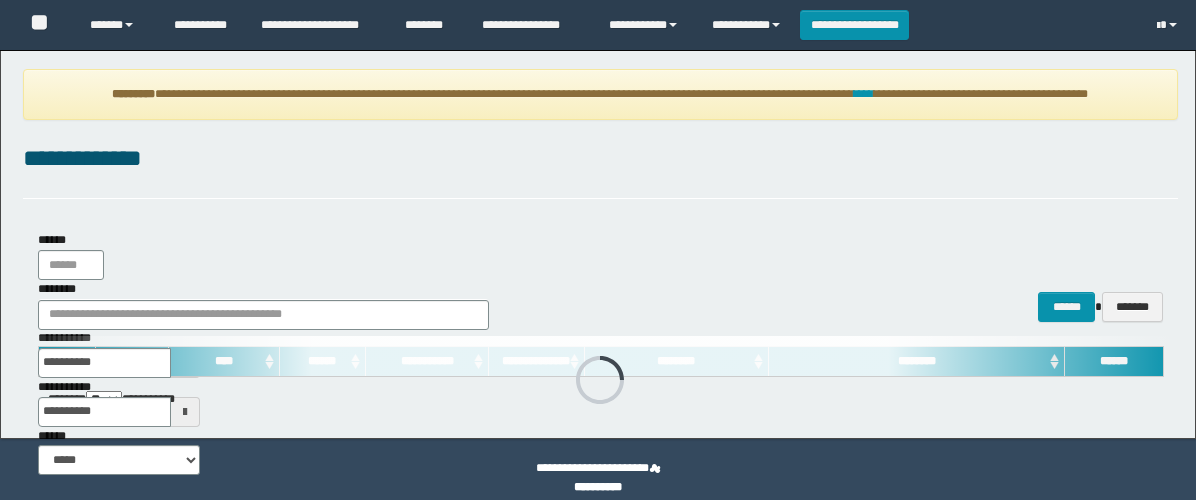scroll, scrollTop: 0, scrollLeft: 0, axis: both 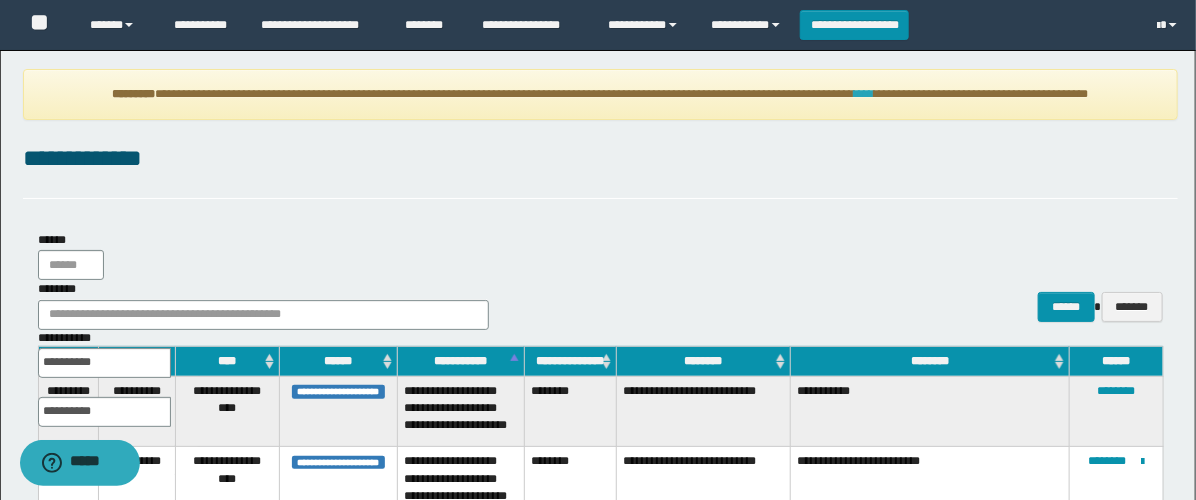 click on "****" at bounding box center [864, 94] 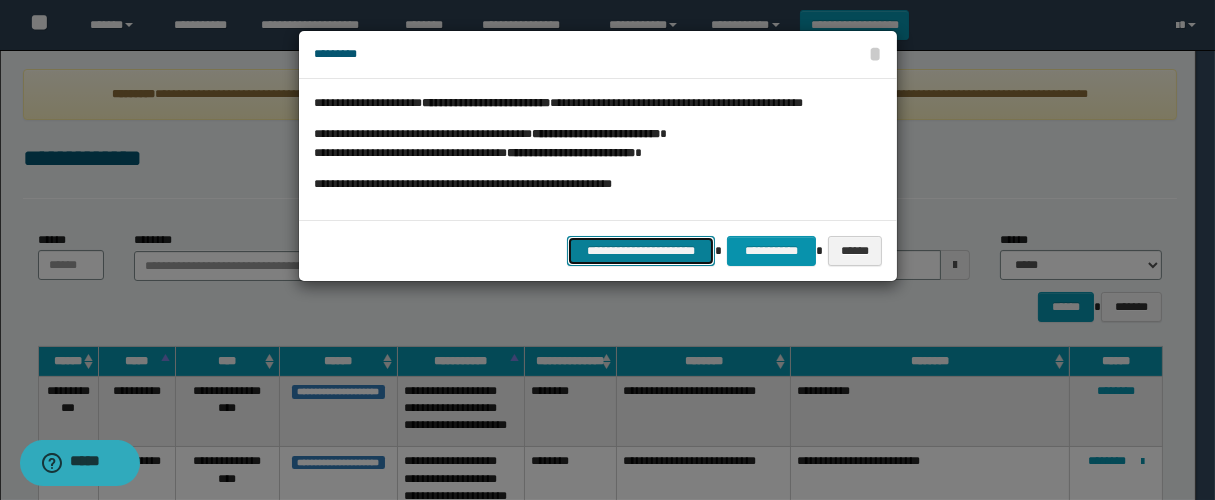 click on "**********" at bounding box center (641, 251) 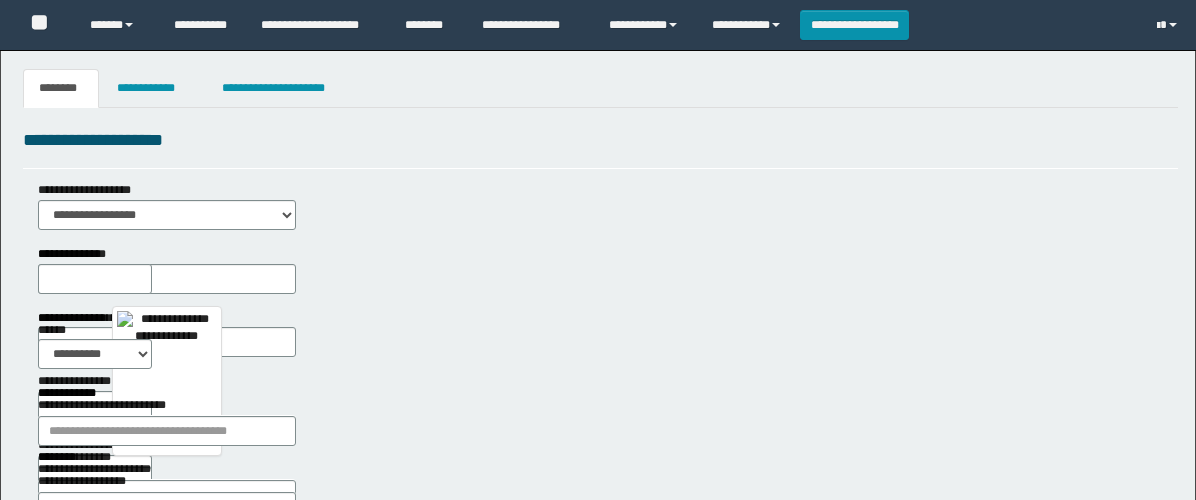 type 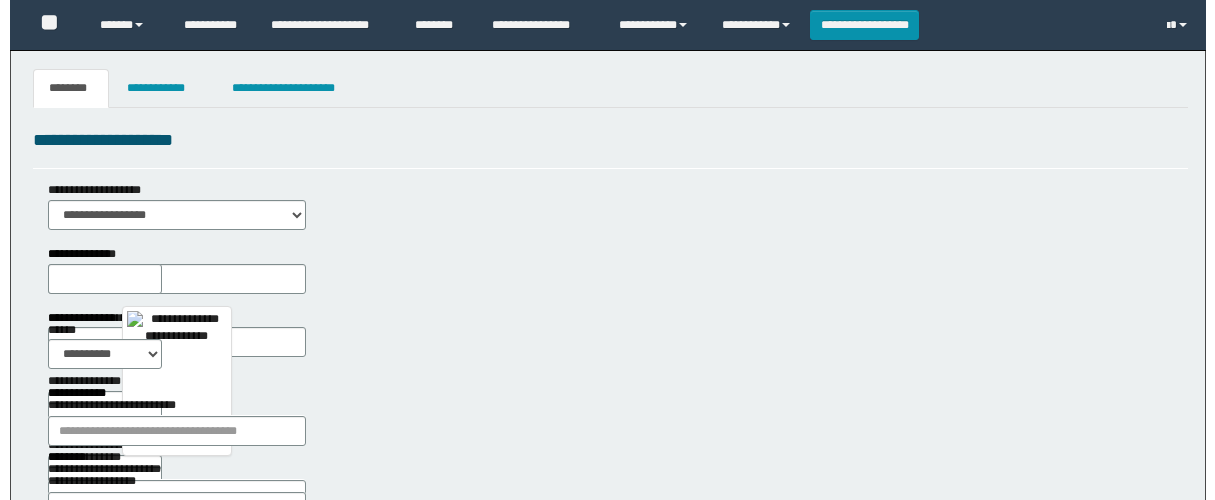 scroll, scrollTop: 0, scrollLeft: 0, axis: both 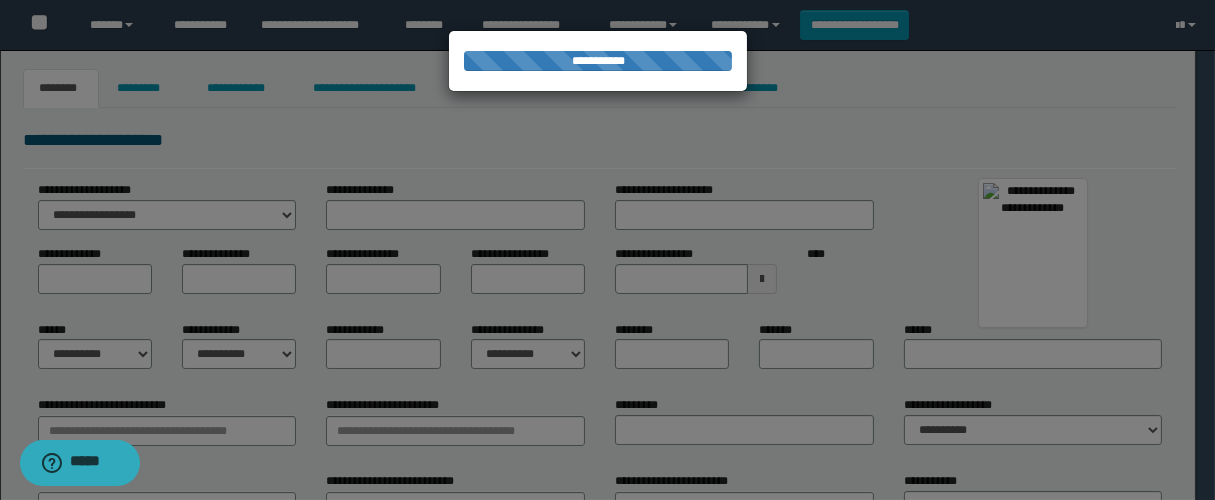 type on "**********" 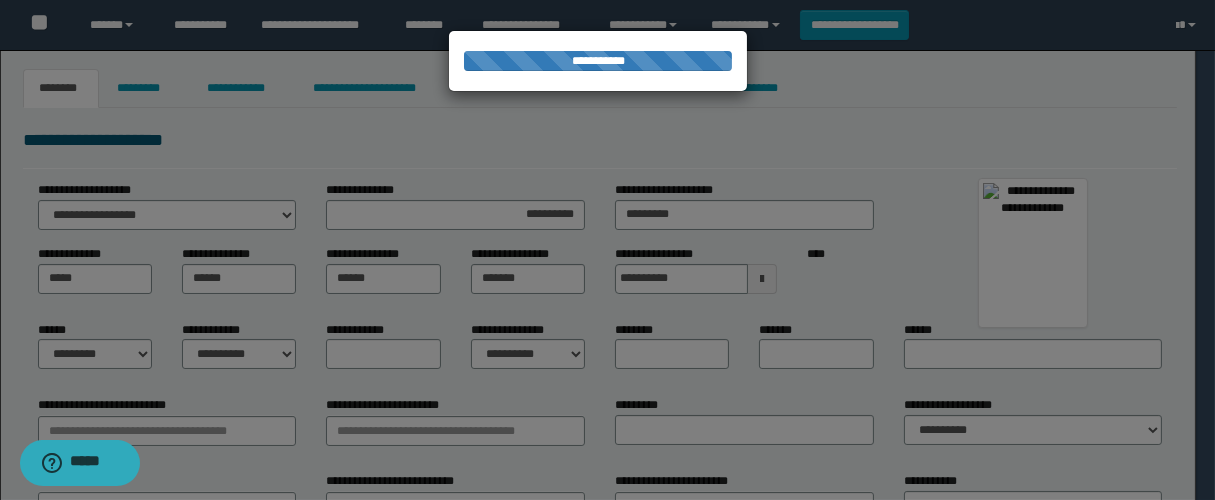 select on "*" 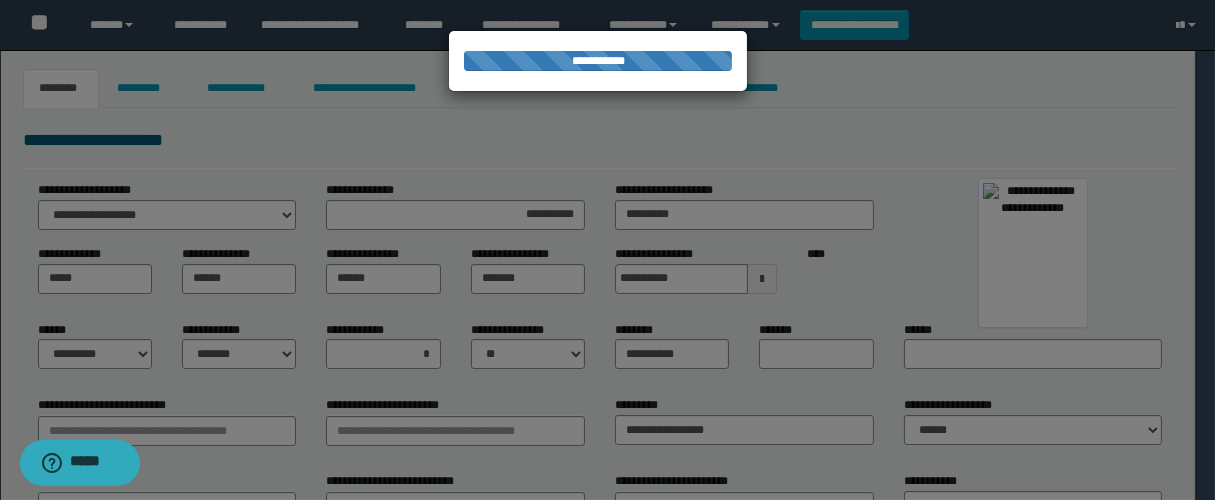 type on "******" 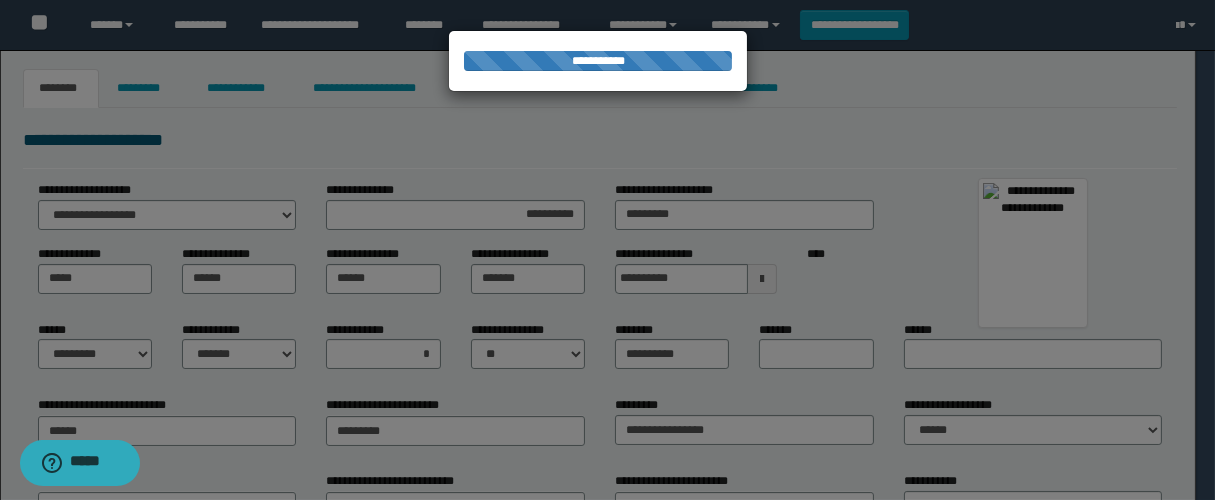 type on "**********" 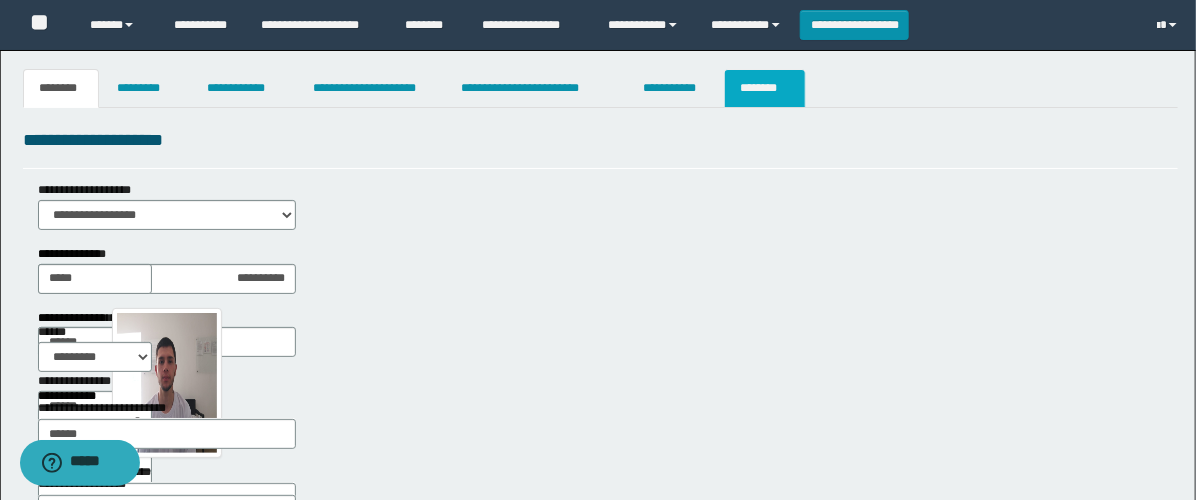 click on "********" at bounding box center (765, 88) 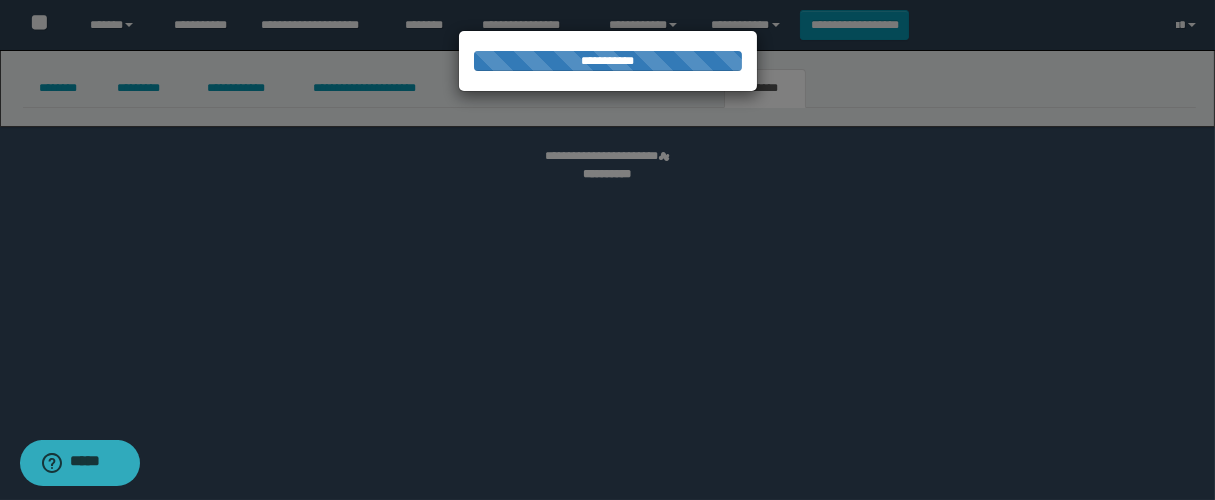 select on "****" 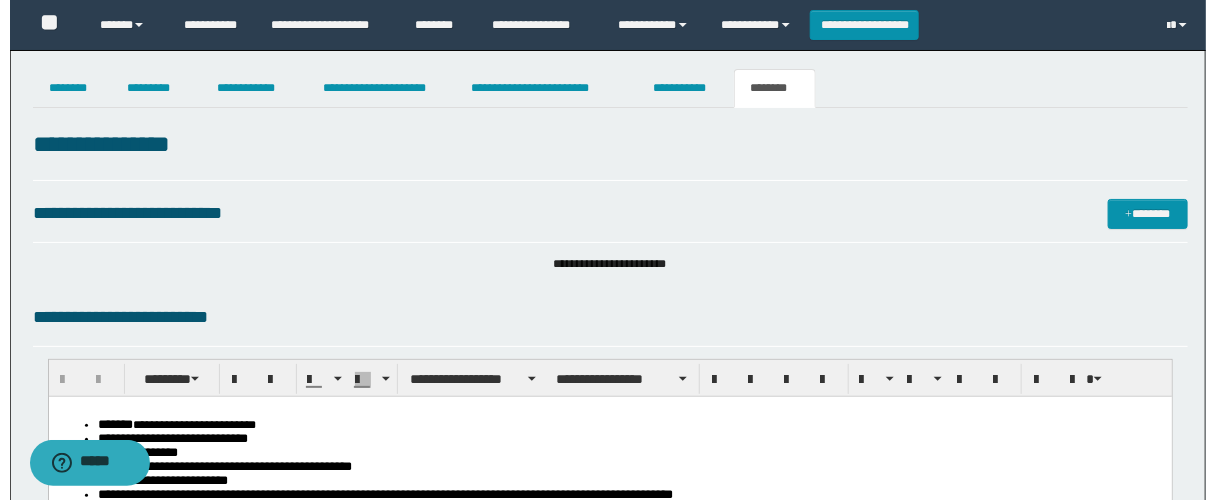 scroll, scrollTop: 0, scrollLeft: 0, axis: both 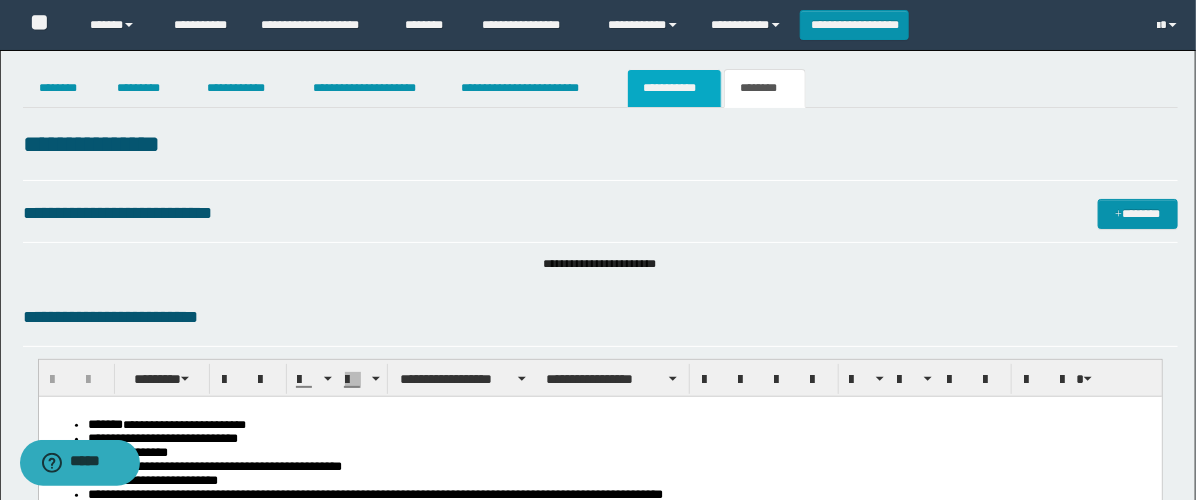 click on "**********" at bounding box center [674, 88] 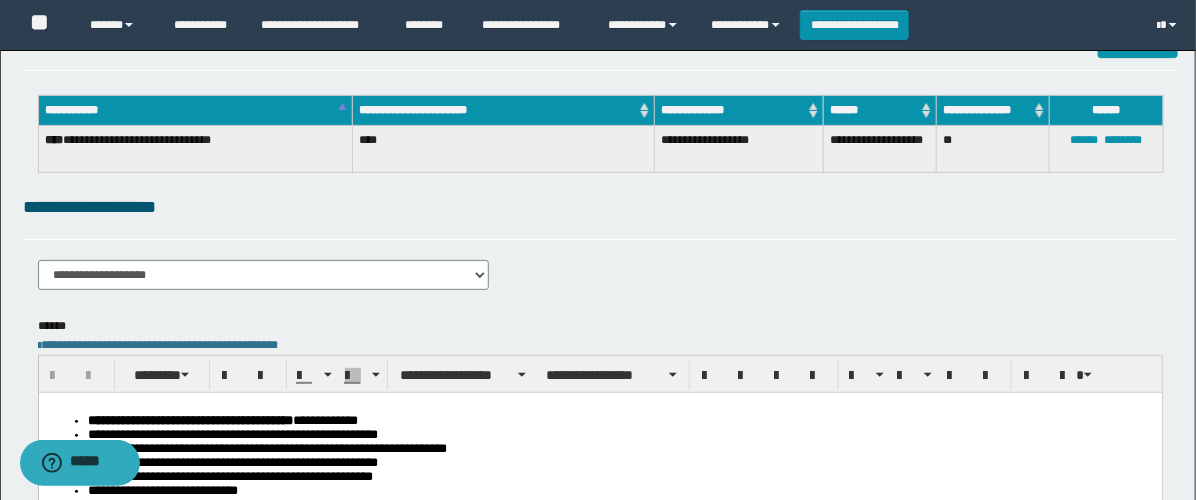 scroll, scrollTop: 0, scrollLeft: 0, axis: both 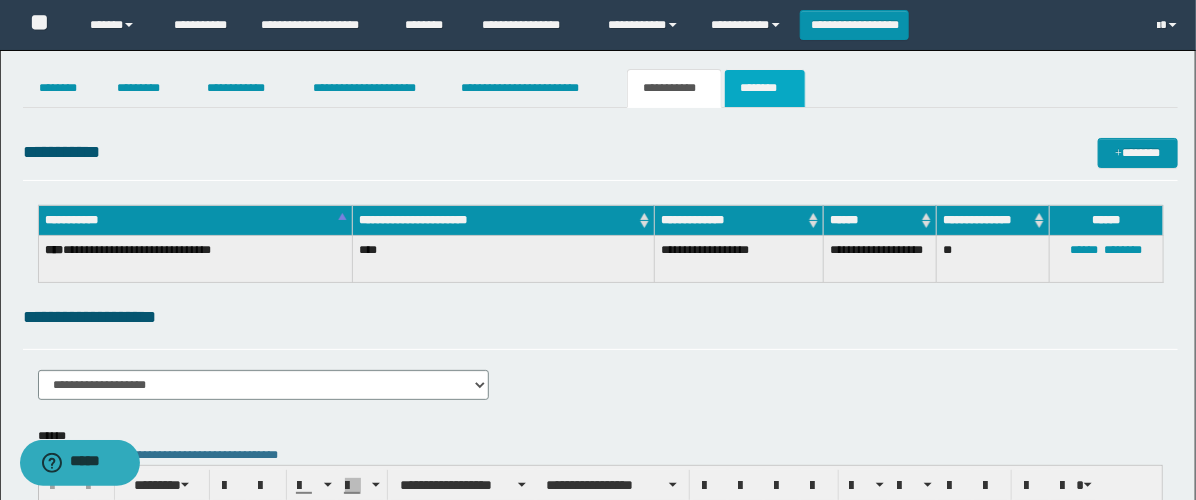 click on "********" at bounding box center [765, 88] 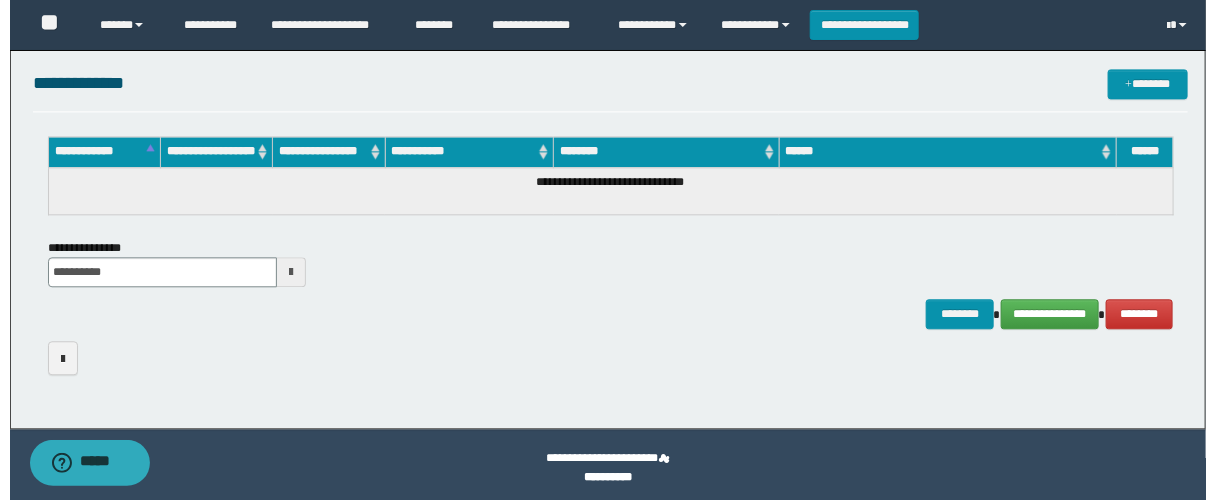 scroll, scrollTop: 1583, scrollLeft: 0, axis: vertical 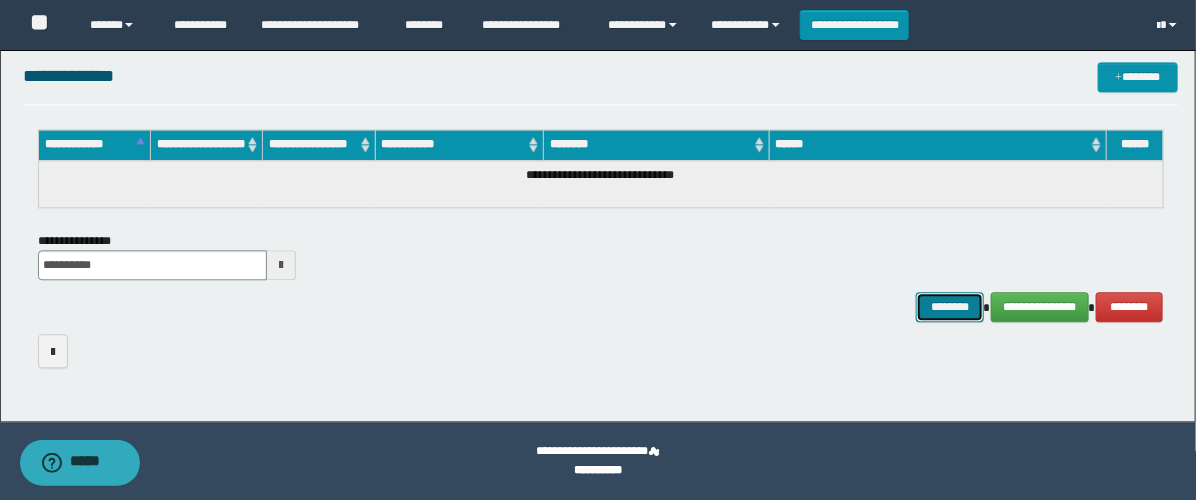 click on "********" at bounding box center [950, 307] 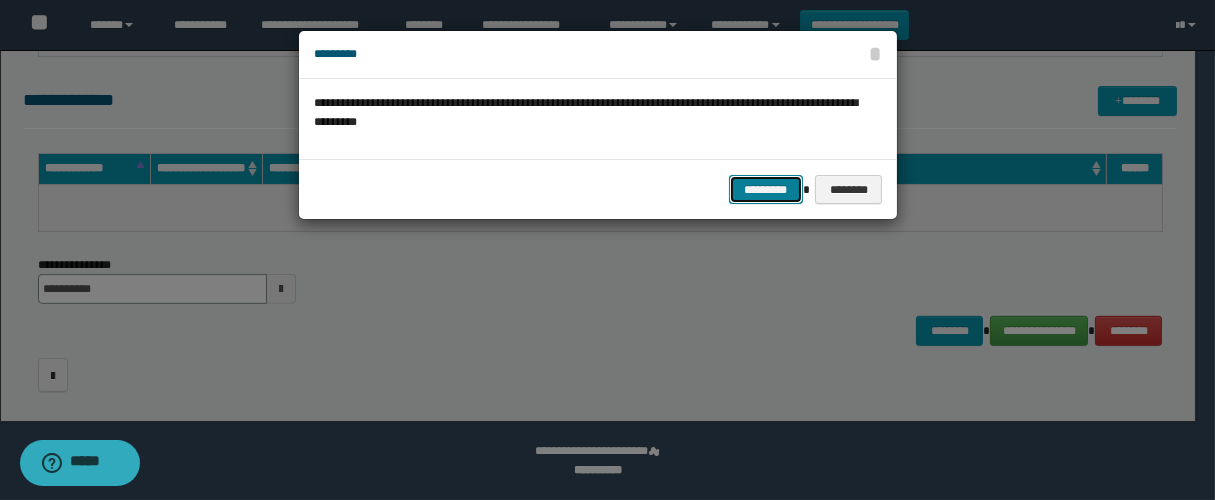 click on "*********" at bounding box center (766, 190) 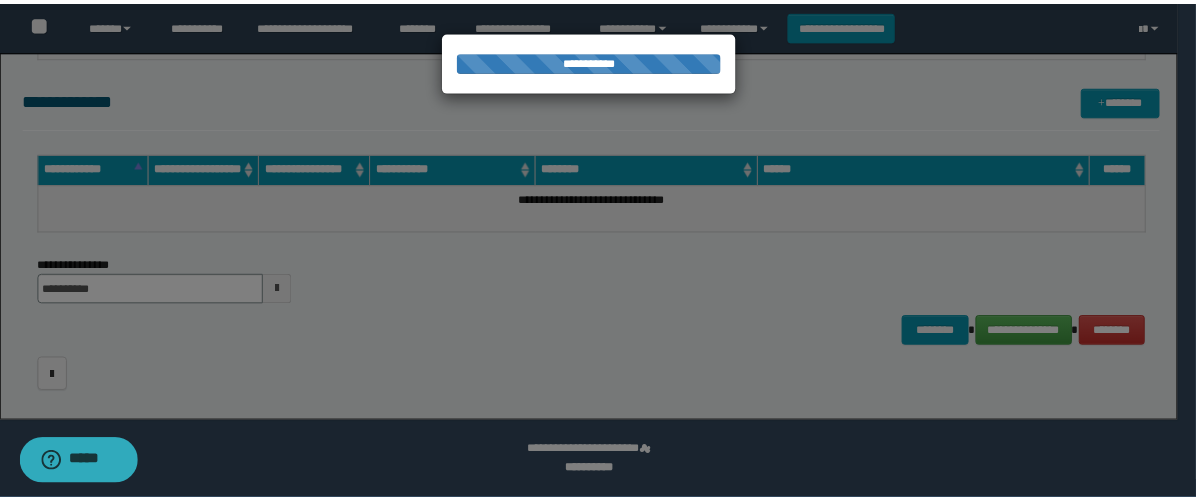 scroll, scrollTop: 1566, scrollLeft: 0, axis: vertical 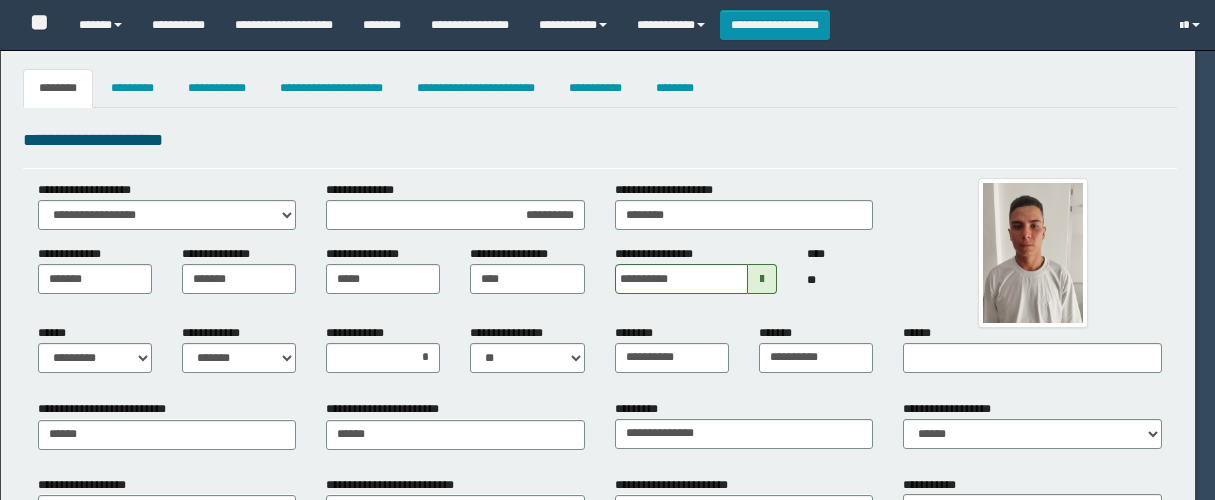 select on "*" 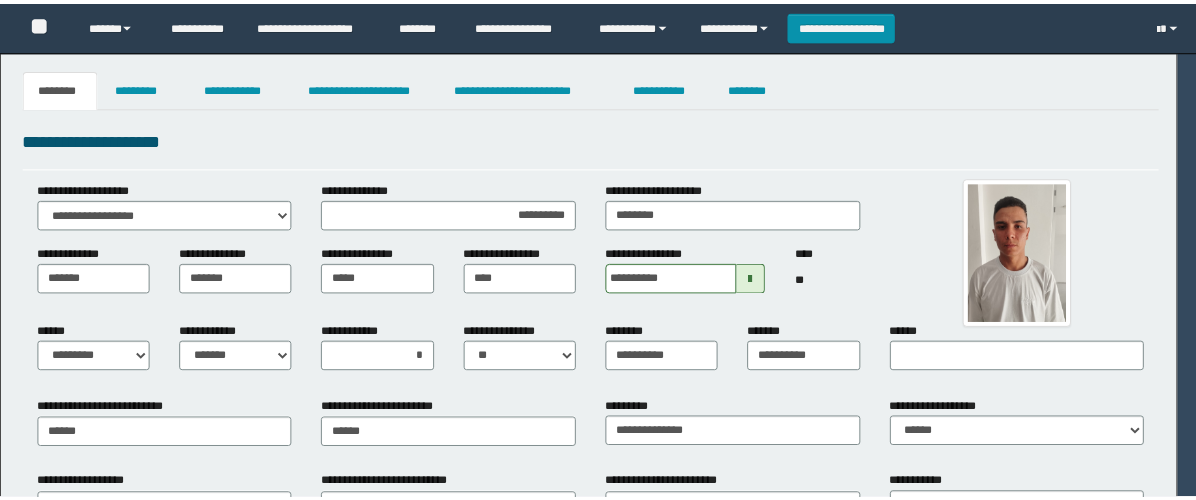 scroll, scrollTop: 0, scrollLeft: 0, axis: both 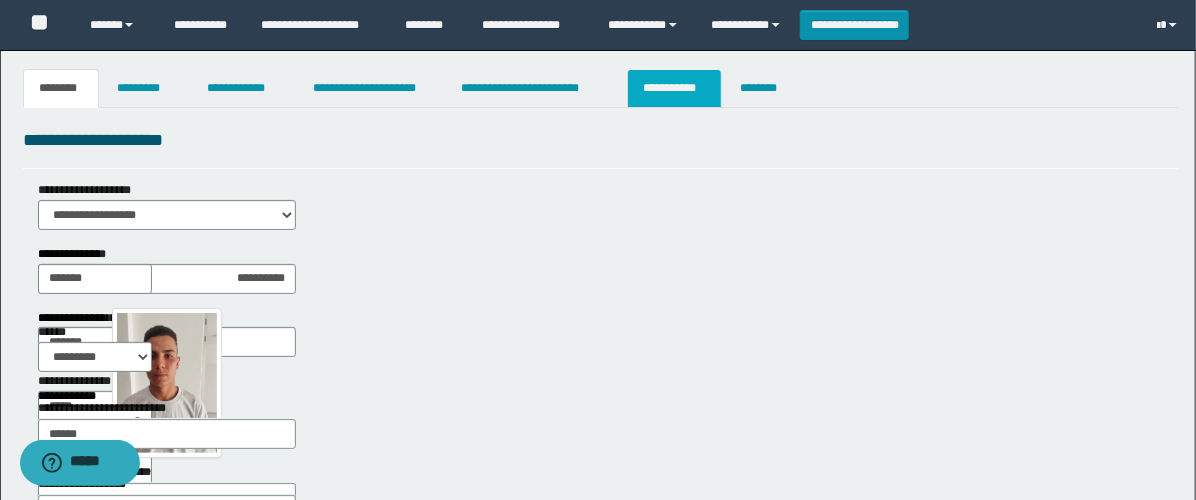 click on "**********" at bounding box center [674, 88] 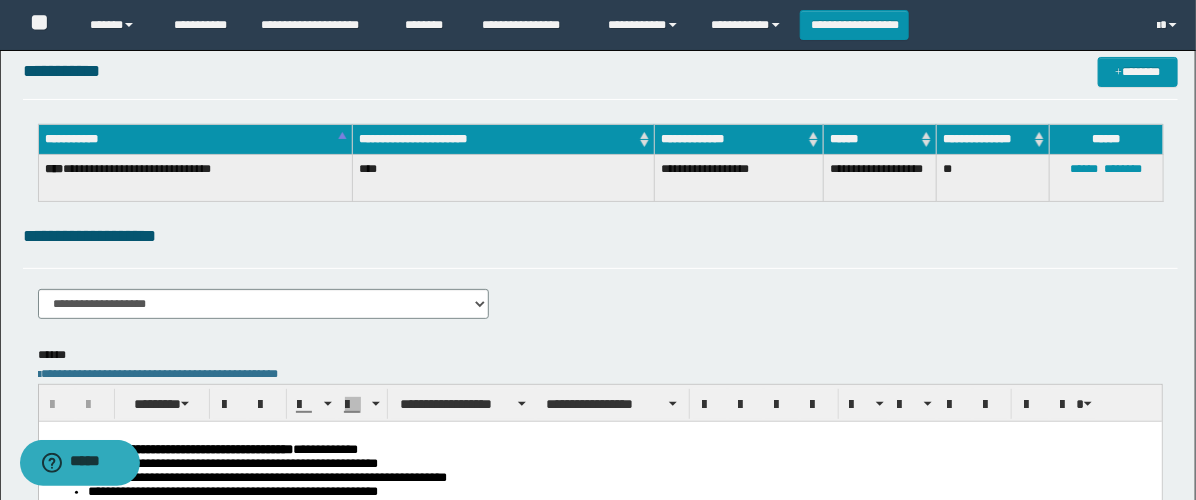 scroll, scrollTop: 0, scrollLeft: 0, axis: both 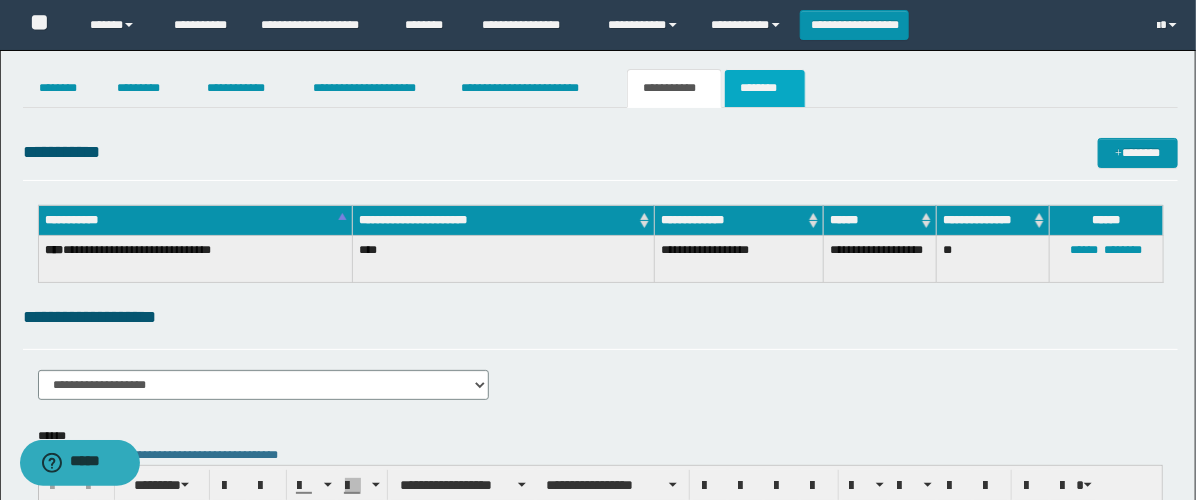 click on "********" at bounding box center [765, 88] 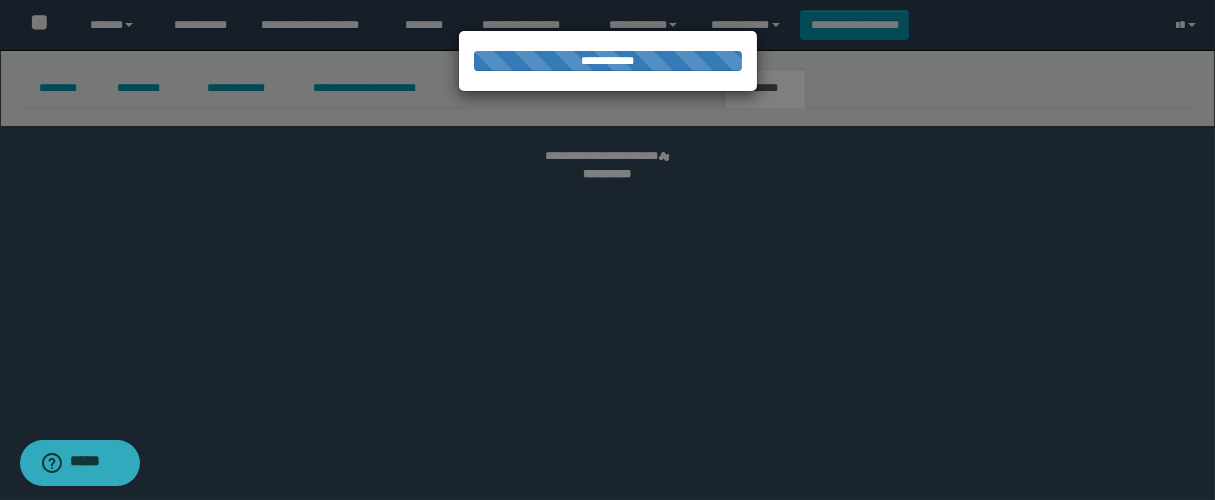 select on "****" 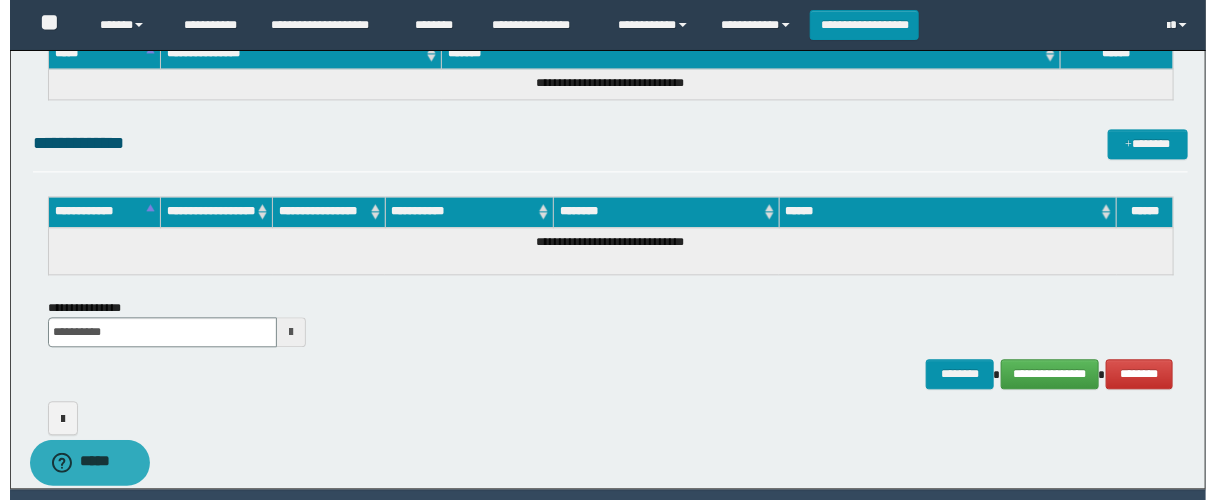 scroll, scrollTop: 1583, scrollLeft: 0, axis: vertical 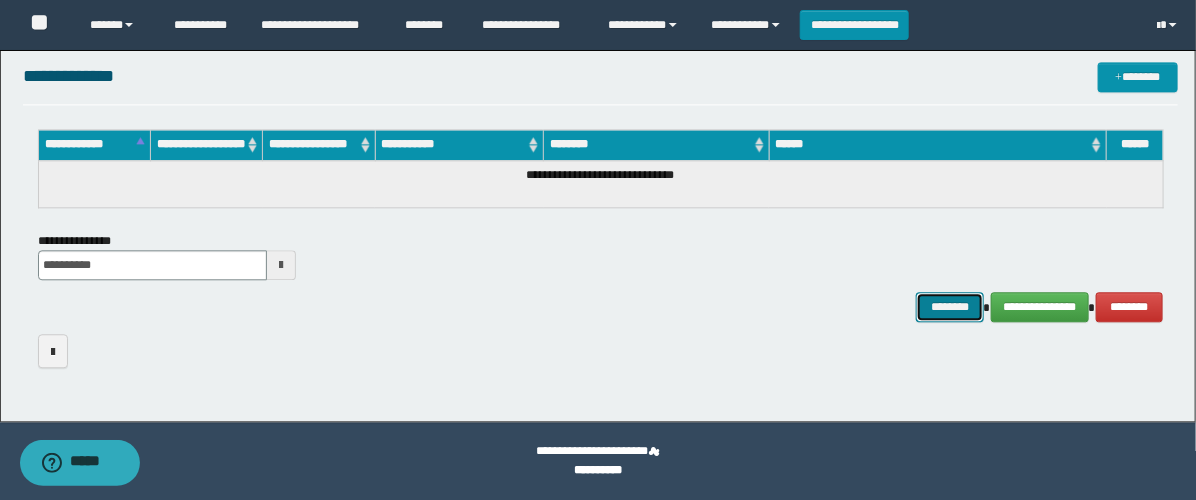 click on "********" at bounding box center [950, 307] 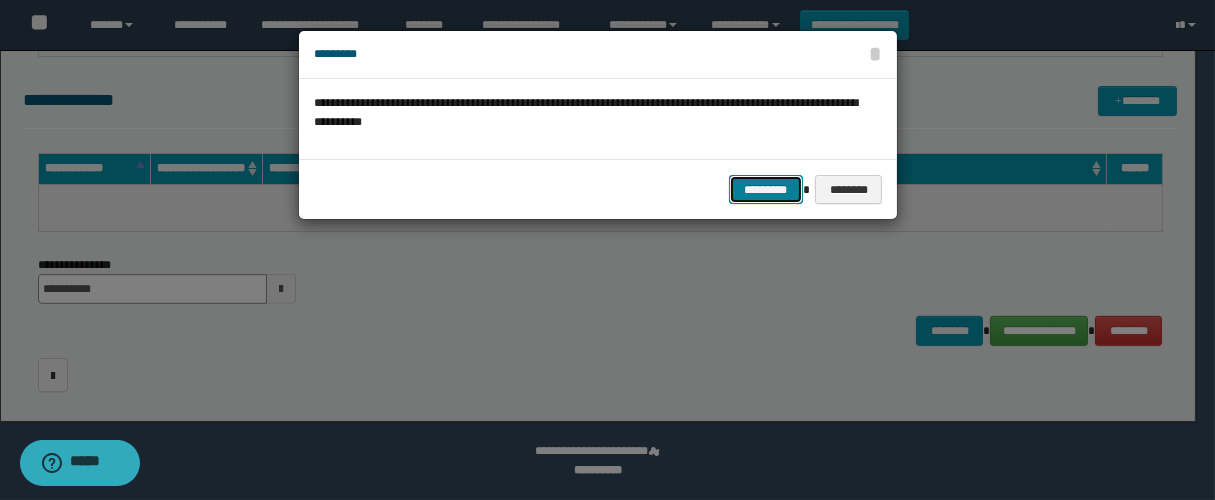 click on "*********" at bounding box center (766, 190) 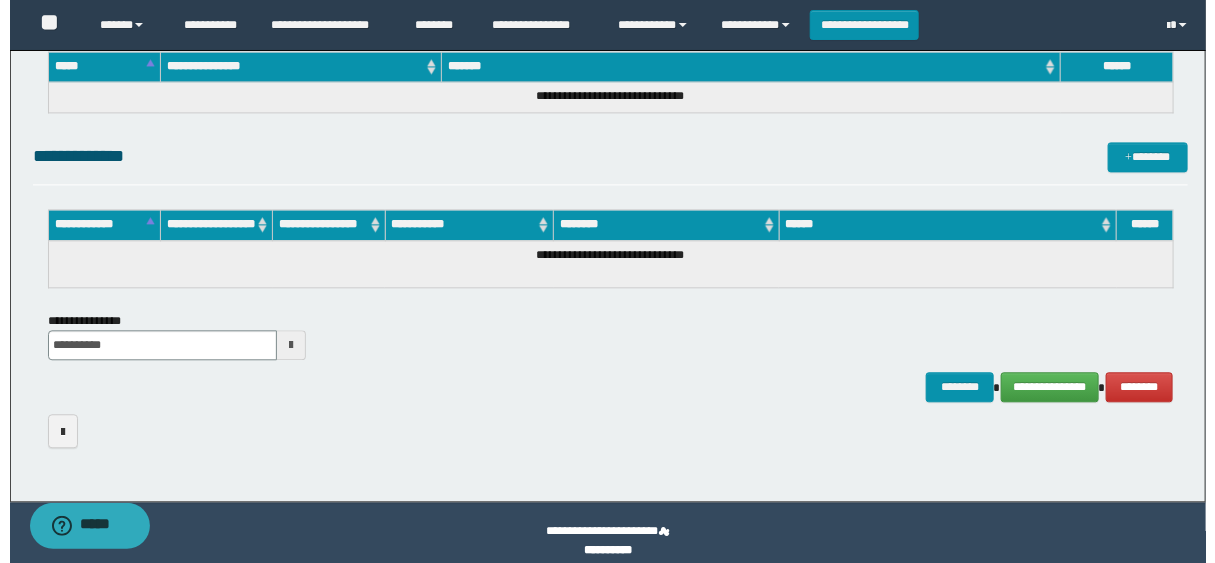 scroll, scrollTop: 1520, scrollLeft: 0, axis: vertical 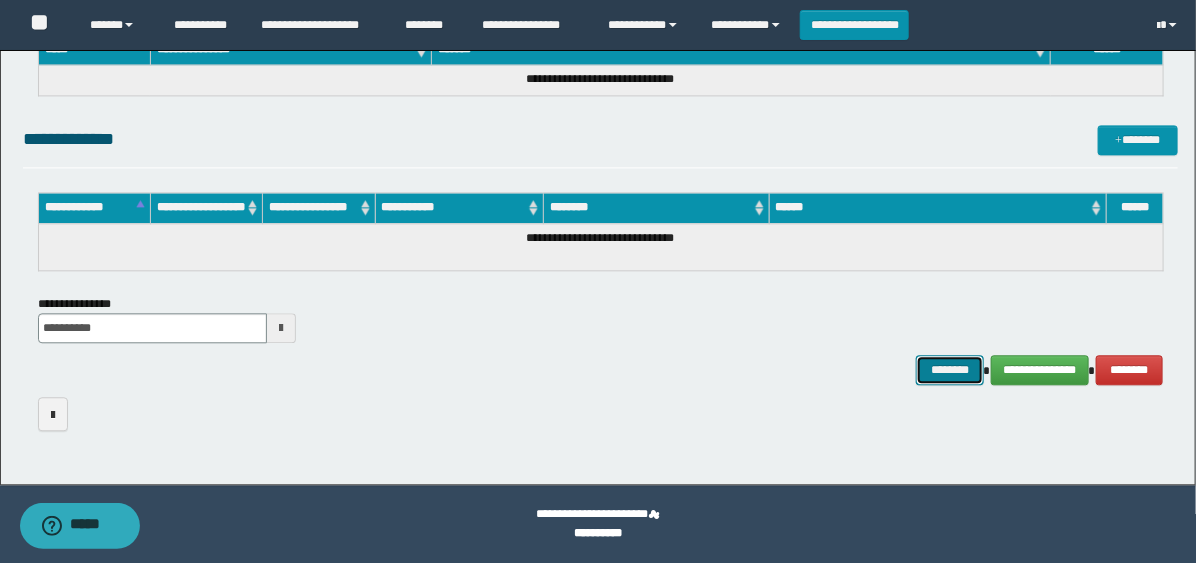 click on "********" at bounding box center (950, 370) 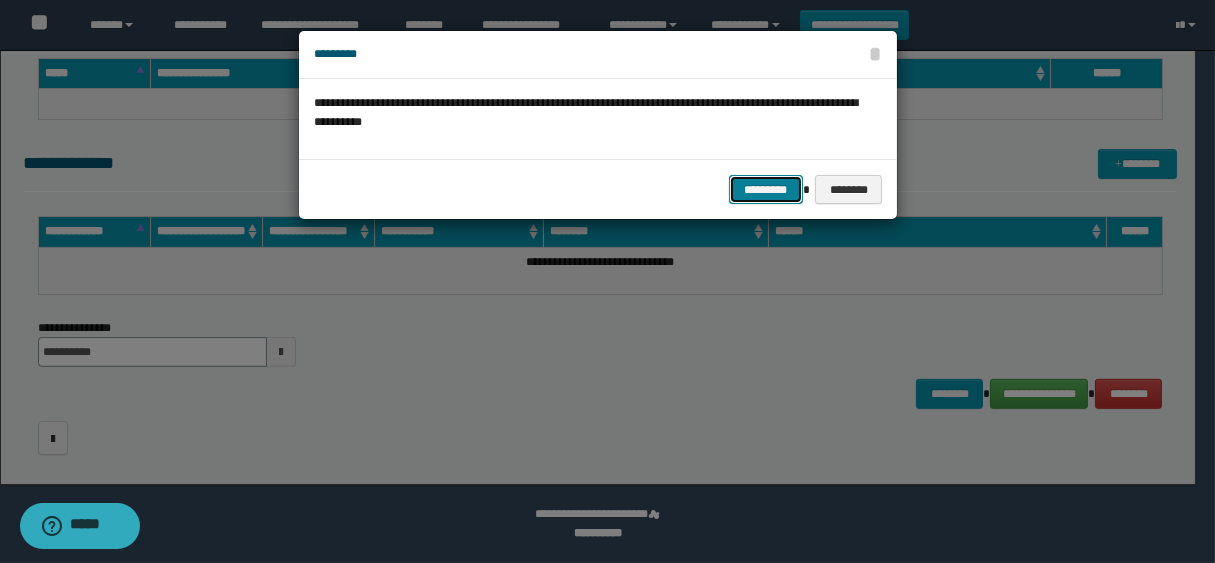 click on "*********" at bounding box center [766, 190] 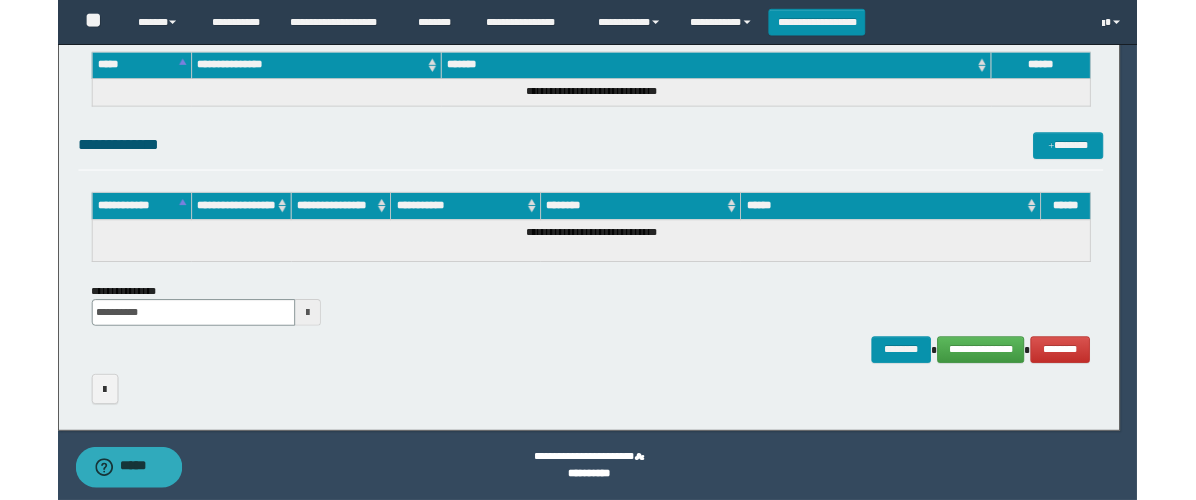 scroll, scrollTop: 1503, scrollLeft: 0, axis: vertical 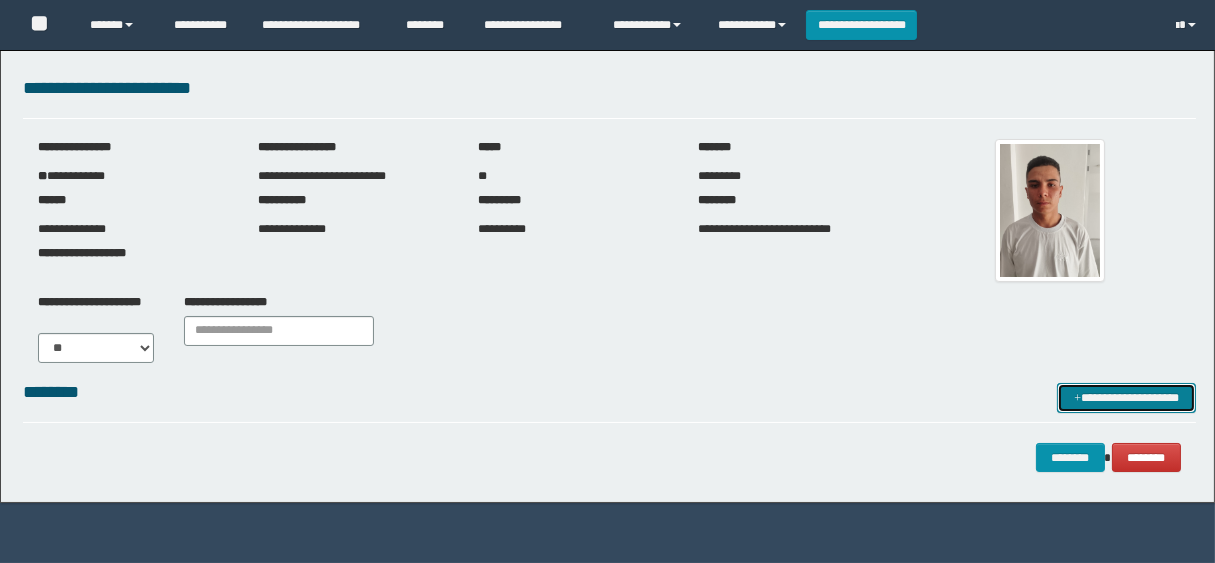 click on "**********" at bounding box center (1126, 398) 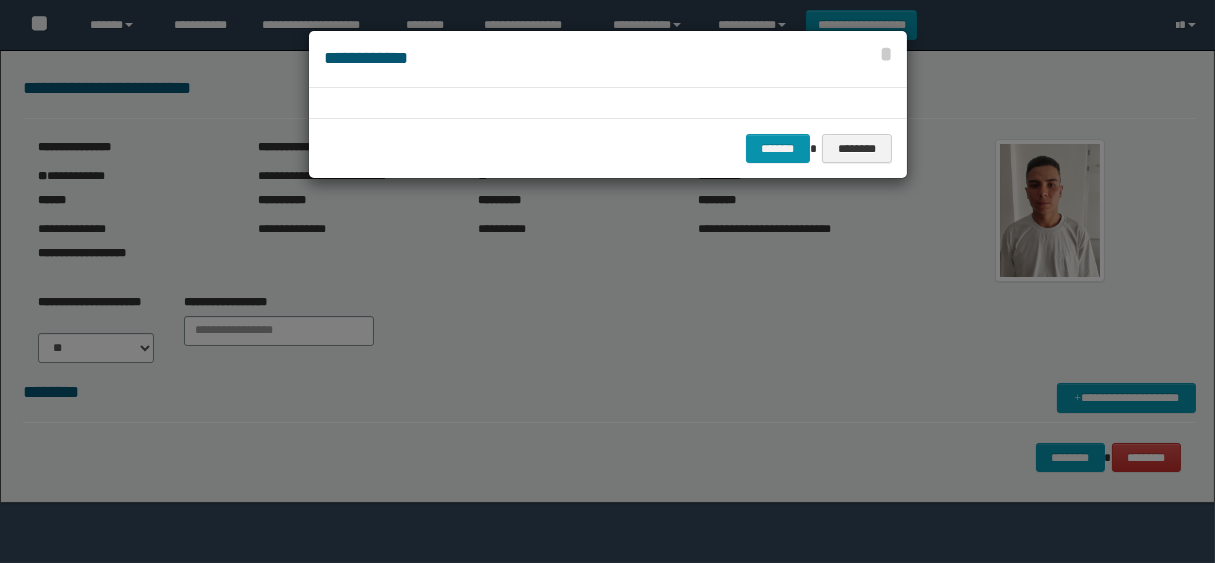 click on "**********" at bounding box center [608, 104] 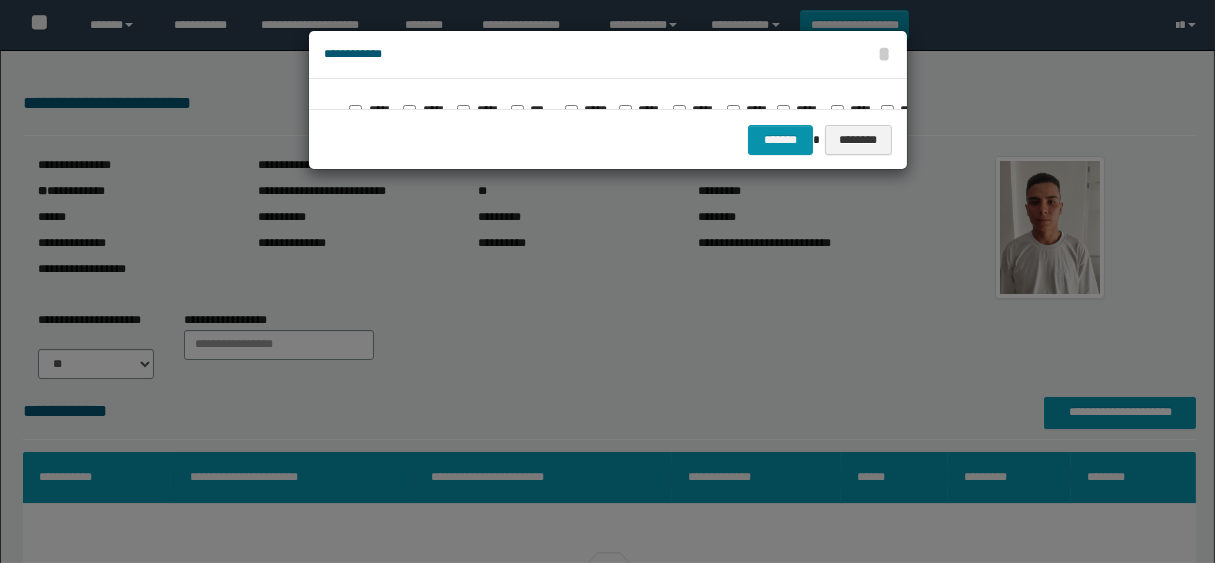click on "***" at bounding box center (533, 134) 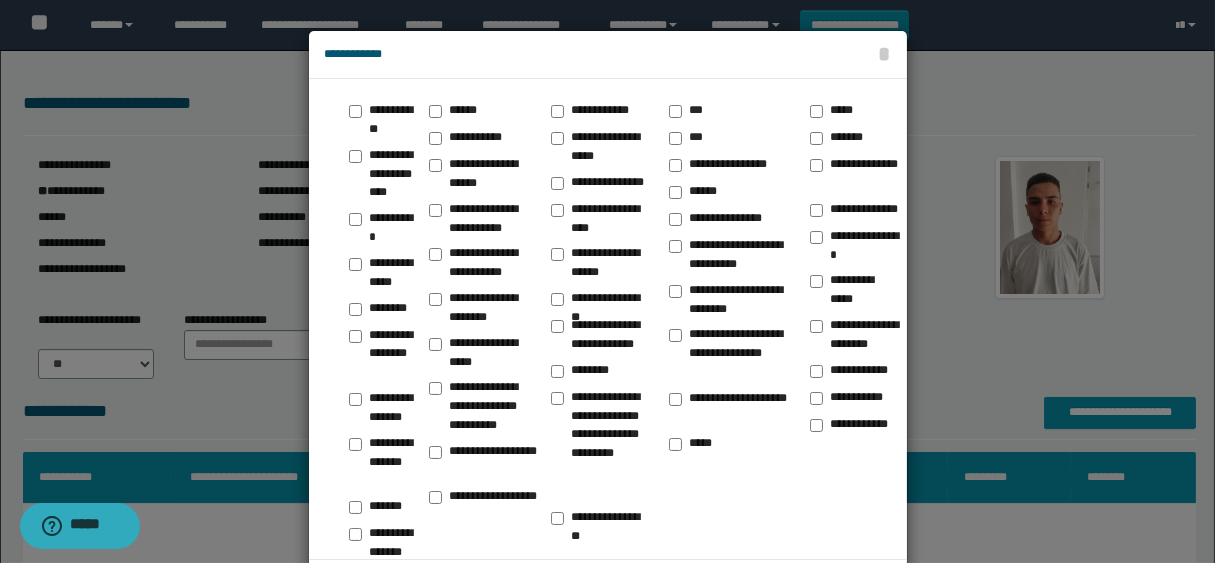 scroll, scrollTop: 0, scrollLeft: 0, axis: both 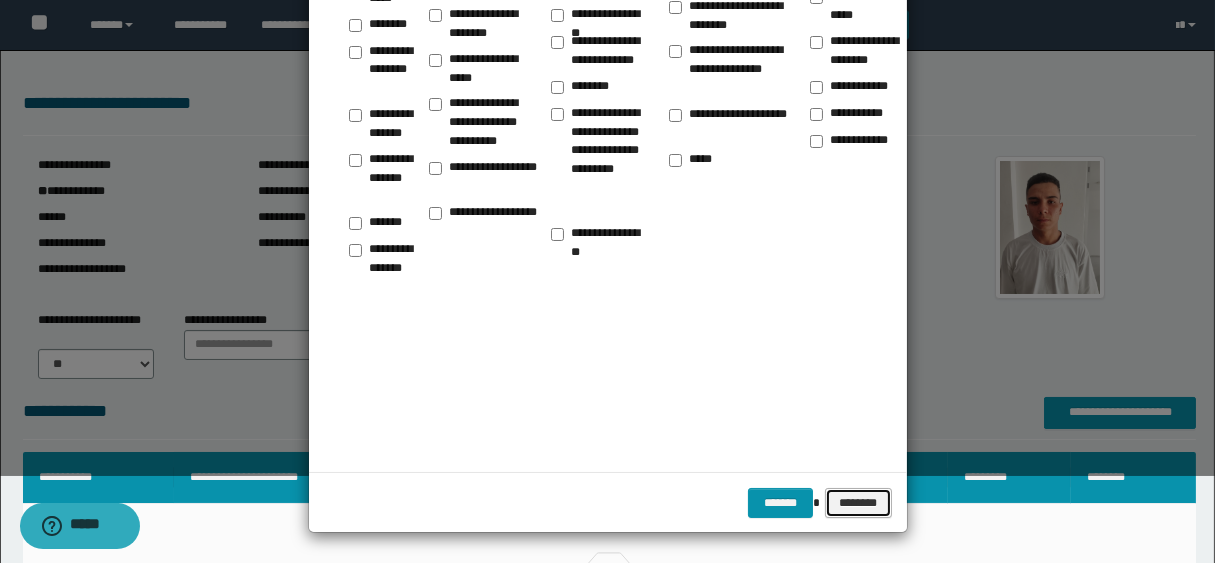 click on "********" at bounding box center [858, 503] 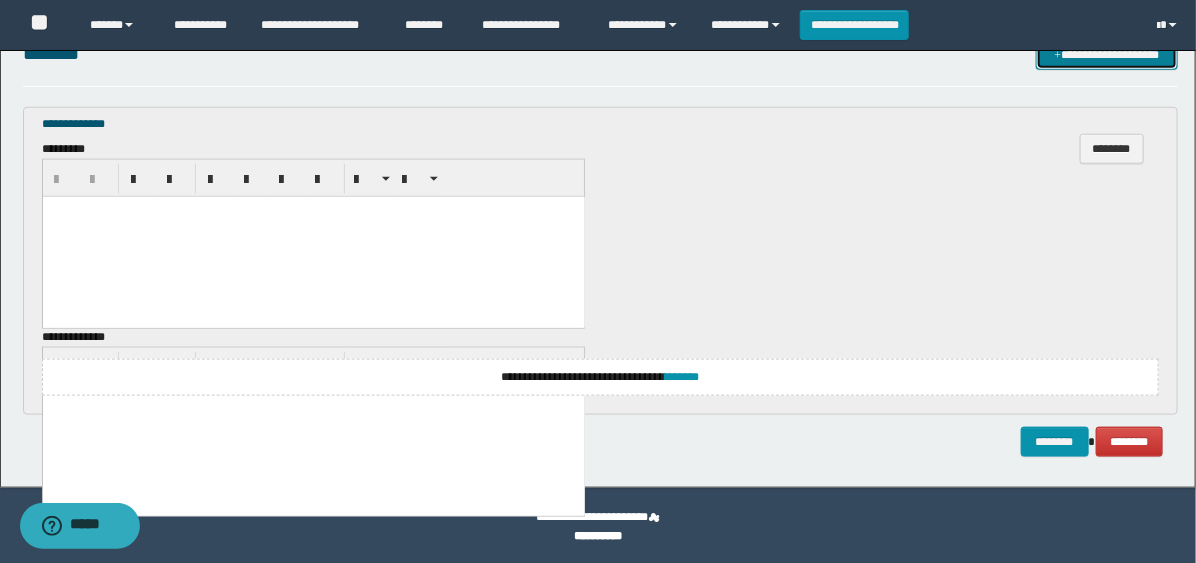 scroll, scrollTop: 650, scrollLeft: 0, axis: vertical 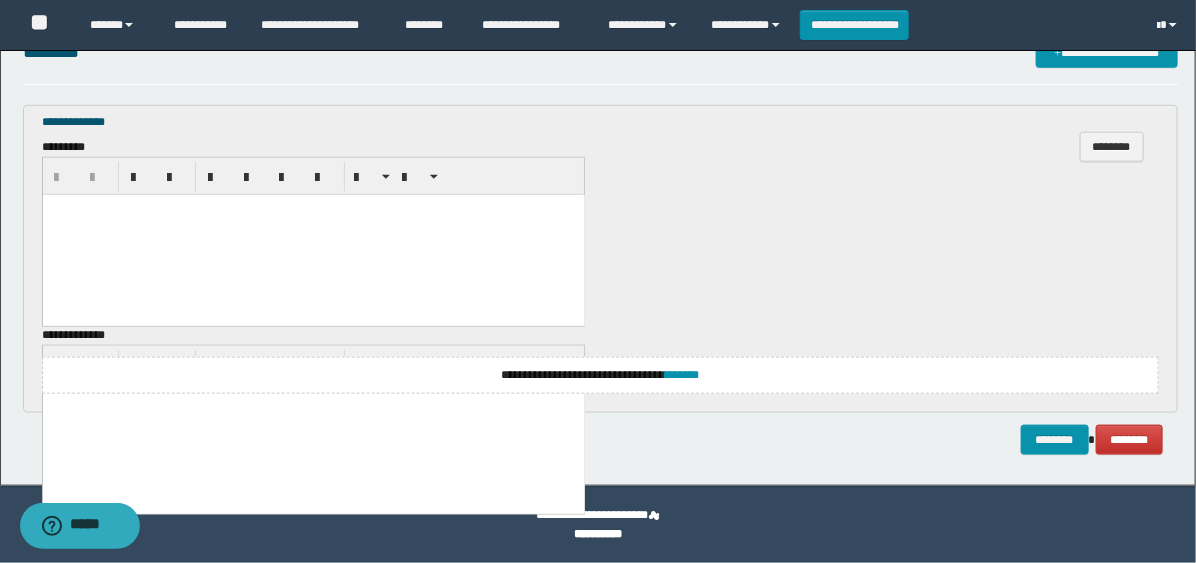 click at bounding box center (313, 234) 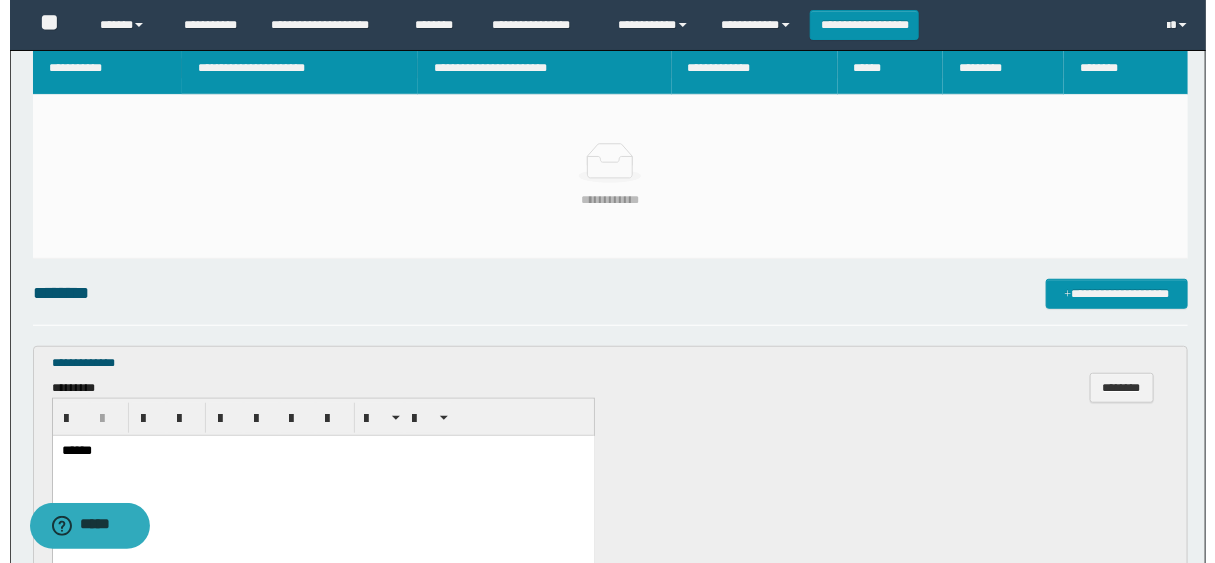 scroll, scrollTop: 317, scrollLeft: 0, axis: vertical 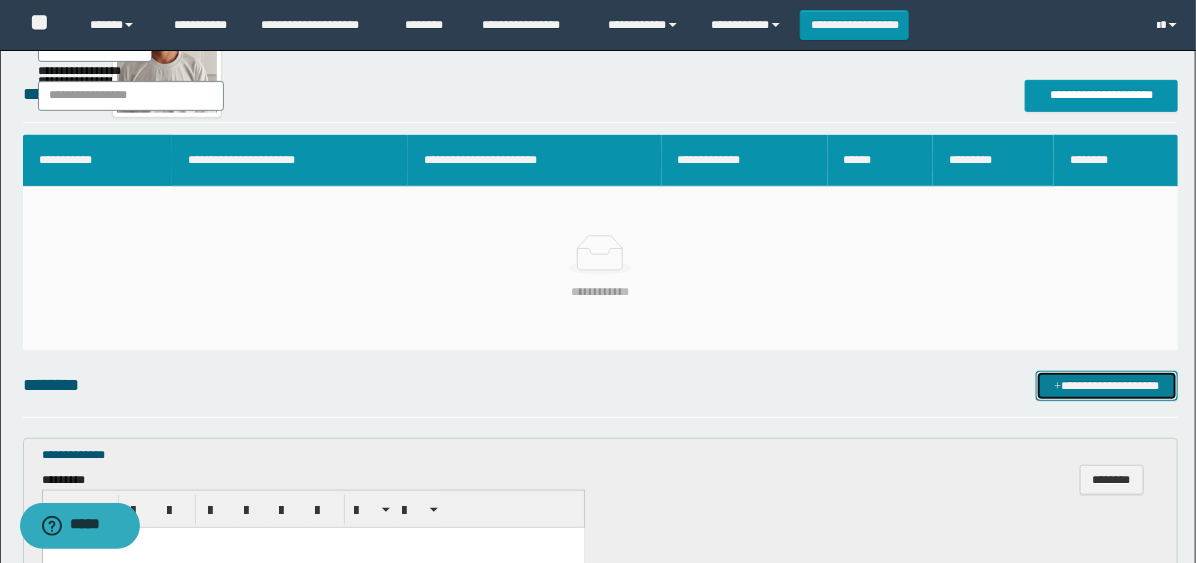 click on "**********" at bounding box center (1106, 386) 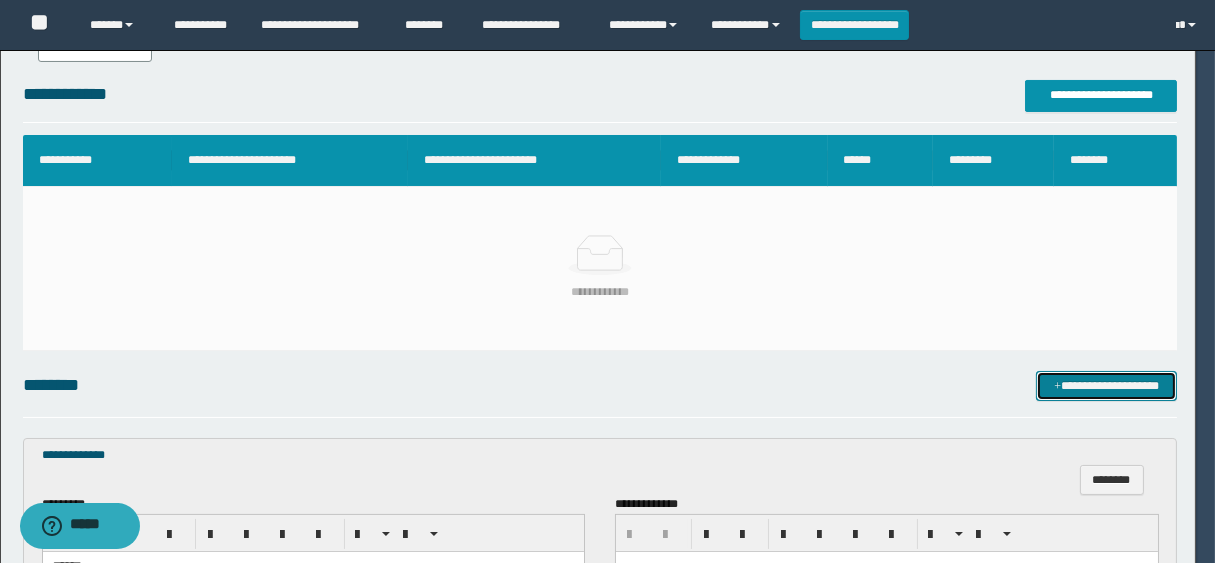 scroll, scrollTop: 0, scrollLeft: 0, axis: both 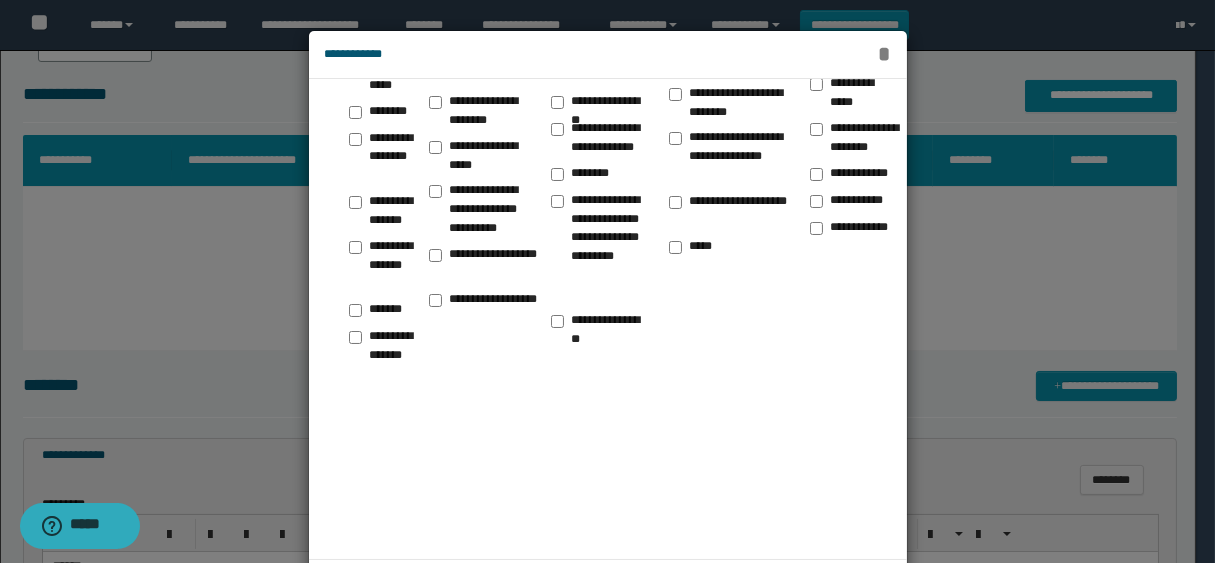 click on "*" at bounding box center [884, 54] 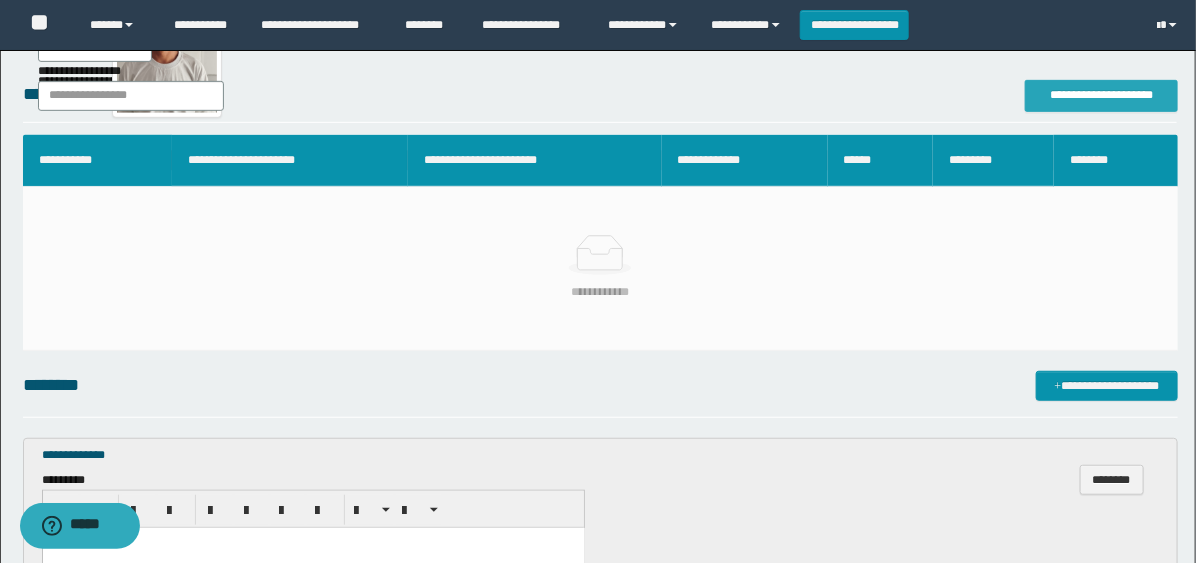 click on "**********" at bounding box center [1101, 95] 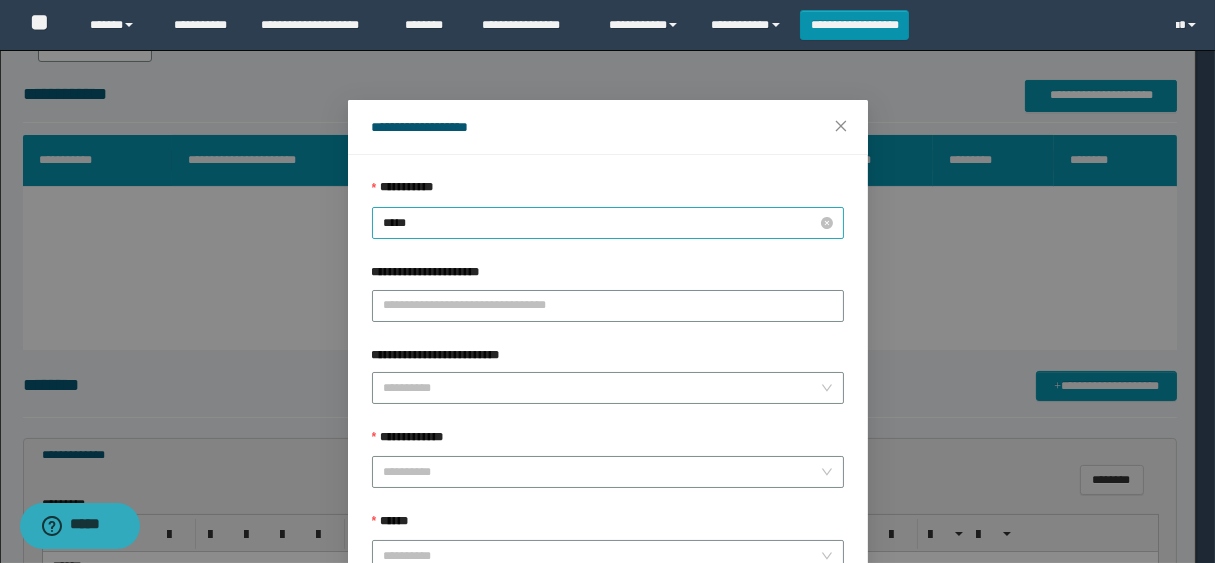 click on "*****" at bounding box center [608, 223] 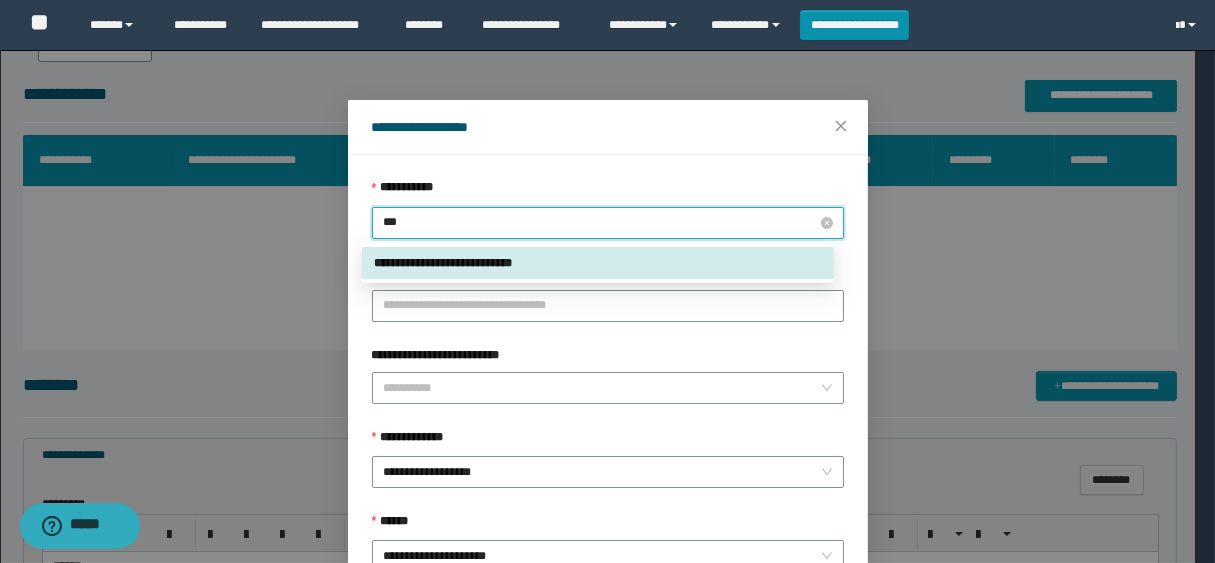 type on "****" 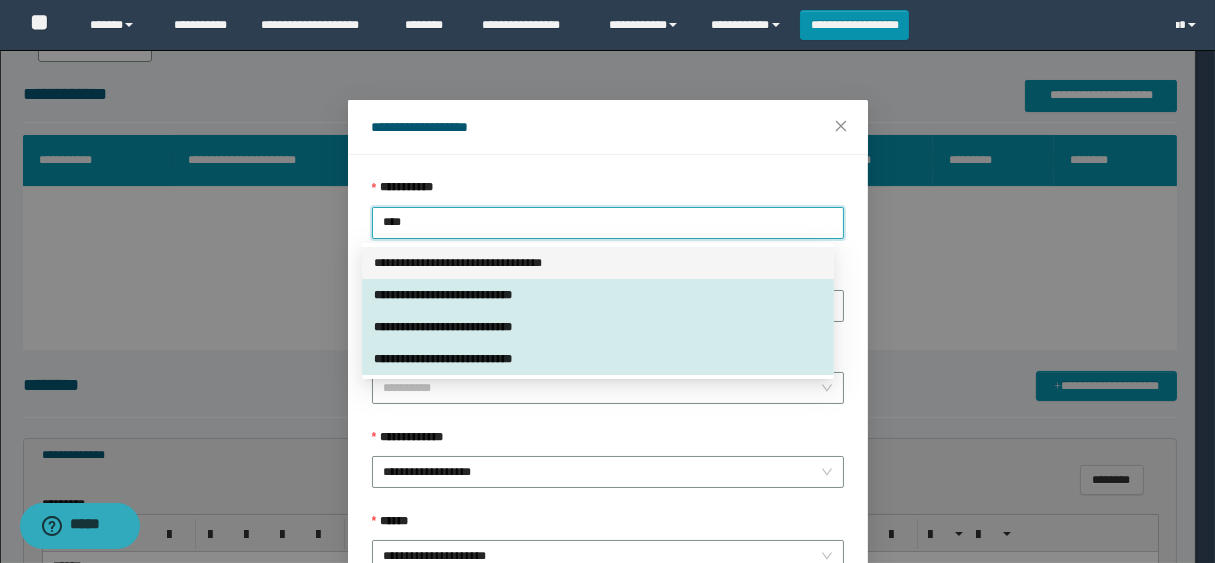 click on "**********" at bounding box center [598, 263] 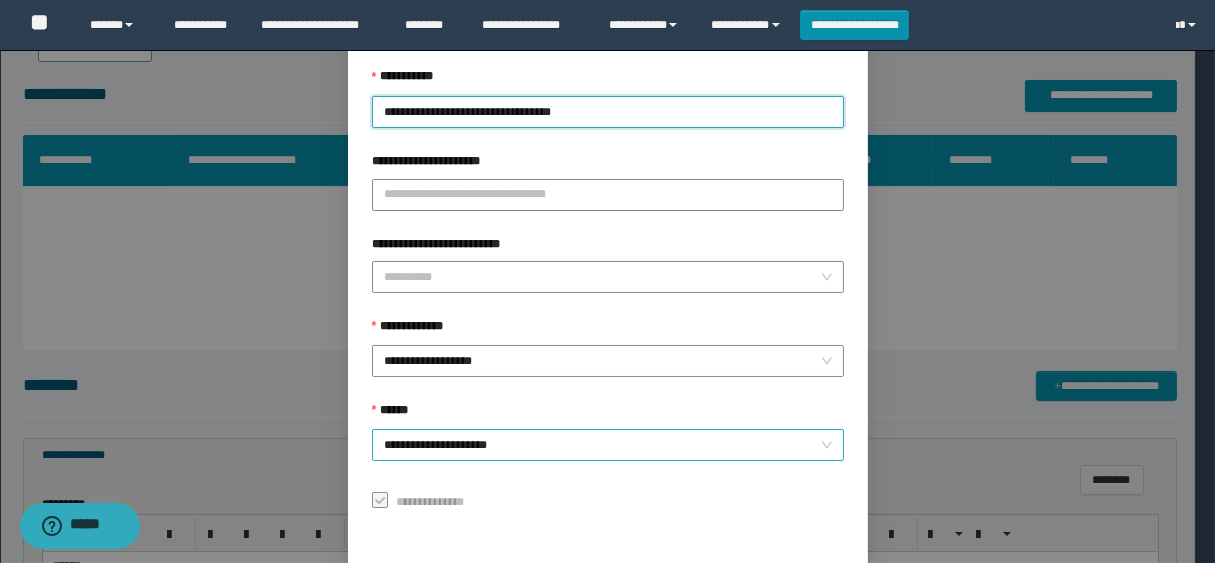 scroll, scrollTop: 190, scrollLeft: 0, axis: vertical 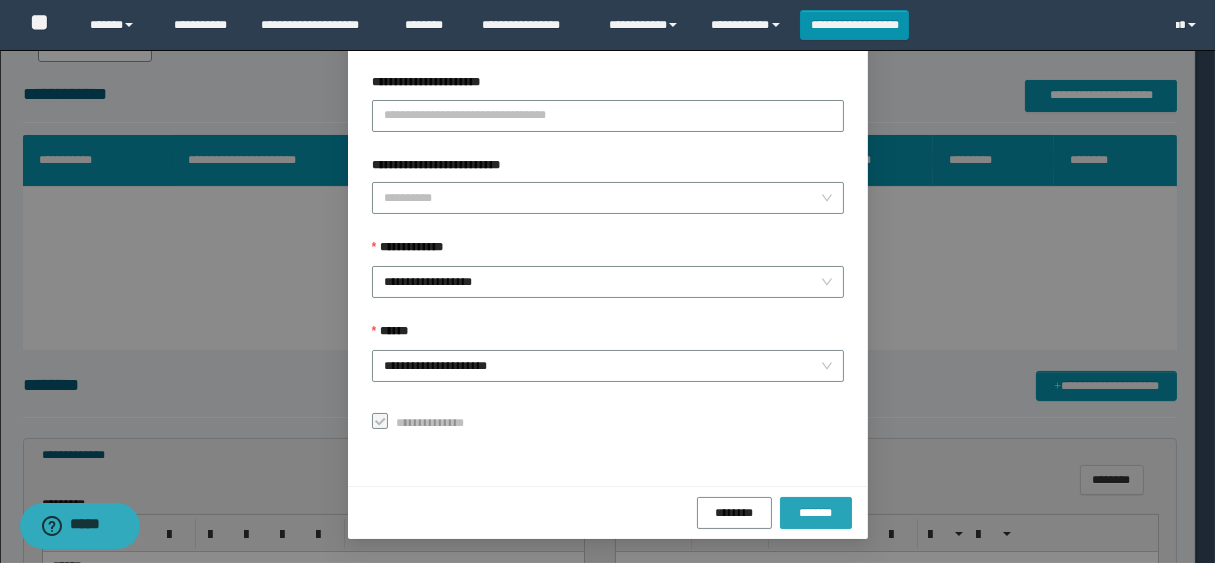 click on "*******" at bounding box center [816, 513] 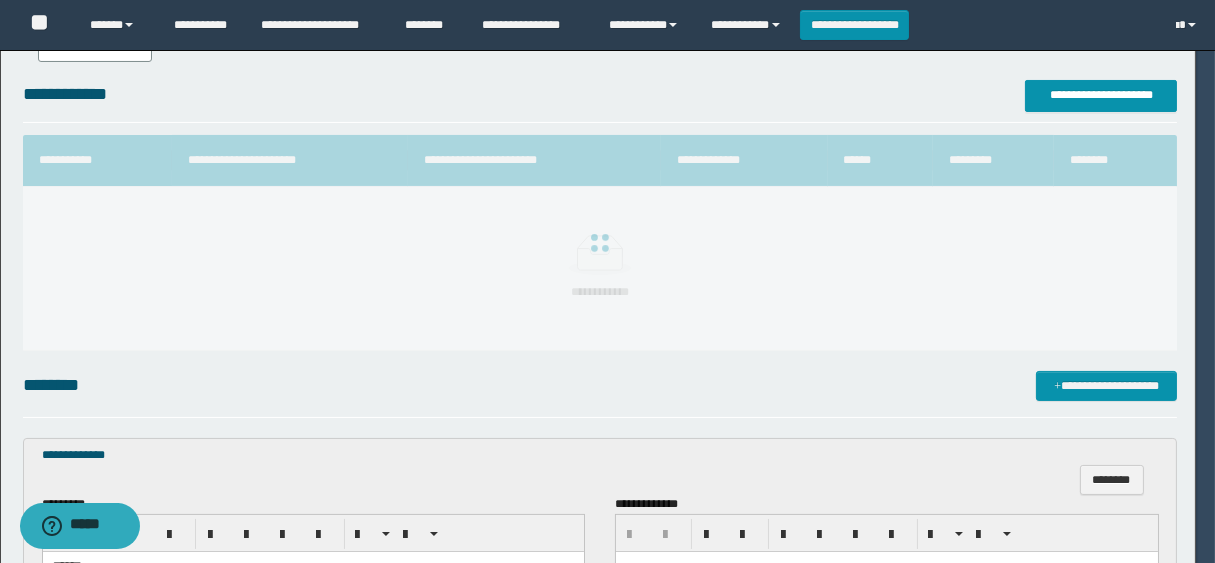 scroll, scrollTop: 232, scrollLeft: 0, axis: vertical 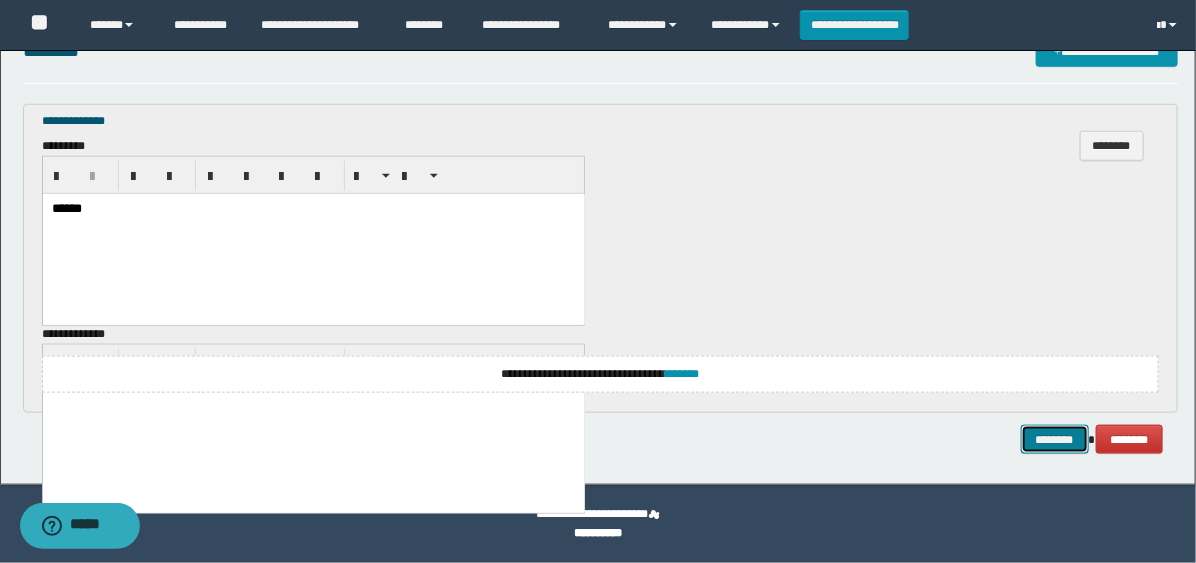 click on "********" at bounding box center (1055, 440) 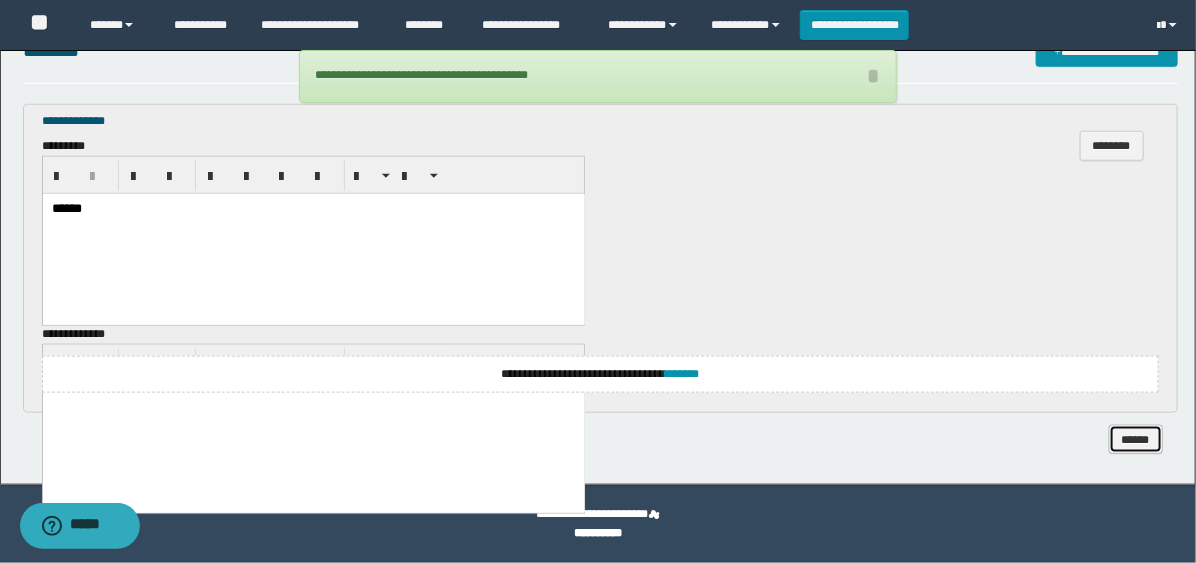 click on "******" at bounding box center (1136, 440) 